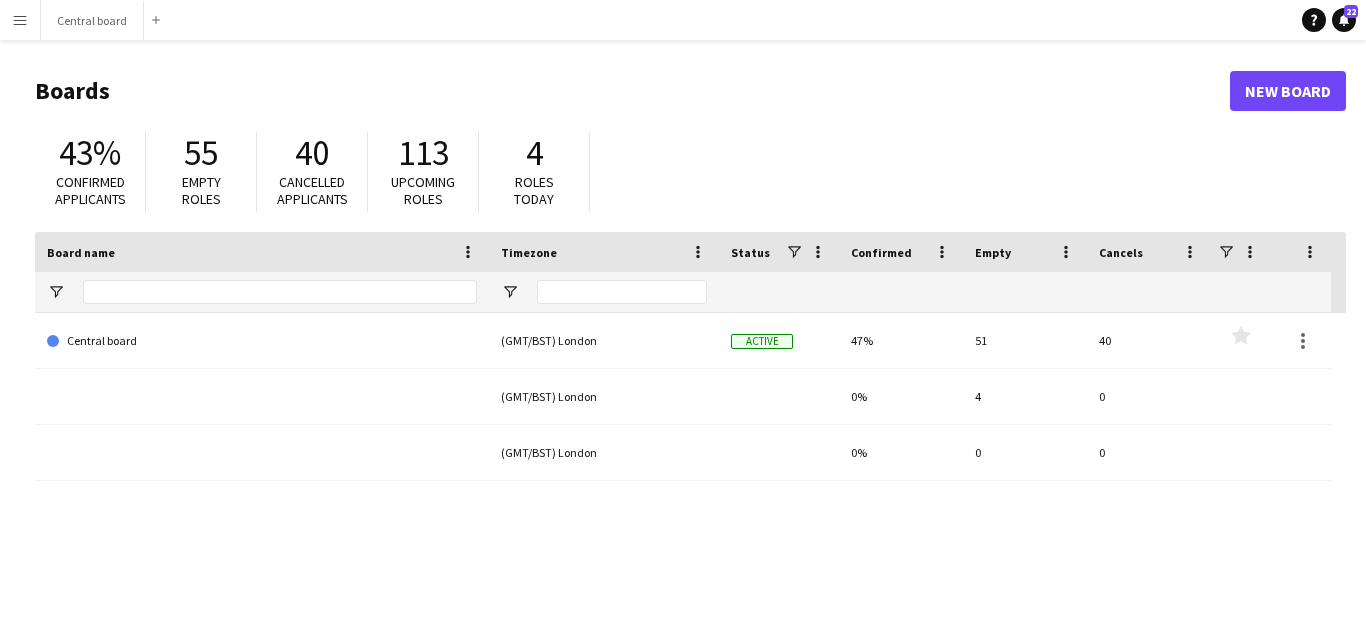 scroll, scrollTop: 0, scrollLeft: 0, axis: both 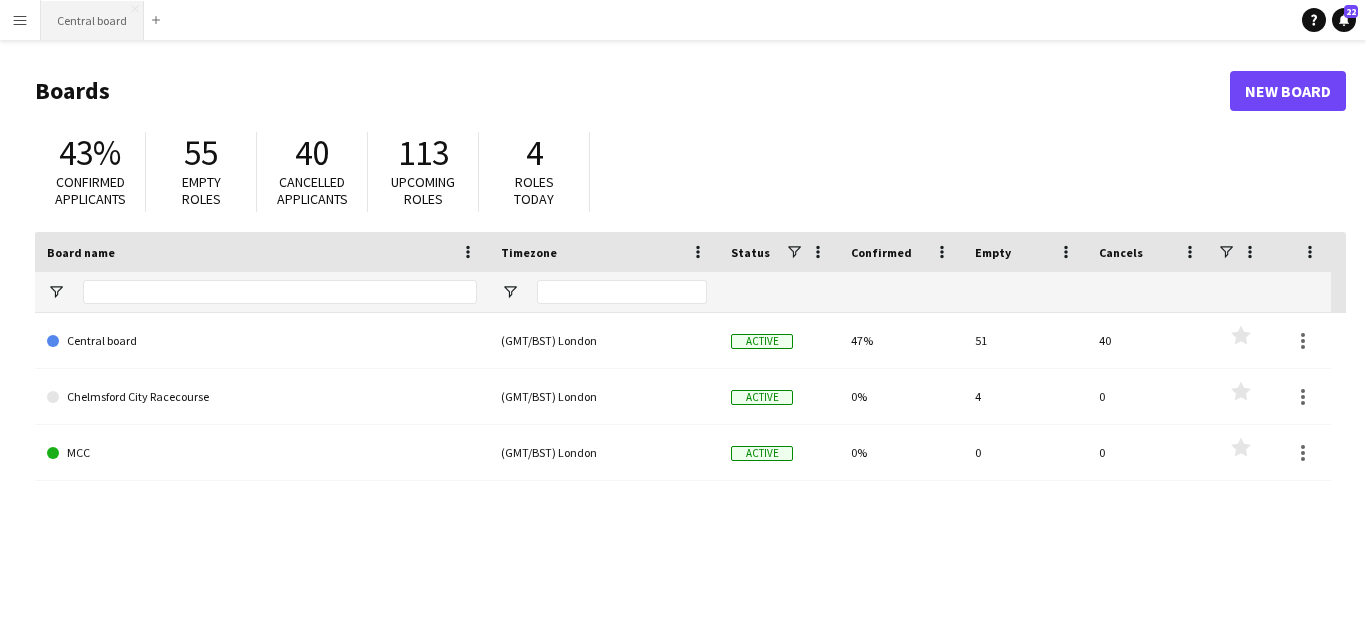 click on "Central board
Close" at bounding box center [92, 20] 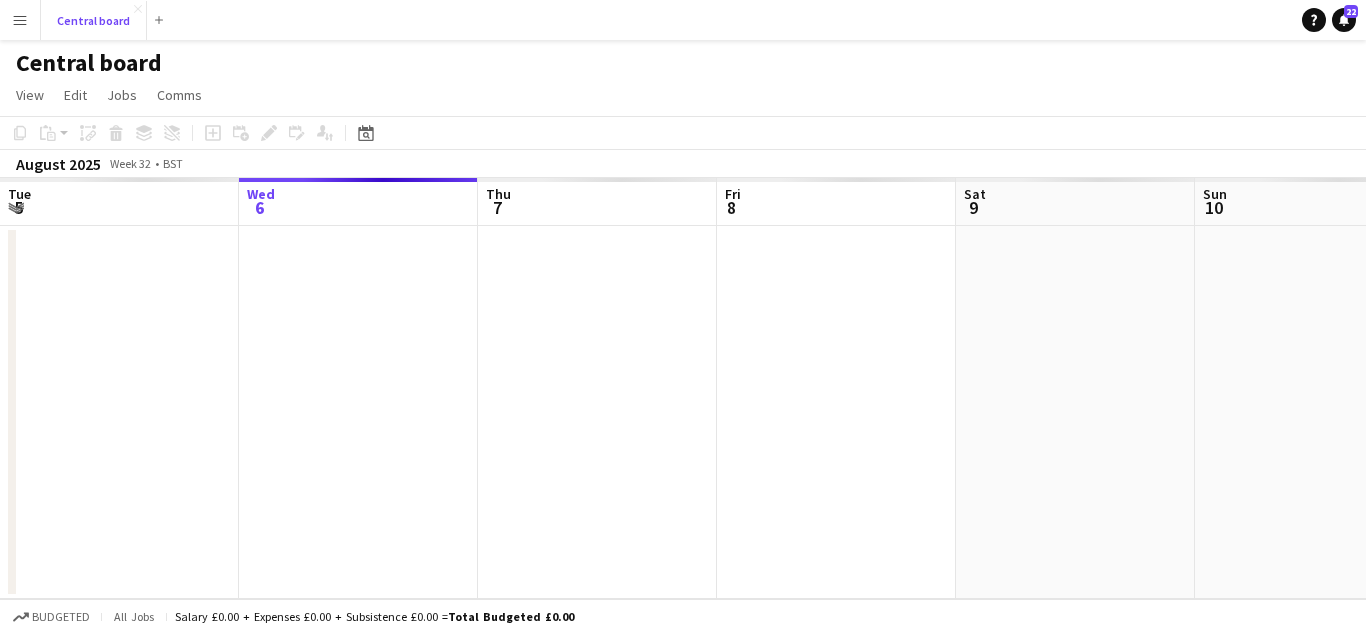 scroll, scrollTop: 0, scrollLeft: 478, axis: horizontal 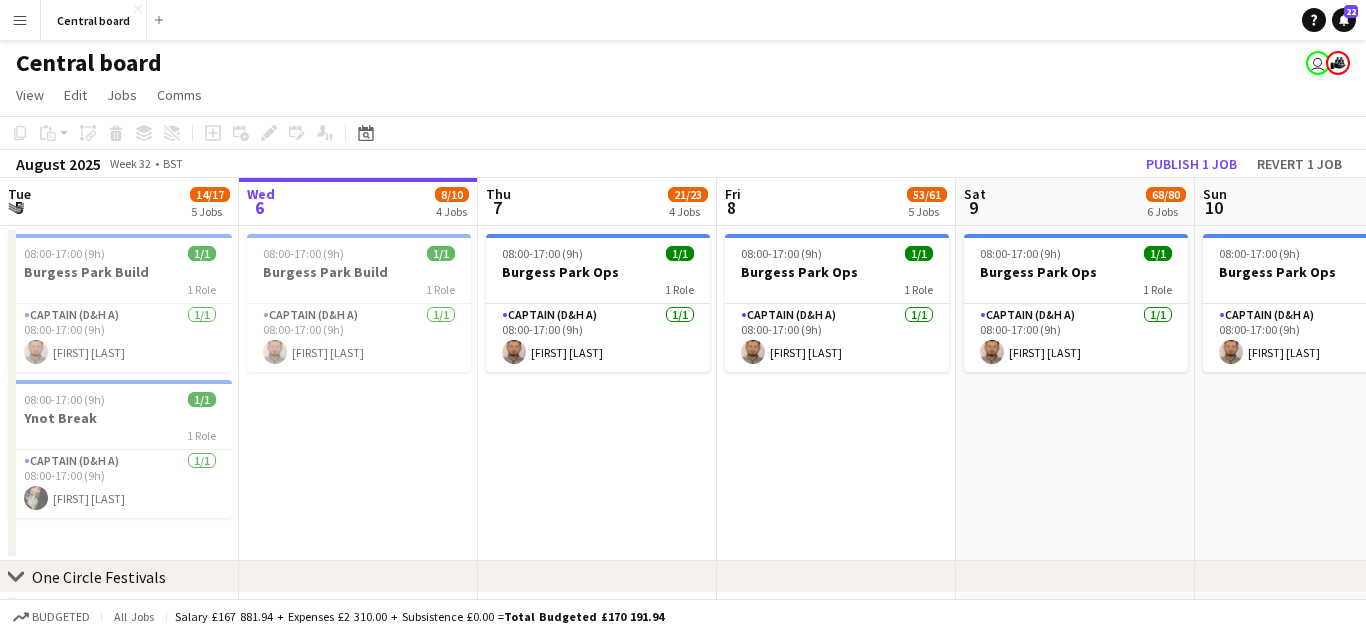 click on "Menu" at bounding box center [20, 20] 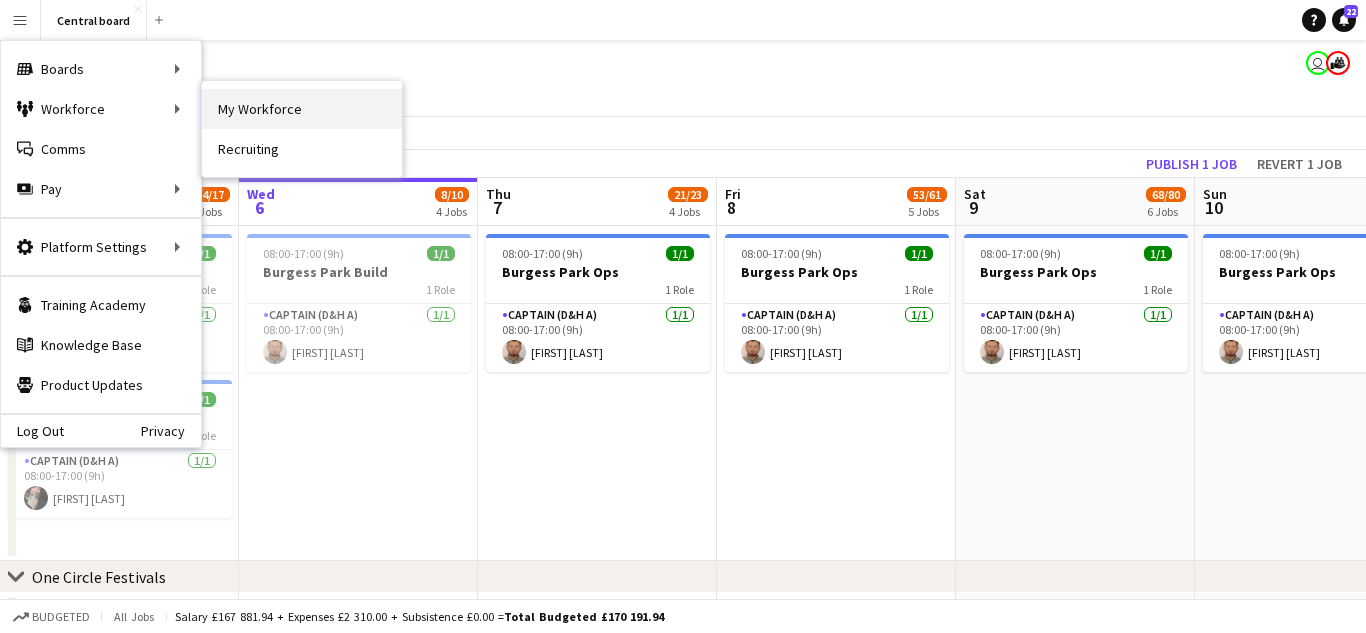 click on "My Workforce" at bounding box center (302, 109) 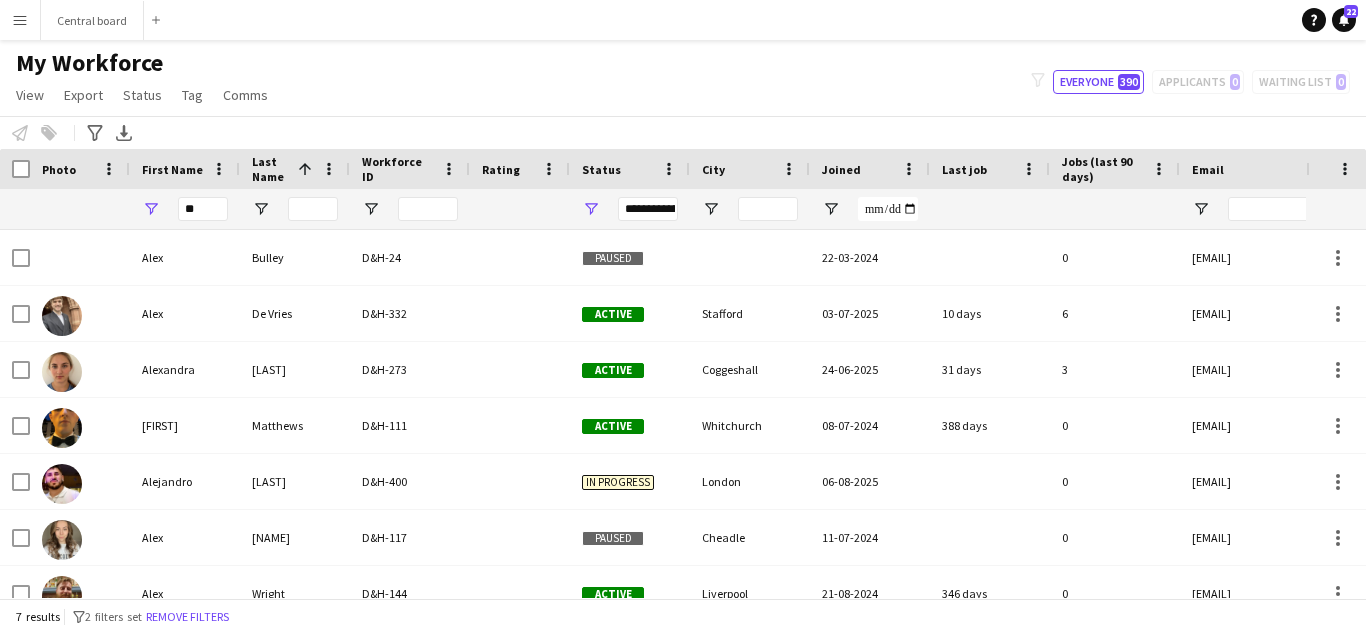 type on "*" 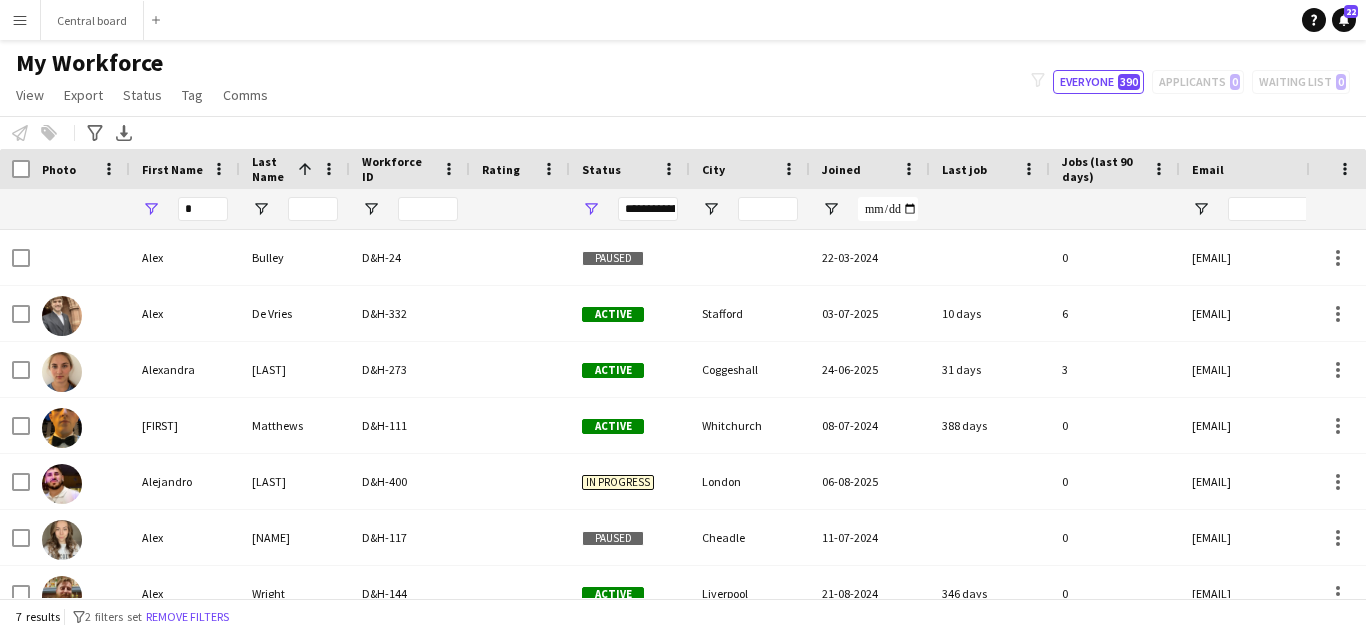 type 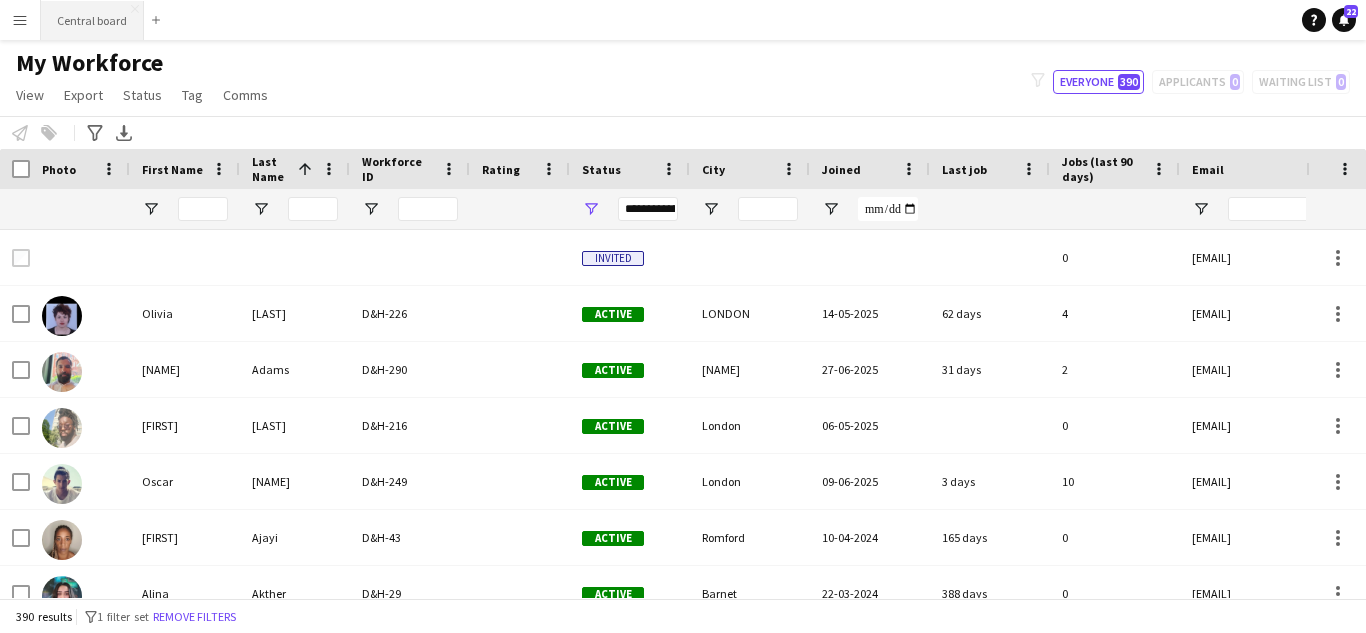 click on "Central board
Close" at bounding box center (92, 20) 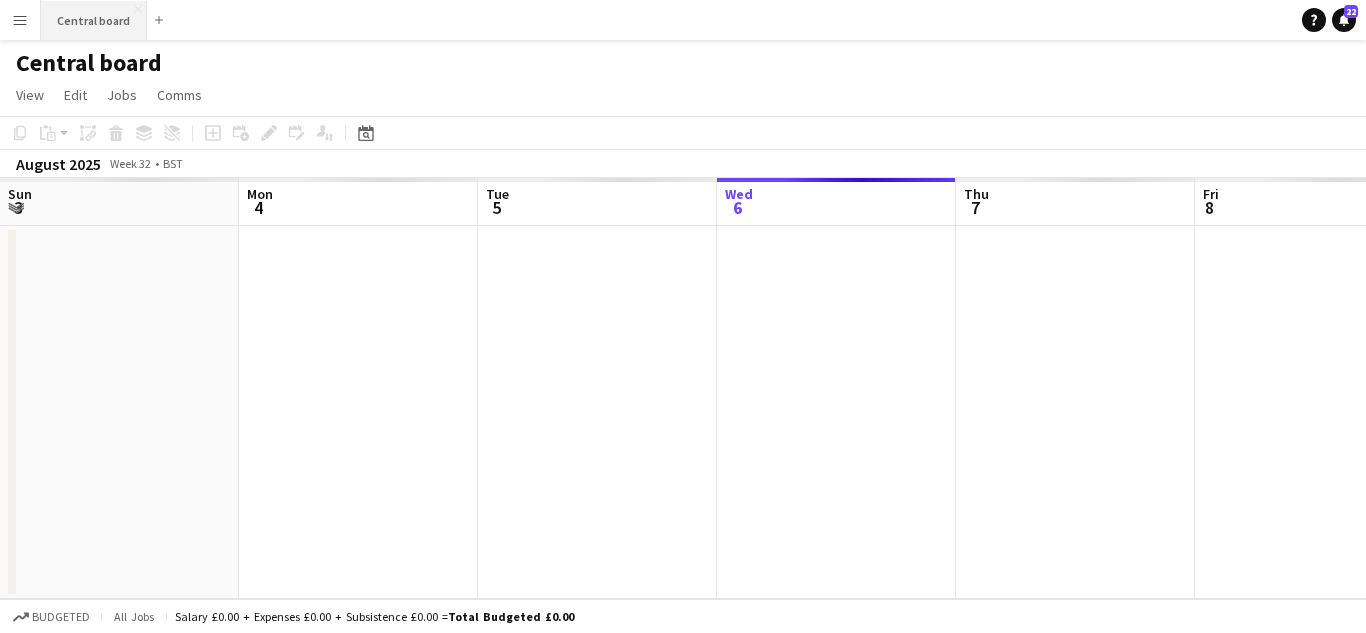 scroll, scrollTop: 0, scrollLeft: 478, axis: horizontal 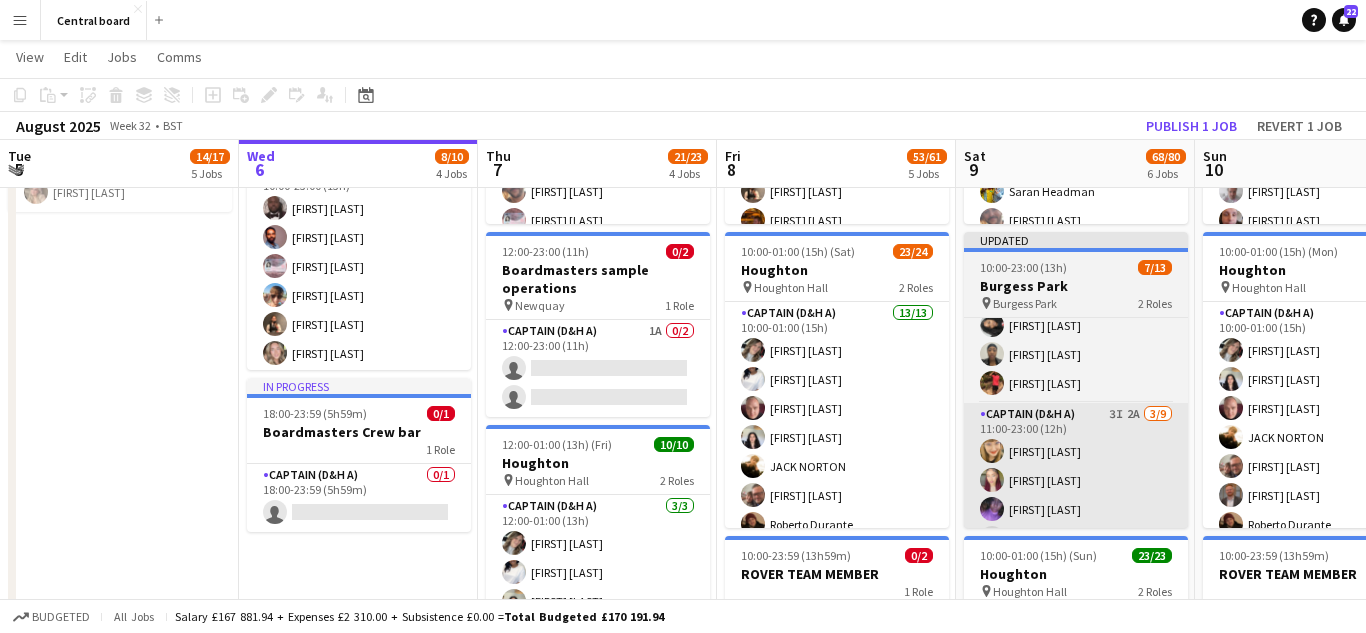 click on "[ROLE] [NUMBER]/[NUMBER] [TIME] ([TIME])
[FIRST] [LAST] [FIRST] [LAST] [FIRST] [LAST]
single-neutral-actions
single-neutral-actions
single-neutral-actions
single-neutral-actions
single-neutral-actions
single-neutral-actions" at bounding box center [1076, 553] 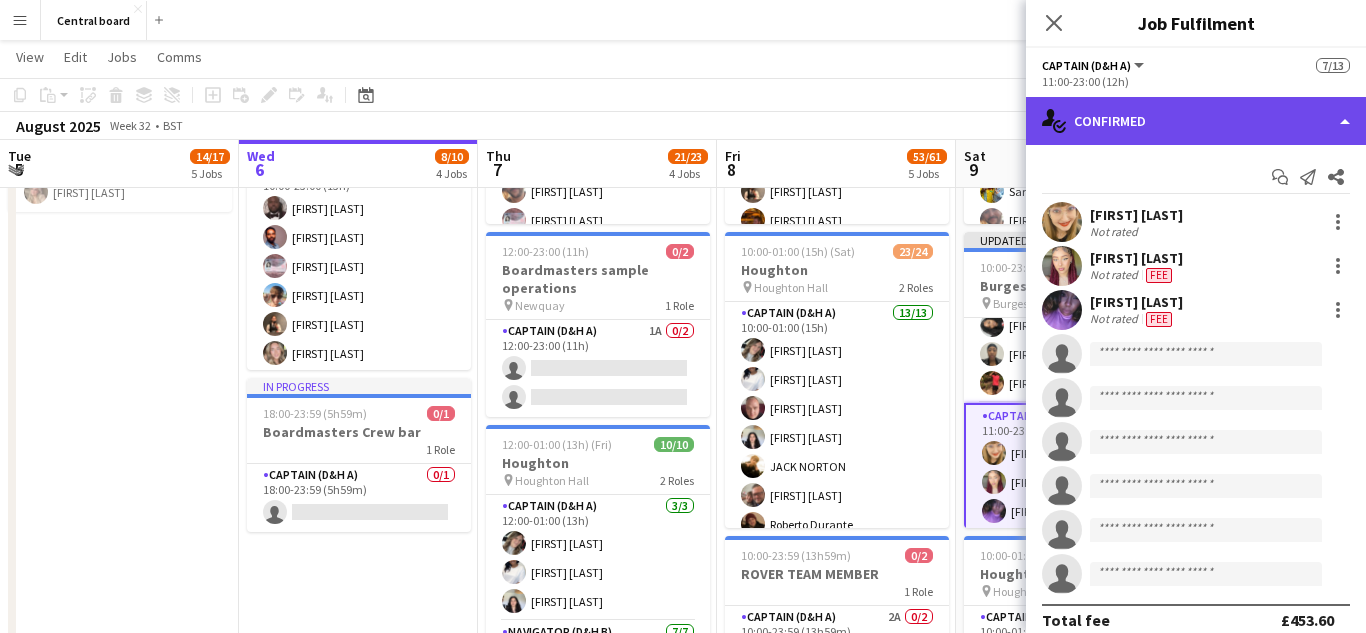 click on "single-neutral-actions-check-2
Confirmed" 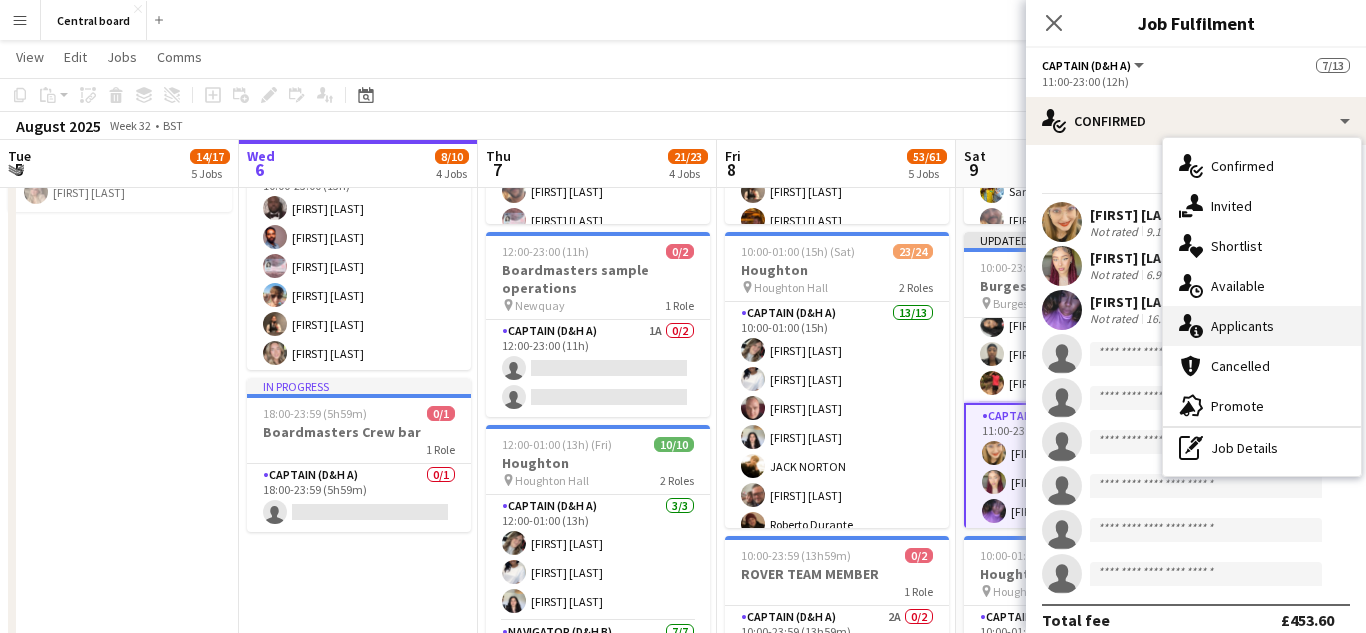 click on "single-neutral-actions-information
Applicants" at bounding box center (1262, 326) 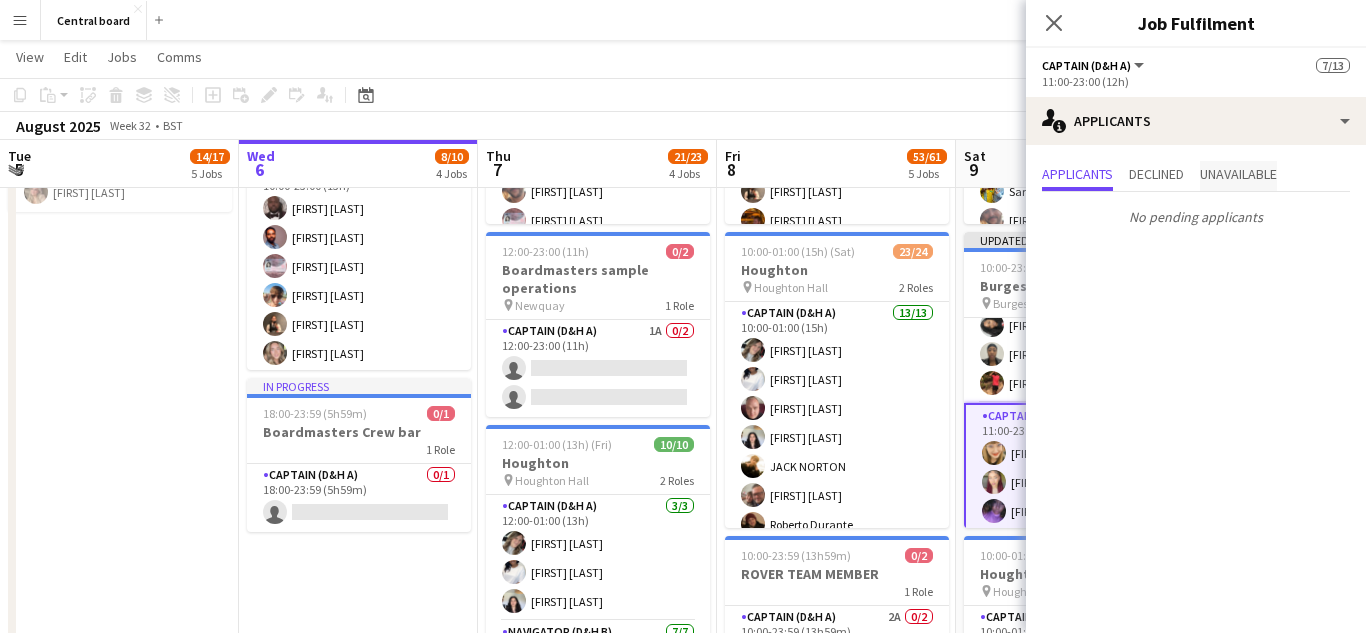 click on "Unavailable" at bounding box center (1238, 174) 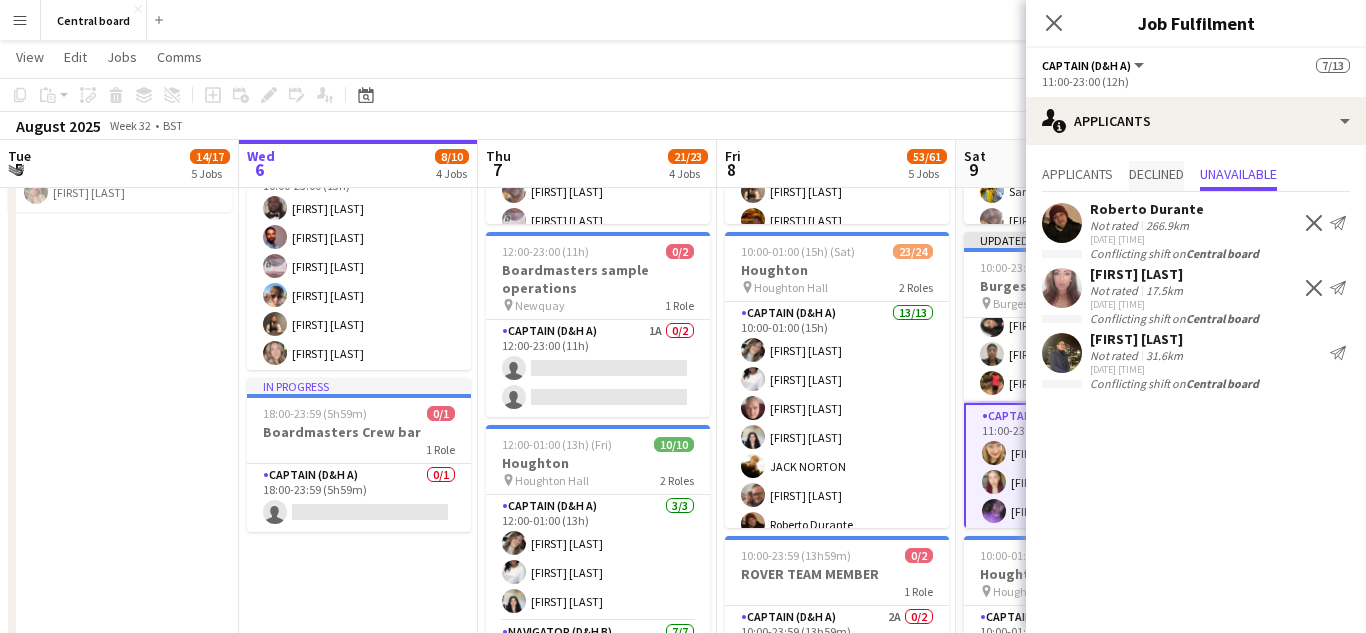 click on "Declined" at bounding box center (1156, 174) 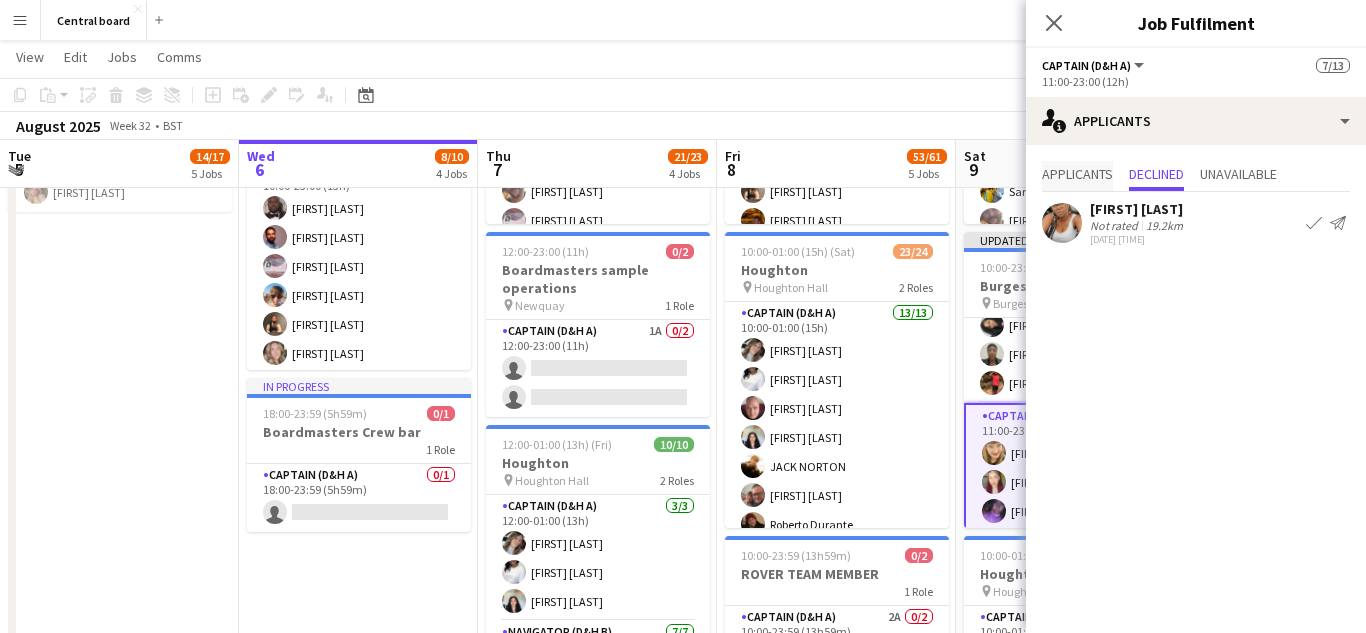 click on "Applicants" at bounding box center [1077, 174] 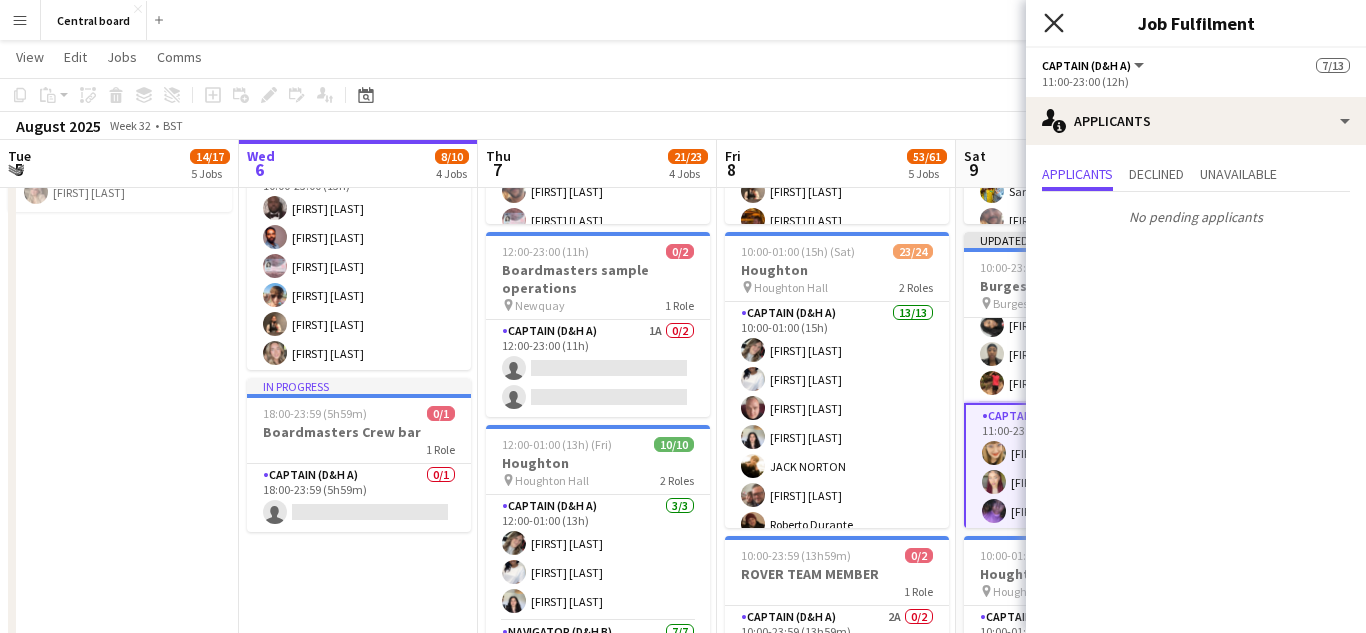 click 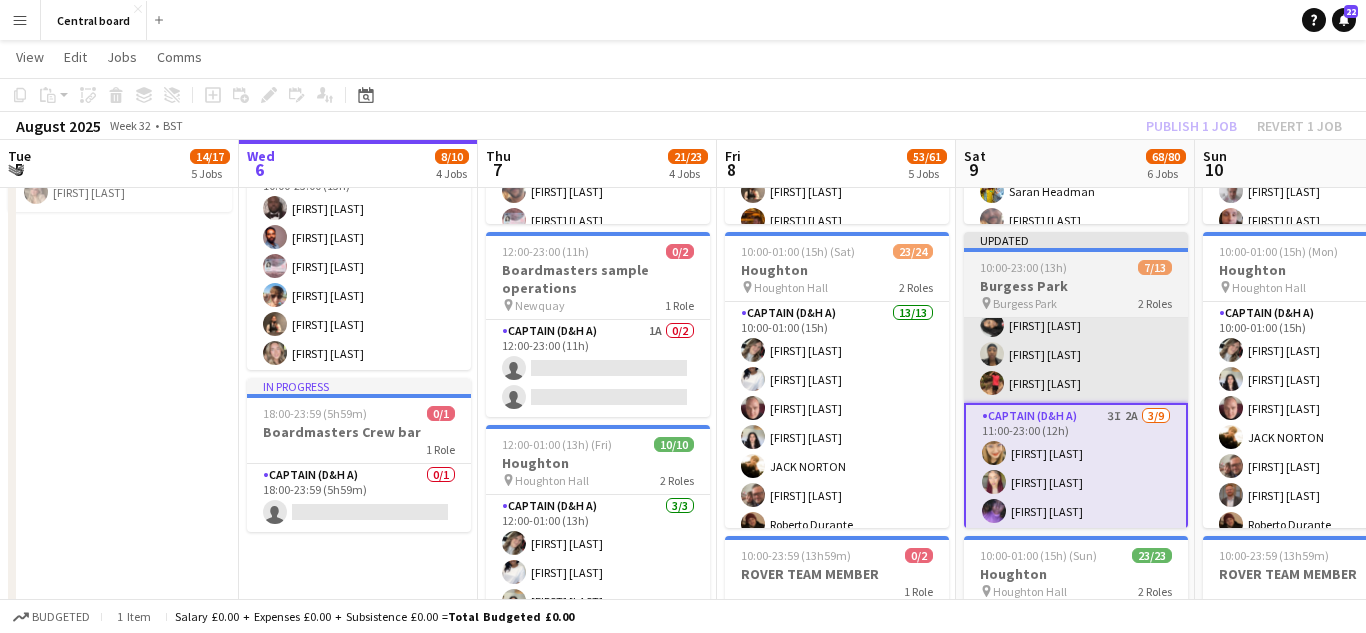 click on "[ROLE] [NUMBER]/[NUMBER] [TIME] ([TIME])
[FIRST] [LAST] [FIRST] [LAST] [FIRST] [LAST] [FIRST] [LAST]" at bounding box center (1076, 325) 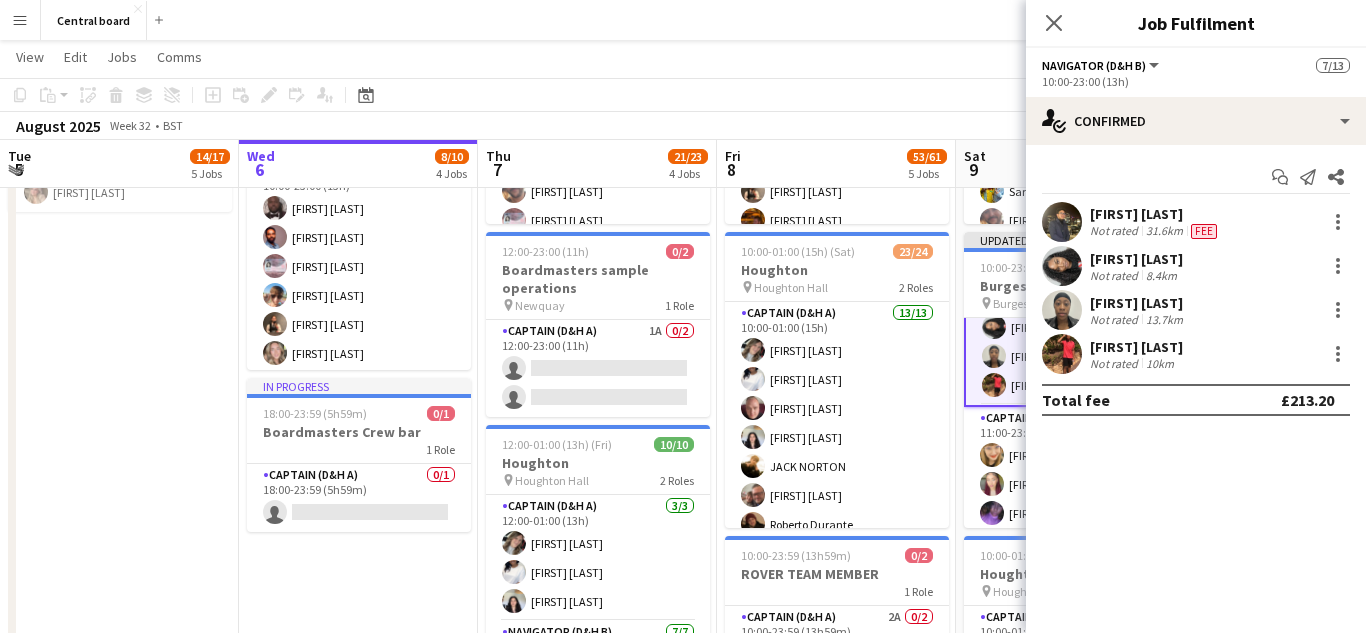scroll, scrollTop: 72, scrollLeft: 0, axis: vertical 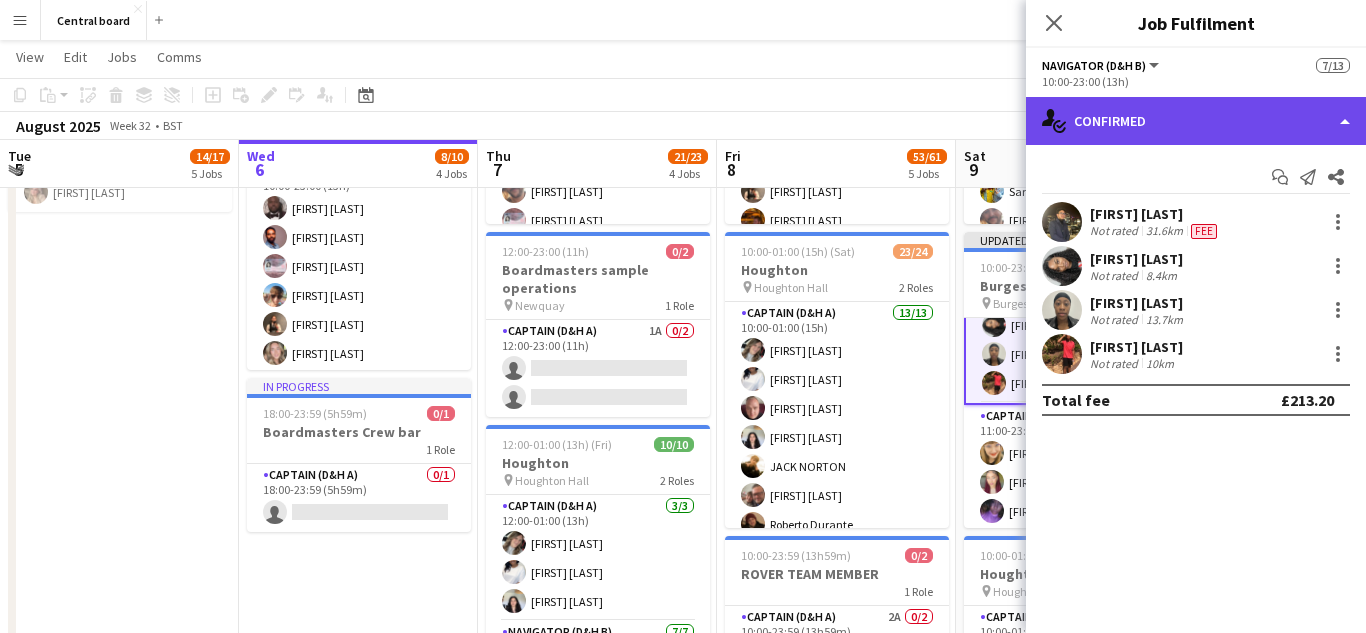 click on "single-neutral-actions-check-2
Confirmed" 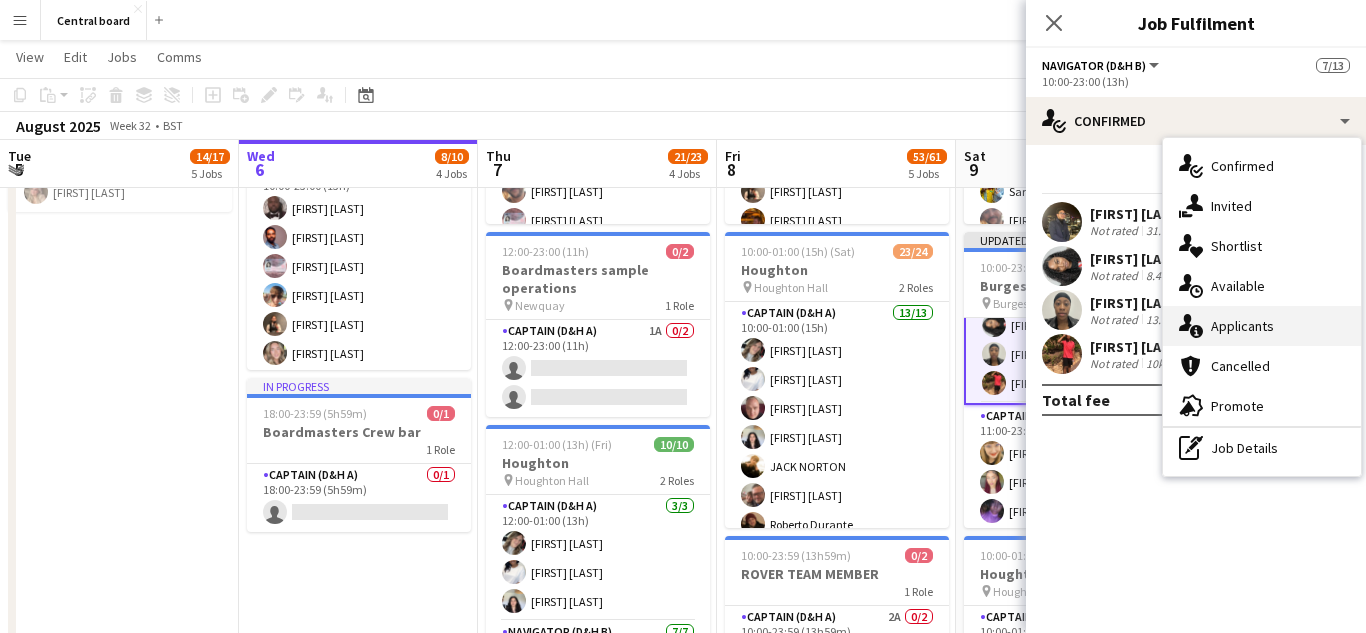 click on "single-neutral-actions-information
Applicants" at bounding box center [1262, 326] 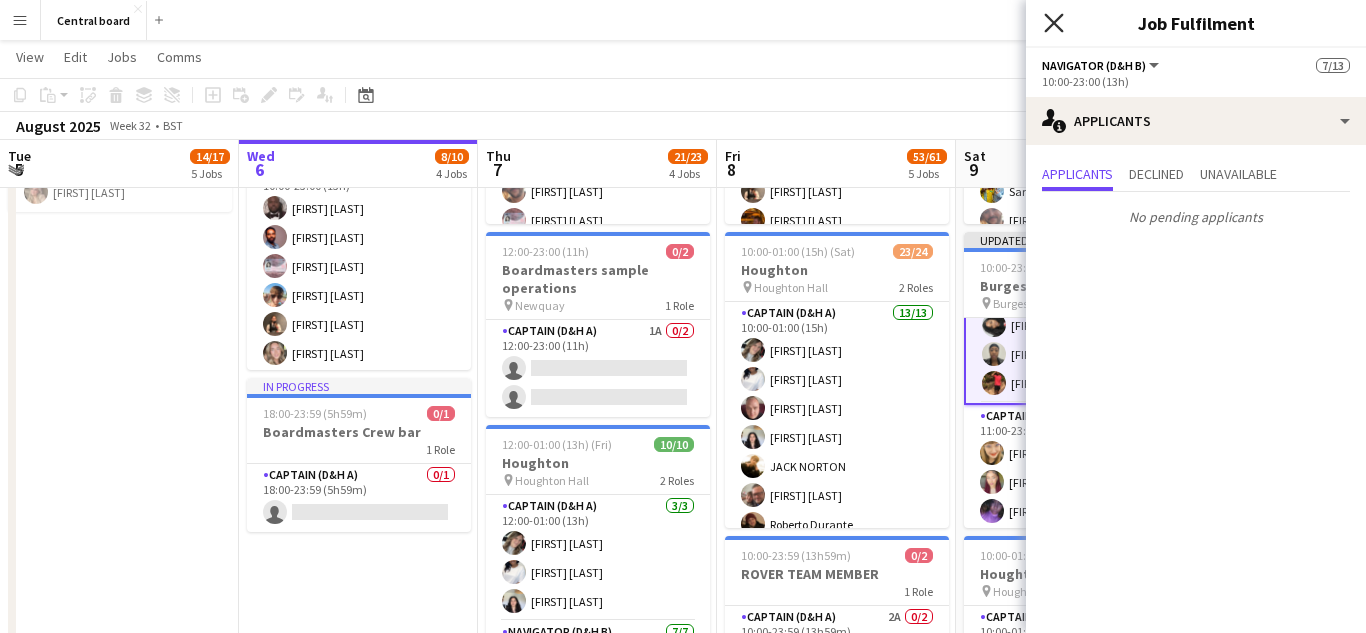 click on "Close pop-in" 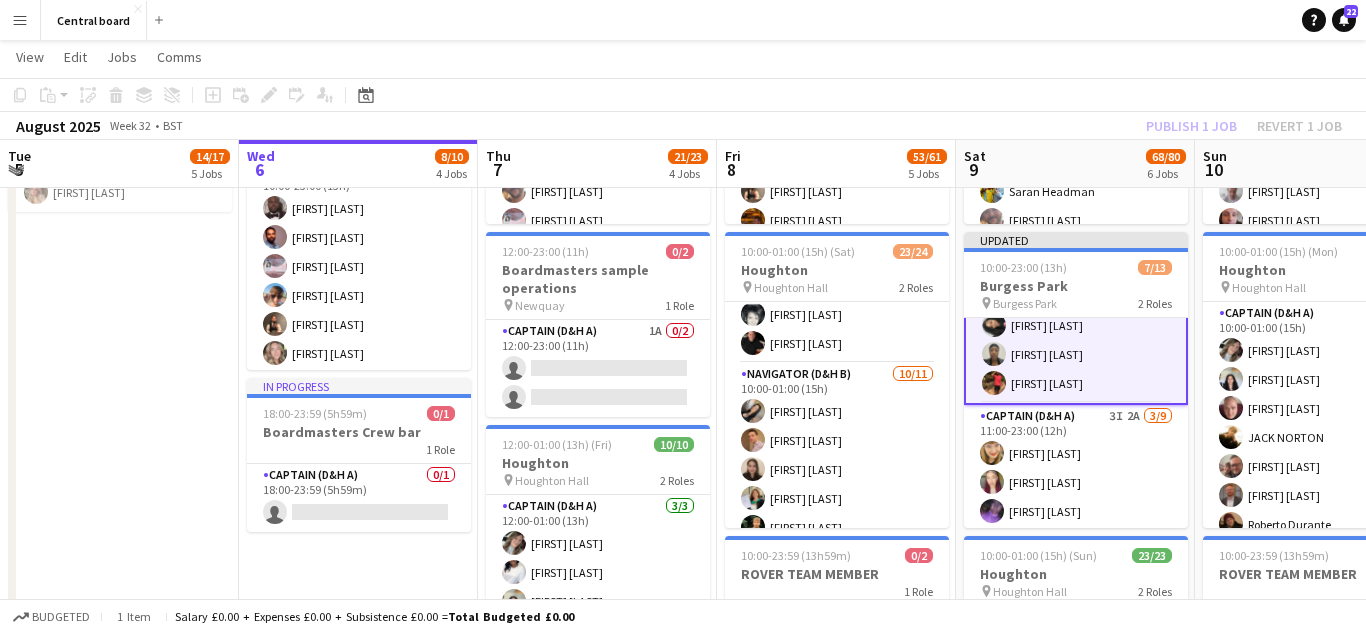scroll, scrollTop: 356, scrollLeft: 0, axis: vertical 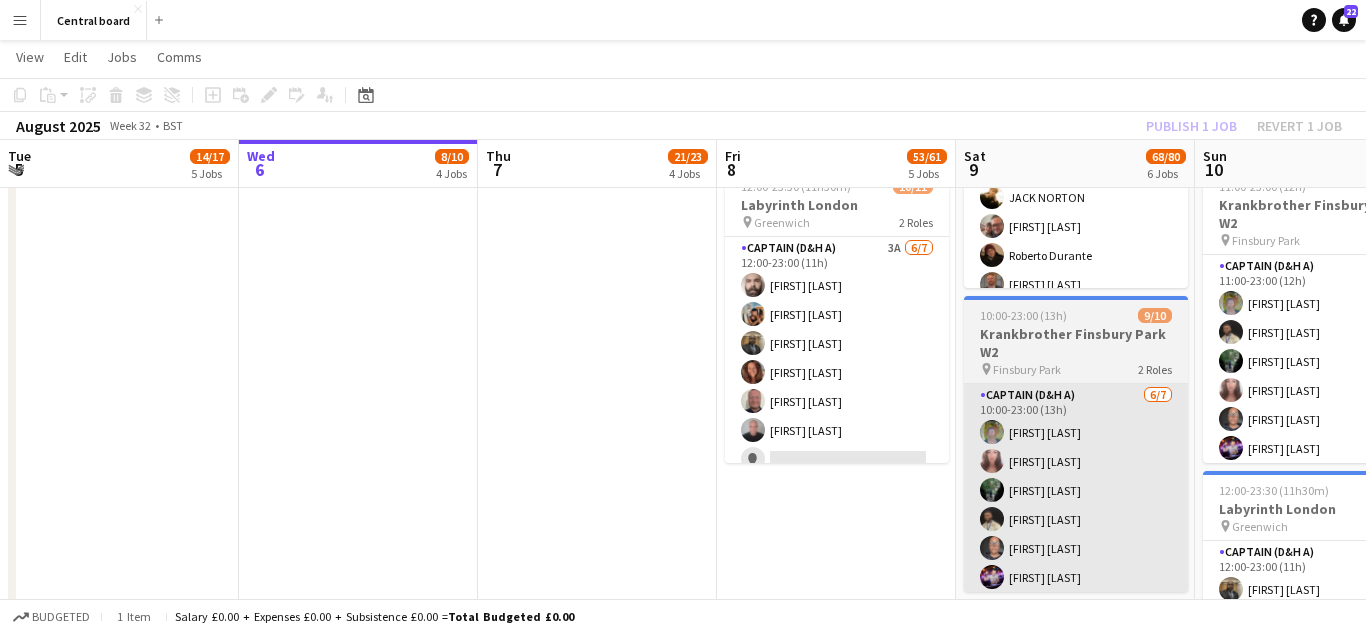 click on "[ROLE] [NUMBER]/[NUMBER] [TIME] ([TIME])
[FIRST] [LAST] [FIRST] [LAST] [FIRST] [LAST] [FIRST] [LAST] [FIRST] [LAST]
single-neutral-actions" at bounding box center (1076, 505) 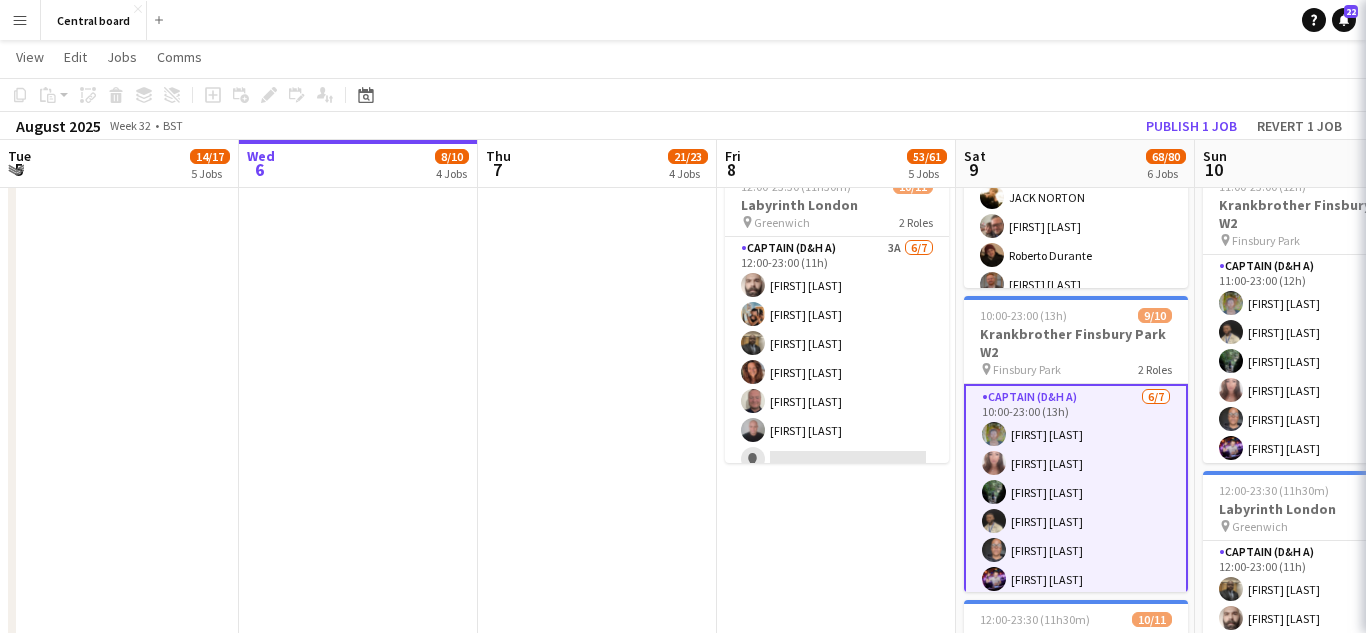 click on "single-neutral-actions-check-2
Confirmed" 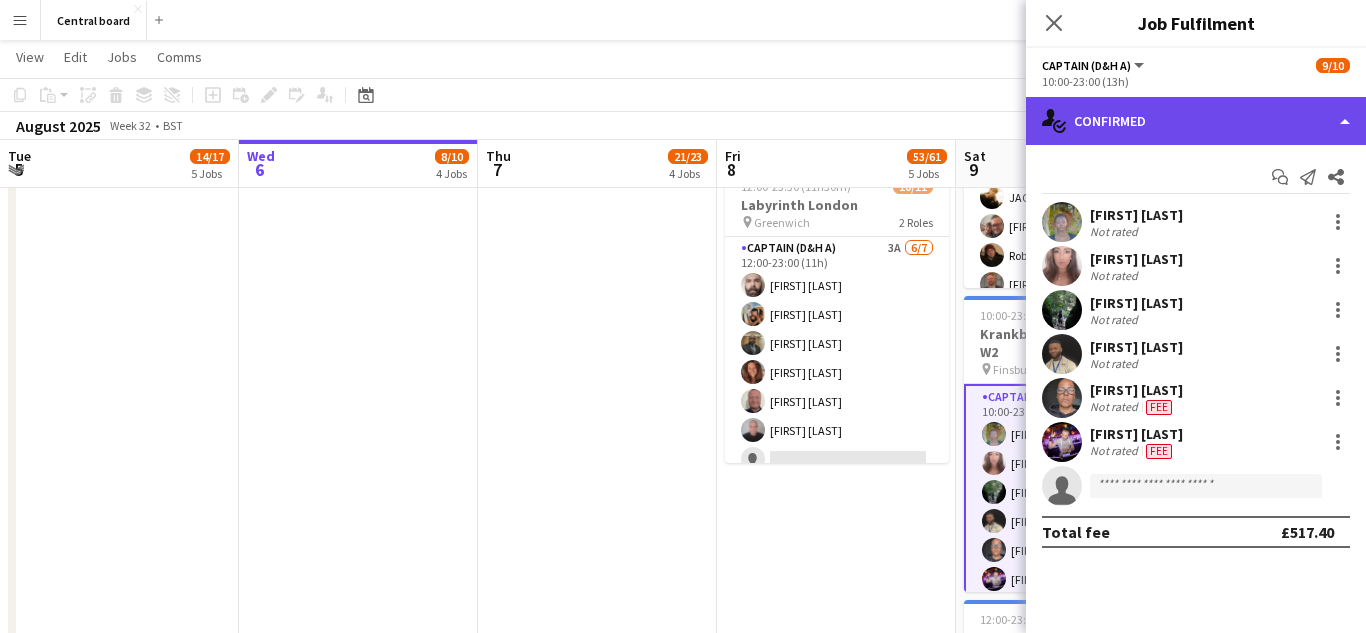 scroll, scrollTop: 70, scrollLeft: 0, axis: vertical 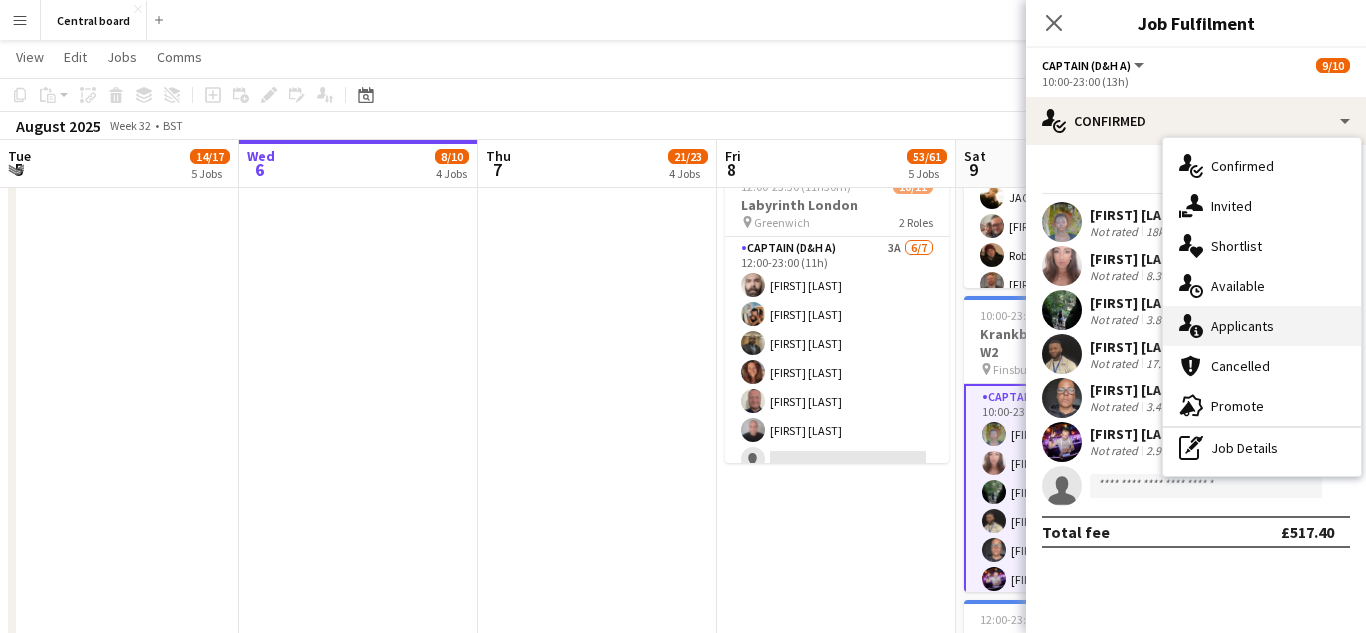 click on "single-neutral-actions-information
Applicants" at bounding box center [1262, 326] 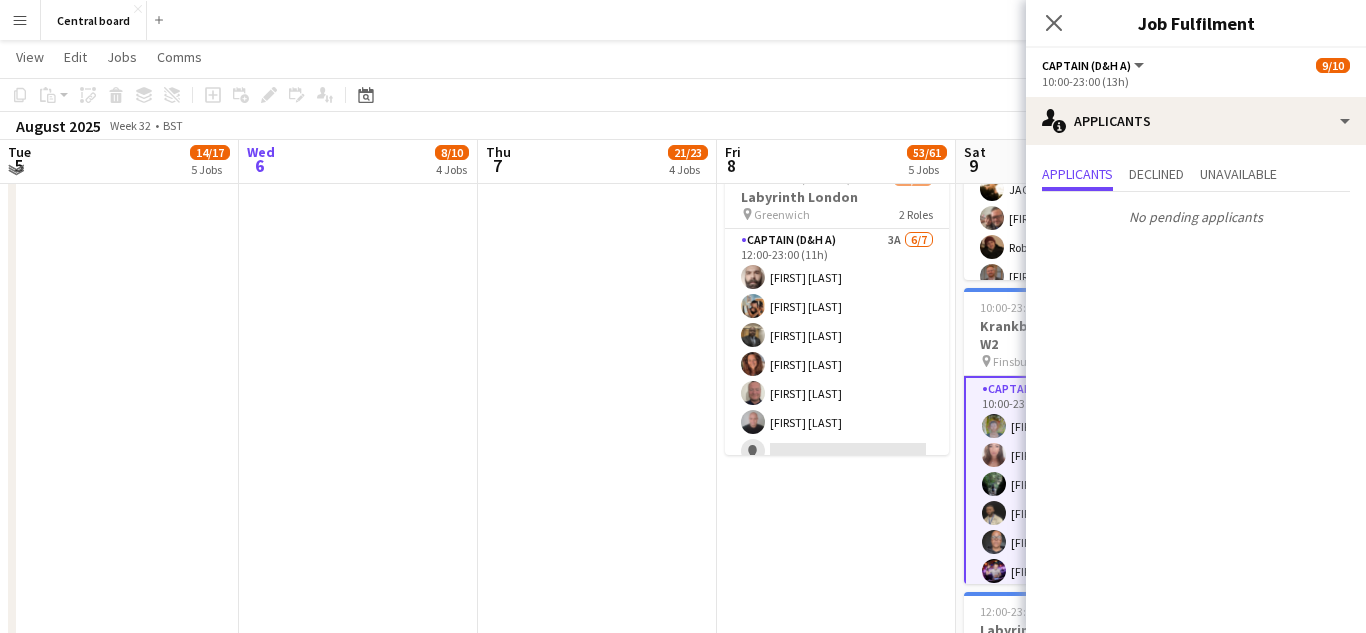 scroll, scrollTop: 1224, scrollLeft: 0, axis: vertical 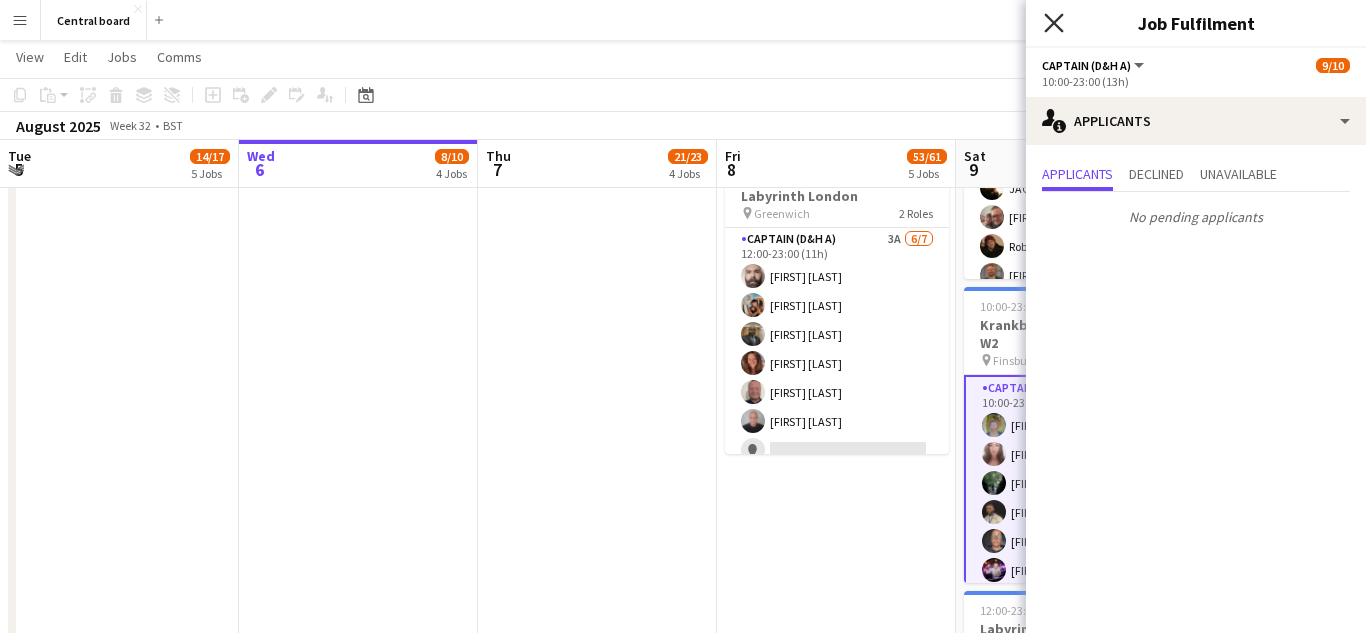 click 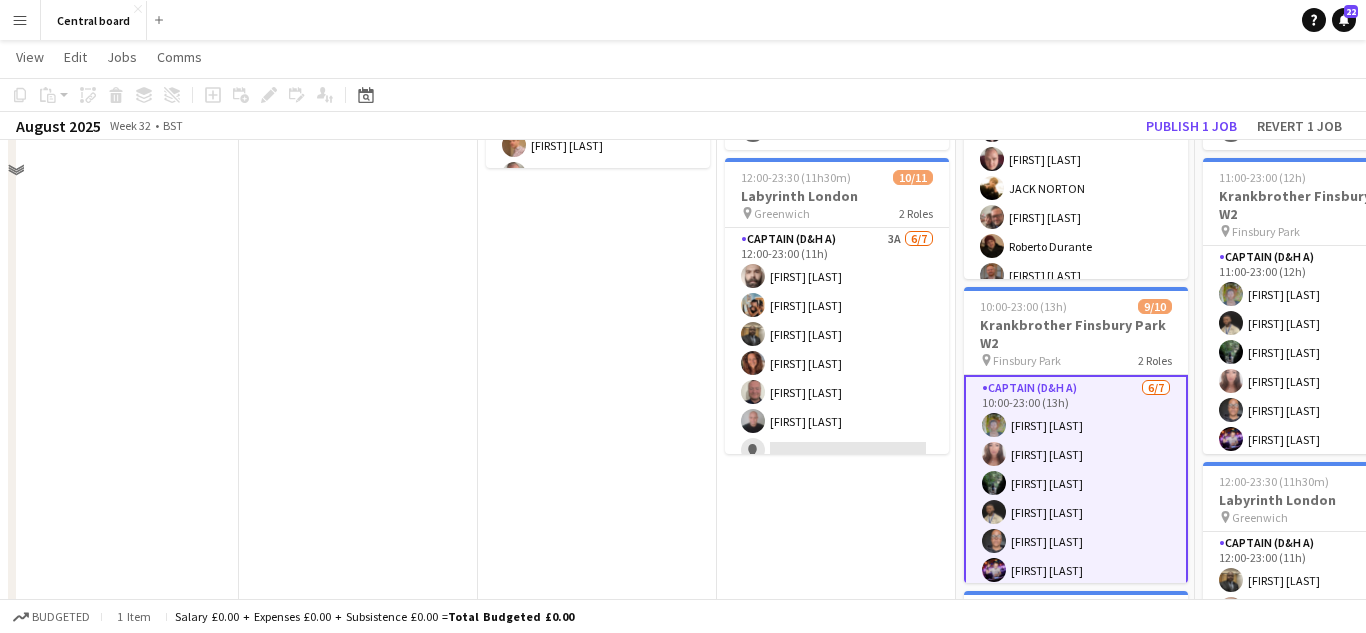 scroll, scrollTop: 1076, scrollLeft: 0, axis: vertical 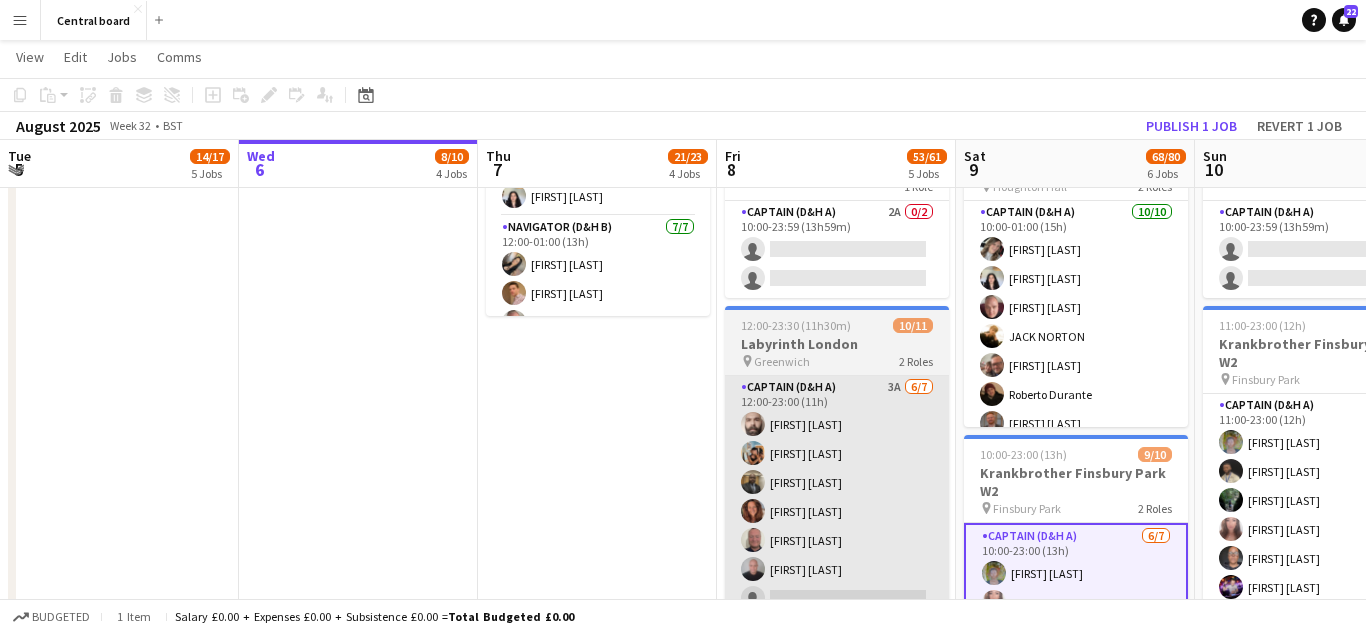 click on "[ROLE] [NUMBER]/[NUMBER] [TIME] ([TIME])
[FIRST] [LAST] [FIRST] [LAST] [FIRST] [LAST] [FIRST] [LAST] [FIRST] [LAST]
single-neutral-actions" at bounding box center [837, 497] 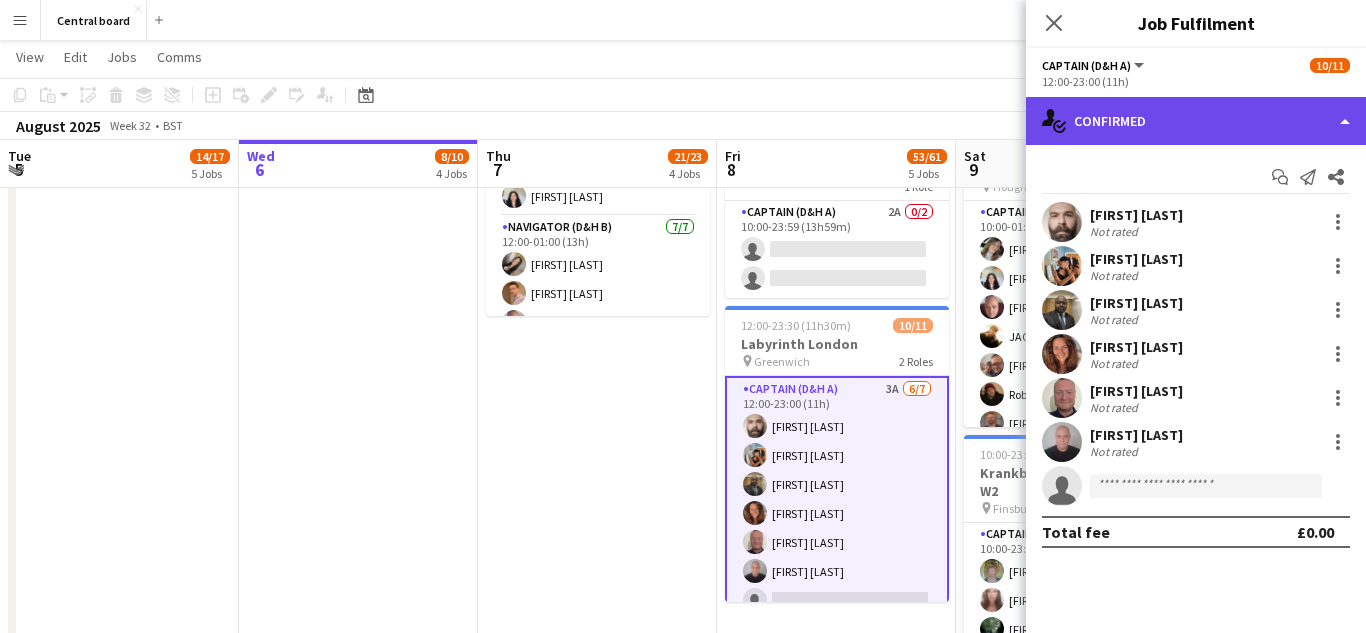 click on "single-neutral-actions-check-2
Confirmed" 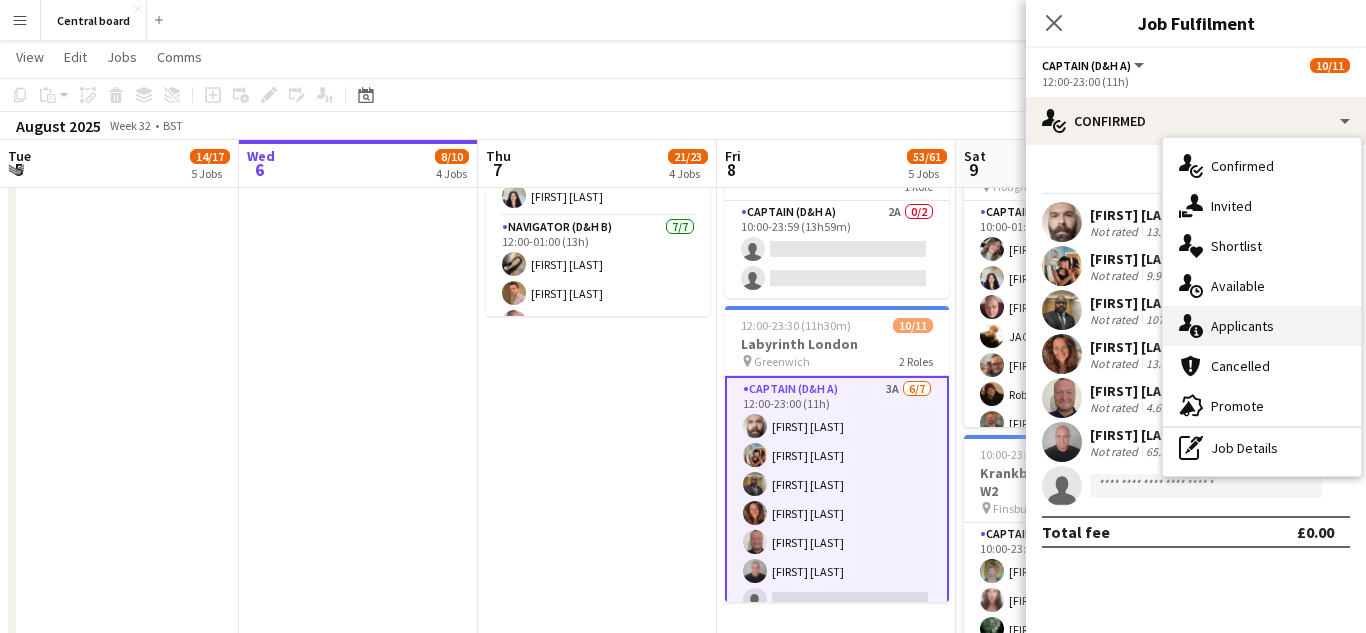 click on "single-neutral-actions-information
Applicants" at bounding box center (1262, 326) 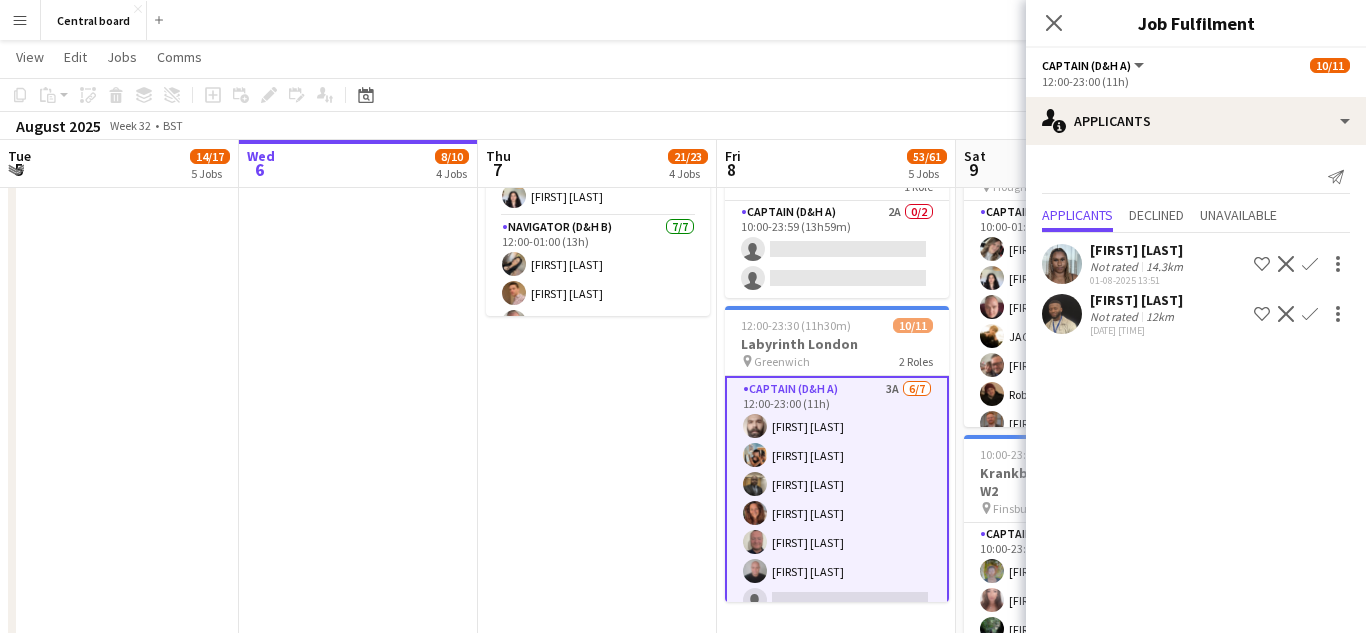 click on "[TIME] ([TIME])    [NUMBER]/[NUMBER] [EVENT]
pin
[LOCATION]   [NUMBER] Role   [ROLE]   [NUMBER]/[NUMBER]   [TIME] ([TIME])
[FIRST] [LAST] [FIRST] [LAST] [FIRST] [LAST] [FIRST] [LAST] [FIRST] [LAST]     [TIME] ([TIME])    [NUMBER]/[NUMBER] [EVENT]
pin
[LOCATION]   [NUMBER] Role   [ROLE]   [NUMBER]/[NUMBER]   [TIME] ([TIME])
single-neutral-actions
single-neutral-actions
[TIME] ([TIME]) ([DAY])   [NUMBER]/[NUMBER] [EVENT]
pin
[LOCATION]   [NUMBER] Roles   [ROLE]   [NUMBER]/[NUMBER]   [TIME] ([TIME])
[FIRST] [LAST] [FIRST] [LAST] [FIRST] [LAST]   [ROLE]   [NUMBER]/[NUMBER]   [TIME] ([TIME])
[FIRST] [LAST]" at bounding box center (597, 295) 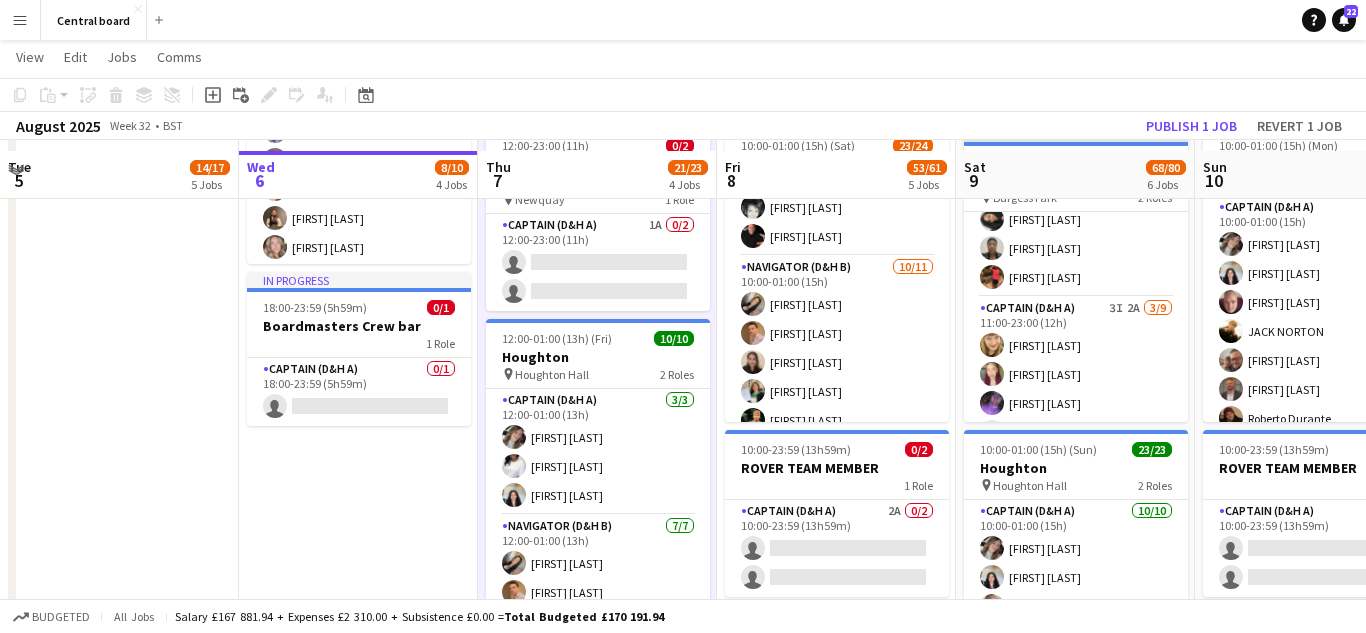 scroll, scrollTop: 788, scrollLeft: 0, axis: vertical 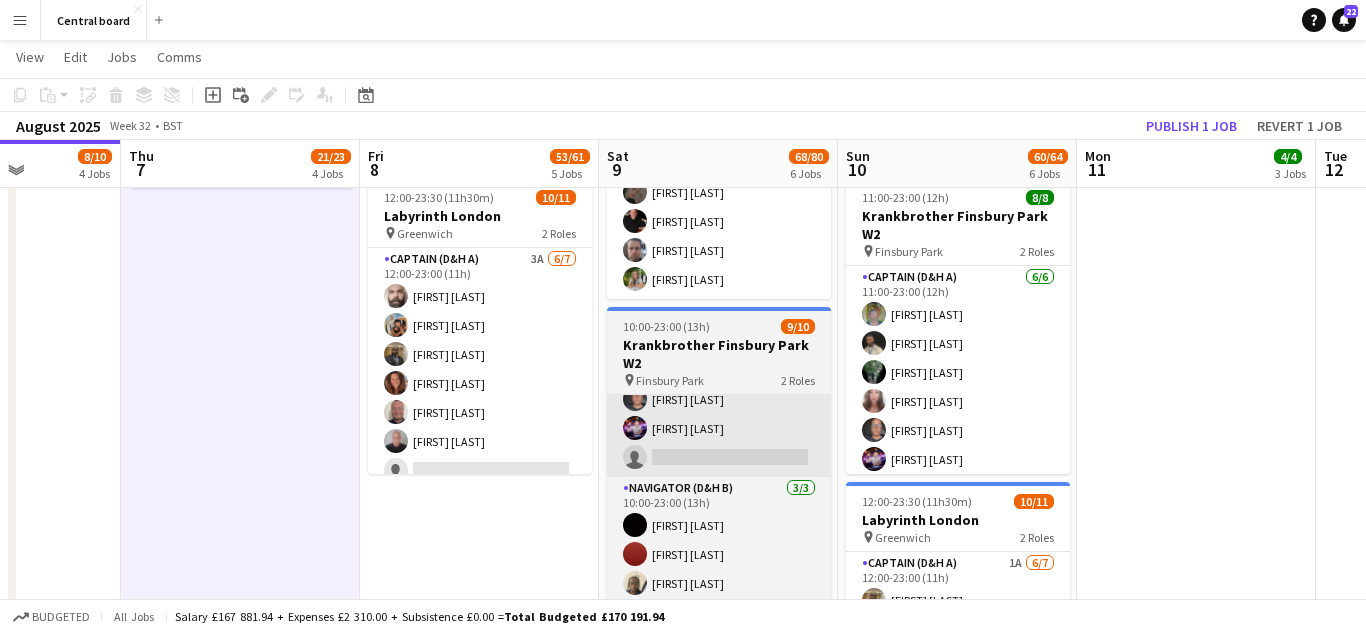 click on "[ROLE] [NUMBER]/[NUMBER] [TIME] ([TIME])
[FIRST] [LAST] [FIRST] [LAST] [FIRST] [LAST] [FIRST] [LAST] [FIRST] [LAST]
single-neutral-actions" at bounding box center (719, 356) 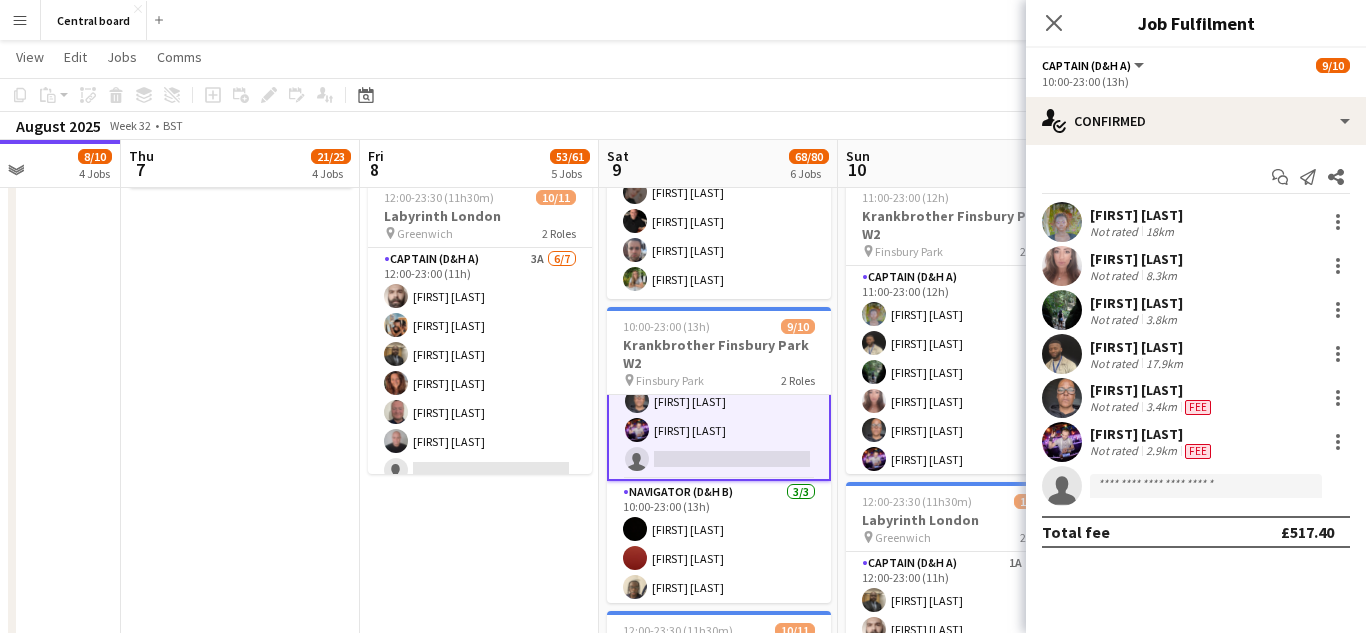 scroll, scrollTop: 162, scrollLeft: 0, axis: vertical 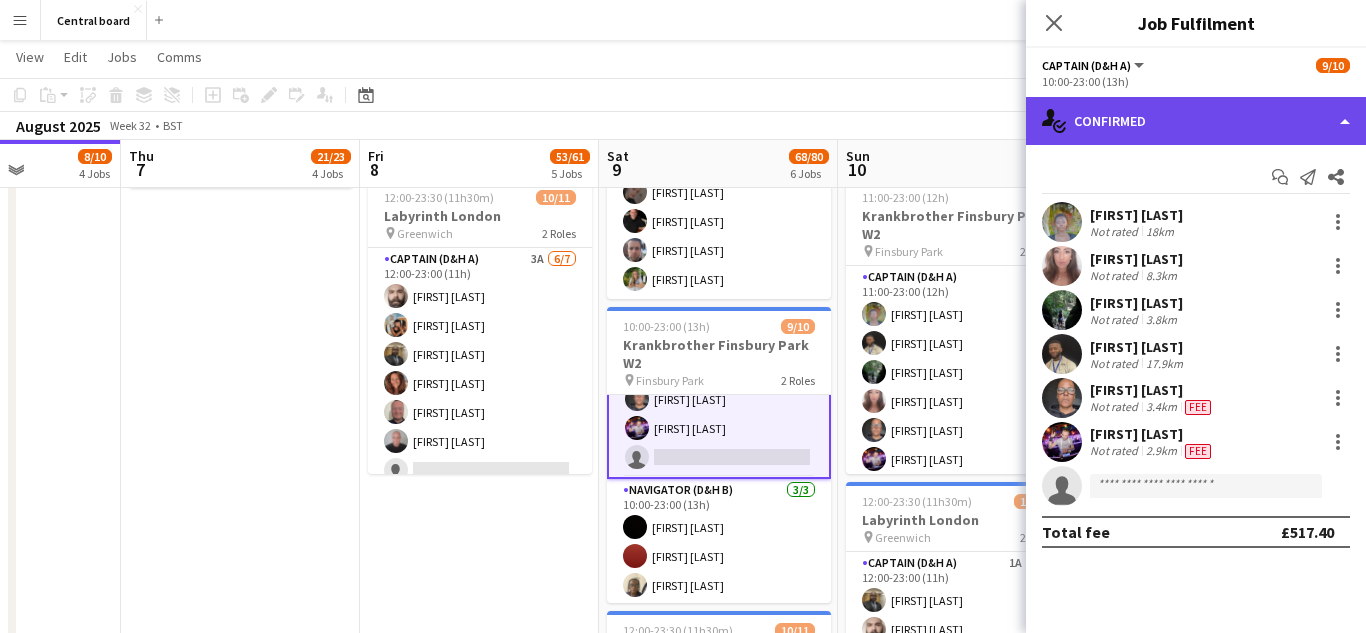 click on "single-neutral-actions-check-2
Confirmed" 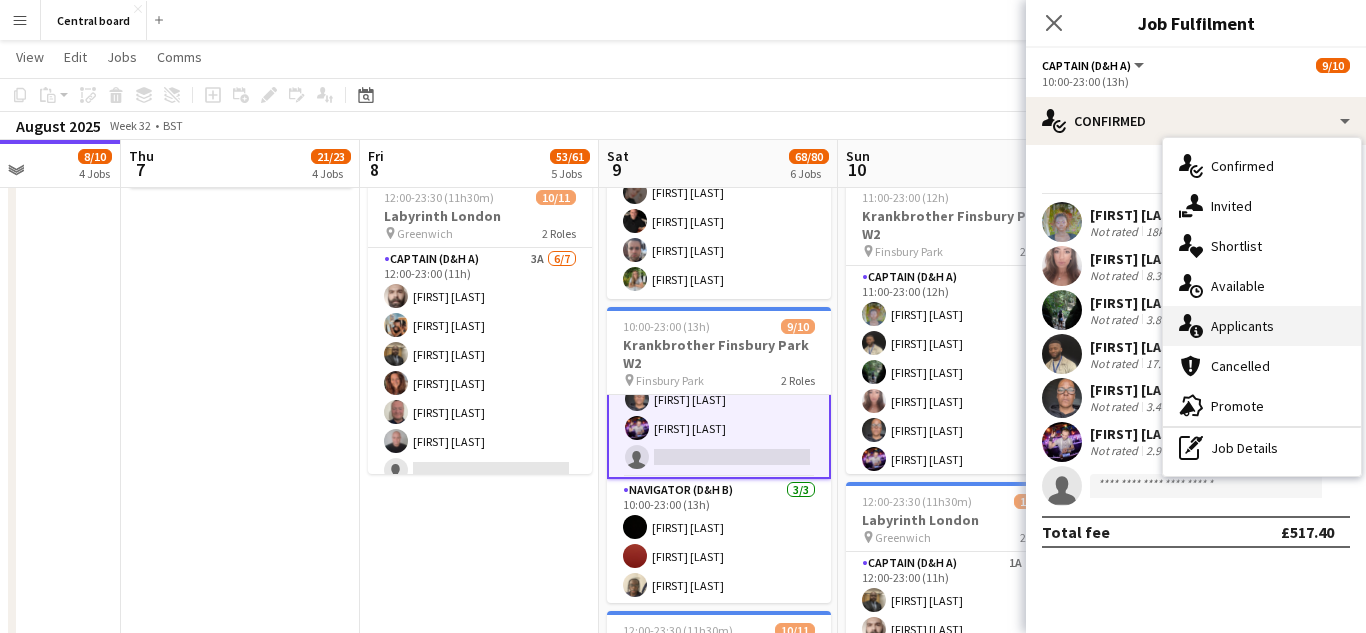 click on "single-neutral-actions-information
Applicants" at bounding box center [1262, 326] 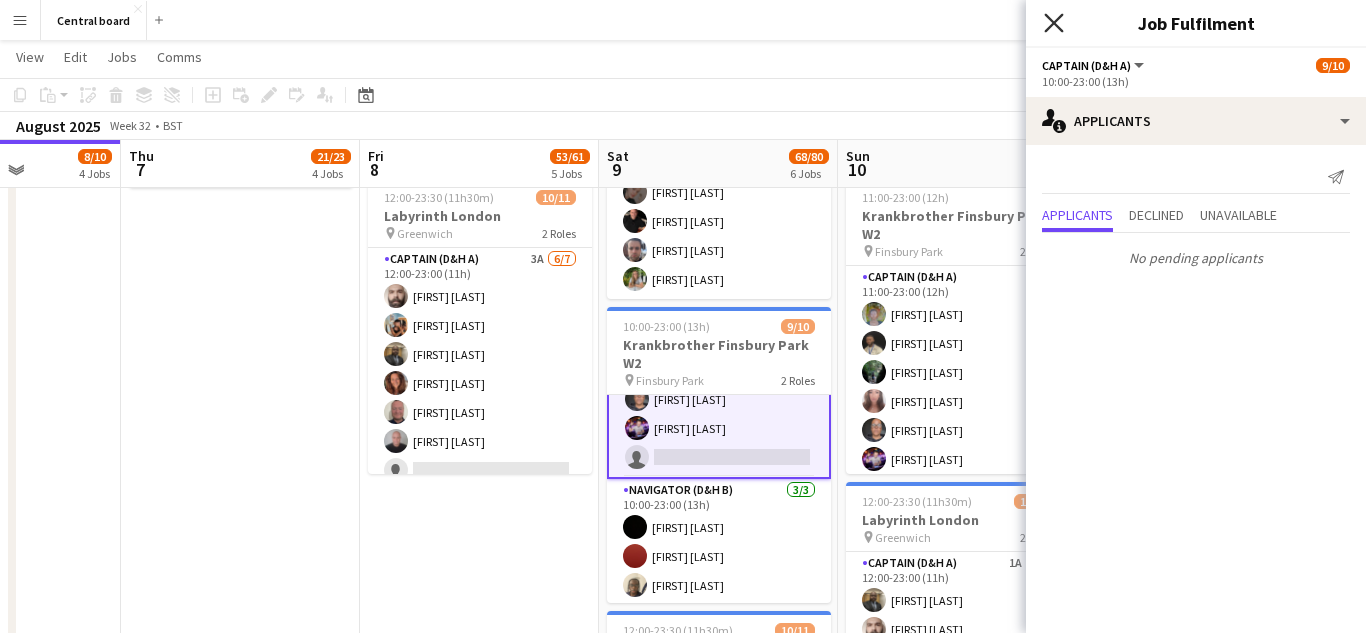 click on "Close pop-in" 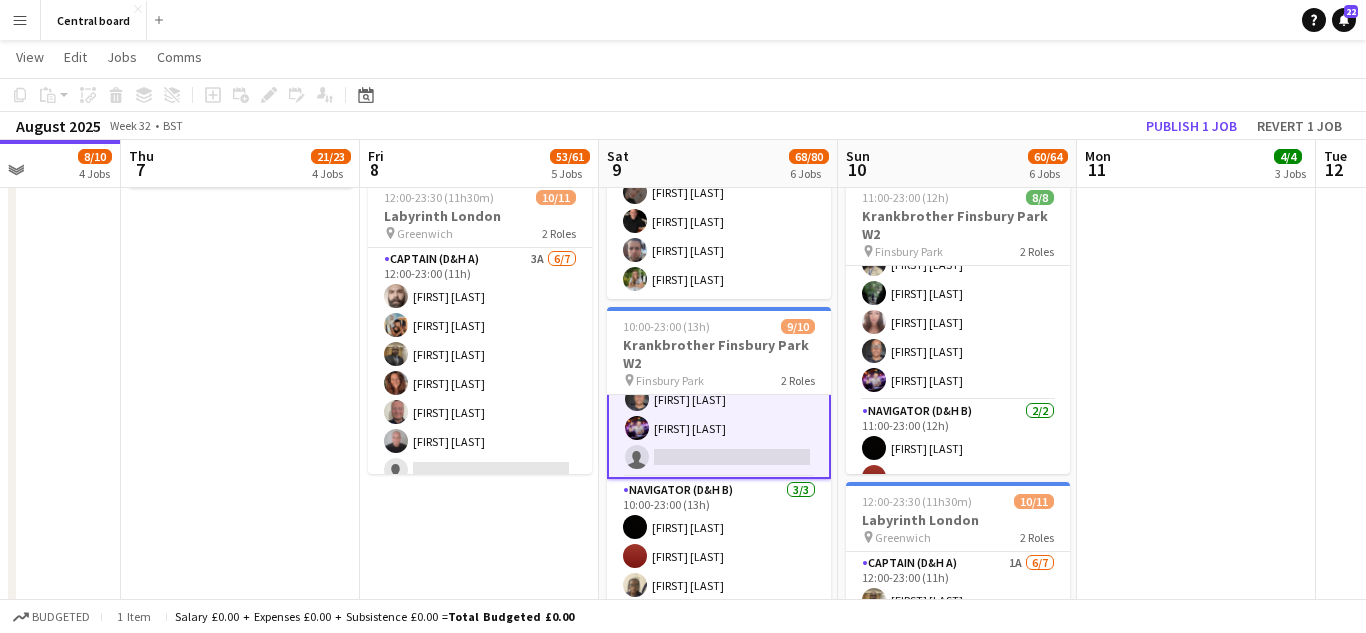 scroll, scrollTop: 102, scrollLeft: 0, axis: vertical 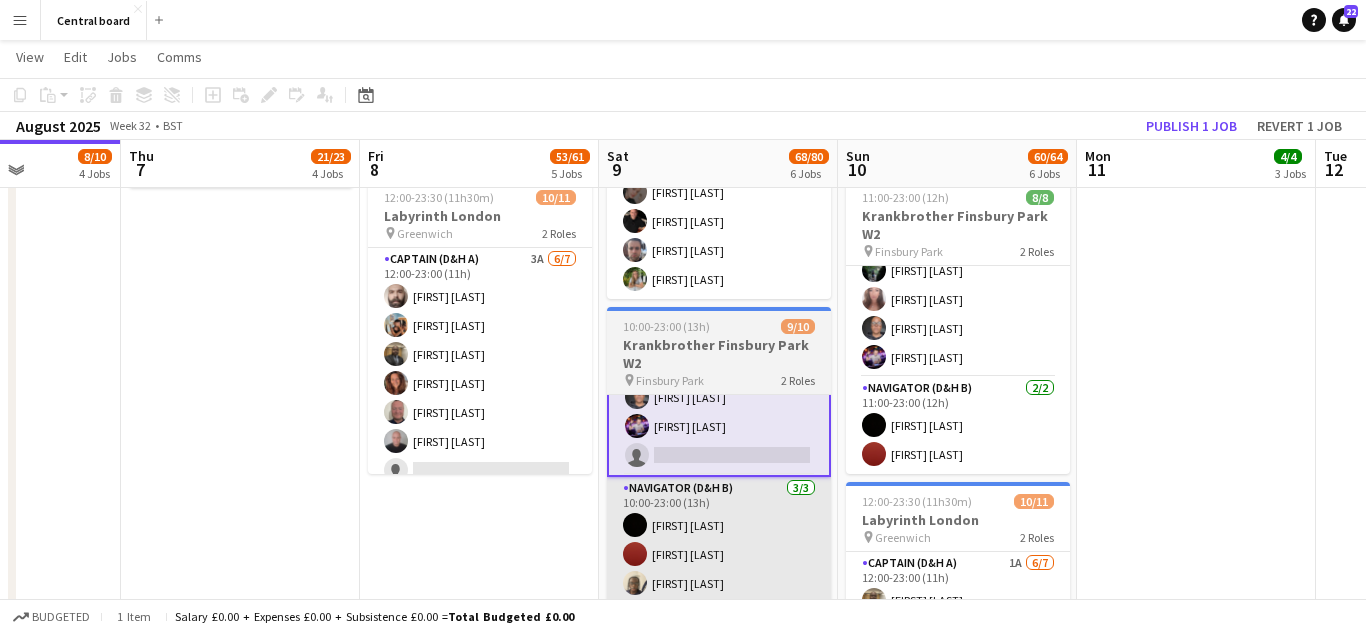 click on "[ROLE] [NUMBER]/[NUMBER] [TIME] ([TIME])
[FIRST] [LAST] [FIRST] [LAST] [FIRST] [LAST]" at bounding box center (719, 540) 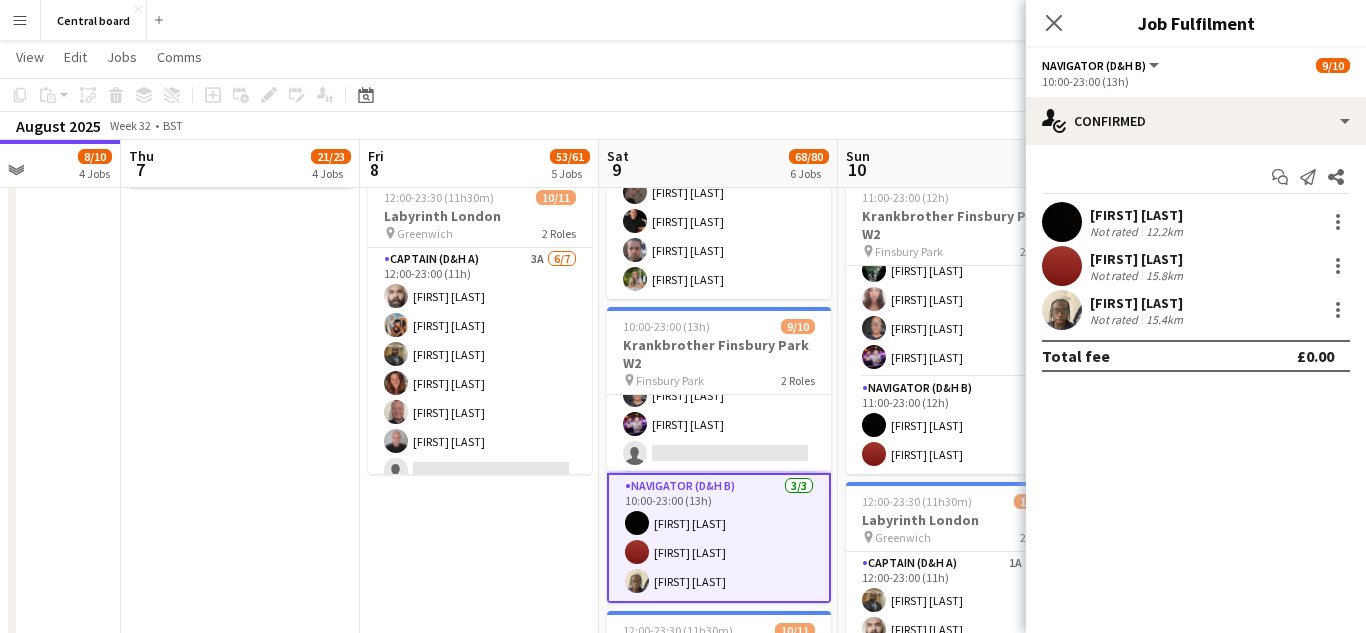 scroll, scrollTop: 162, scrollLeft: 0, axis: vertical 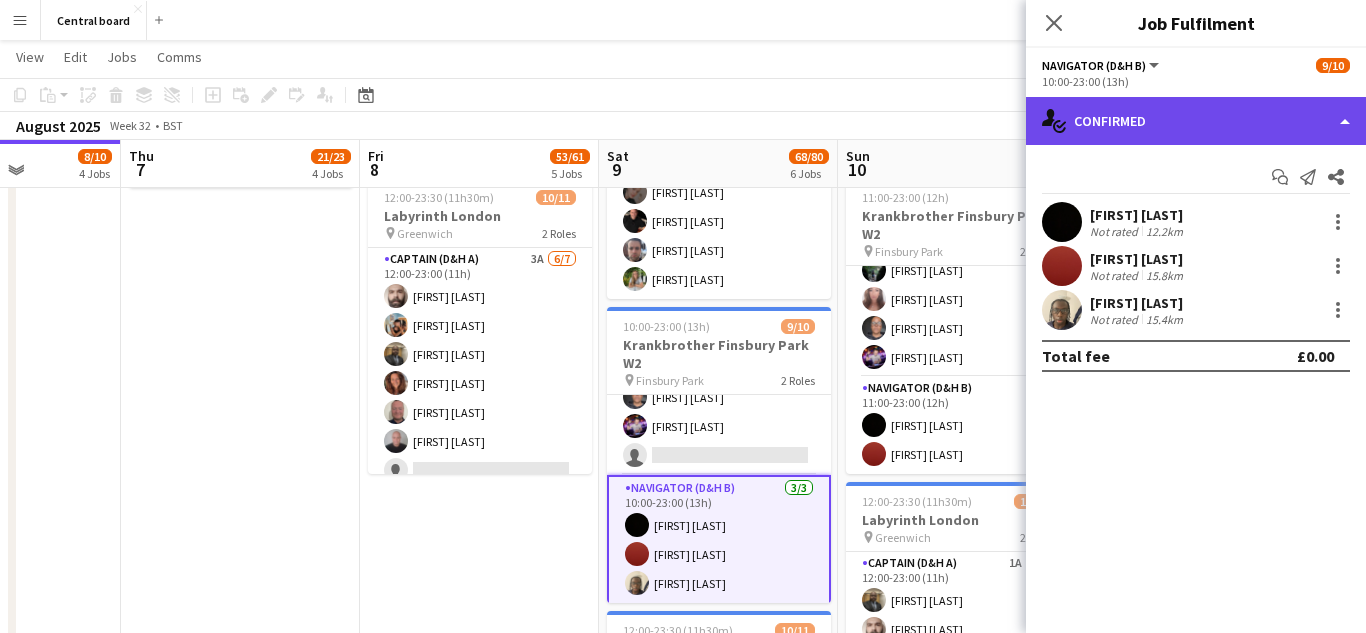click on "single-neutral-actions-check-2
Confirmed" 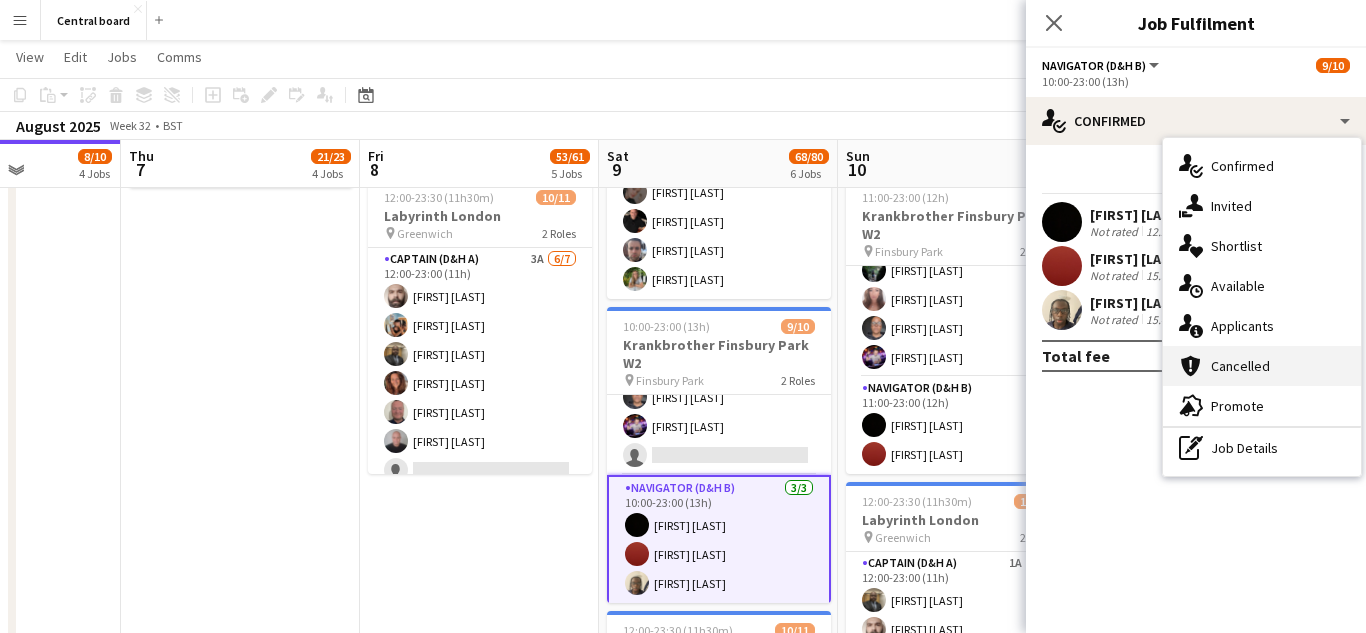 click on "cancellation
Cancelled" at bounding box center [1262, 366] 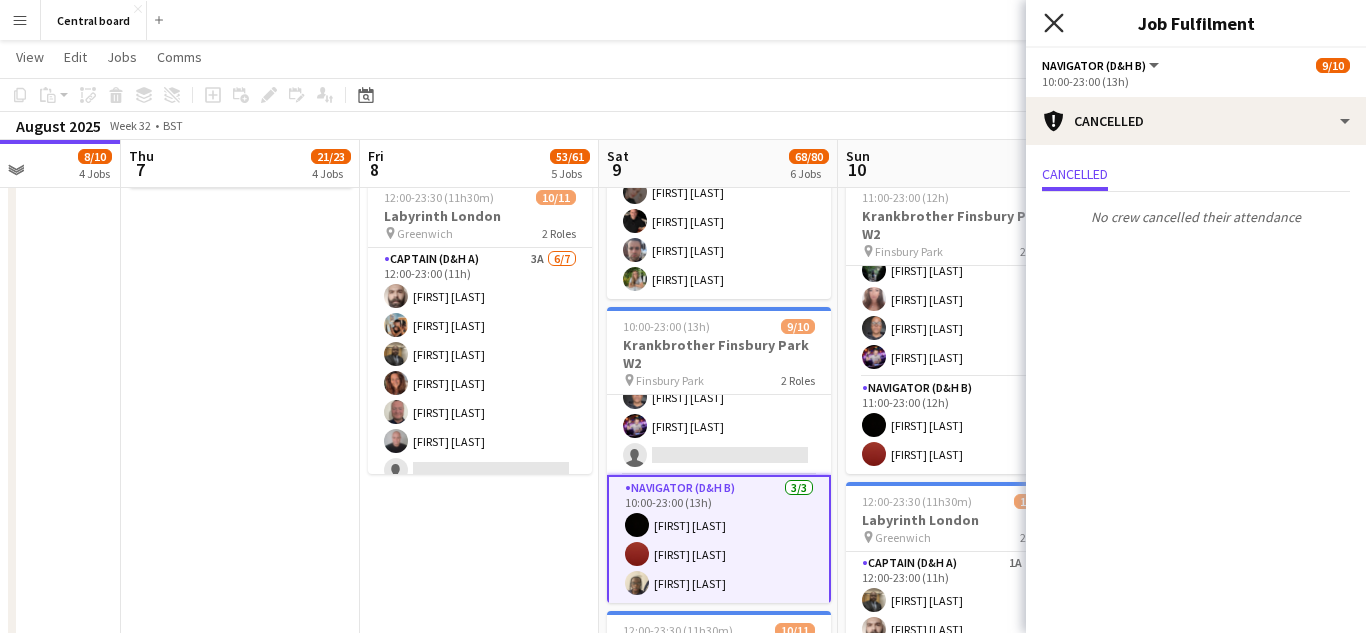 click 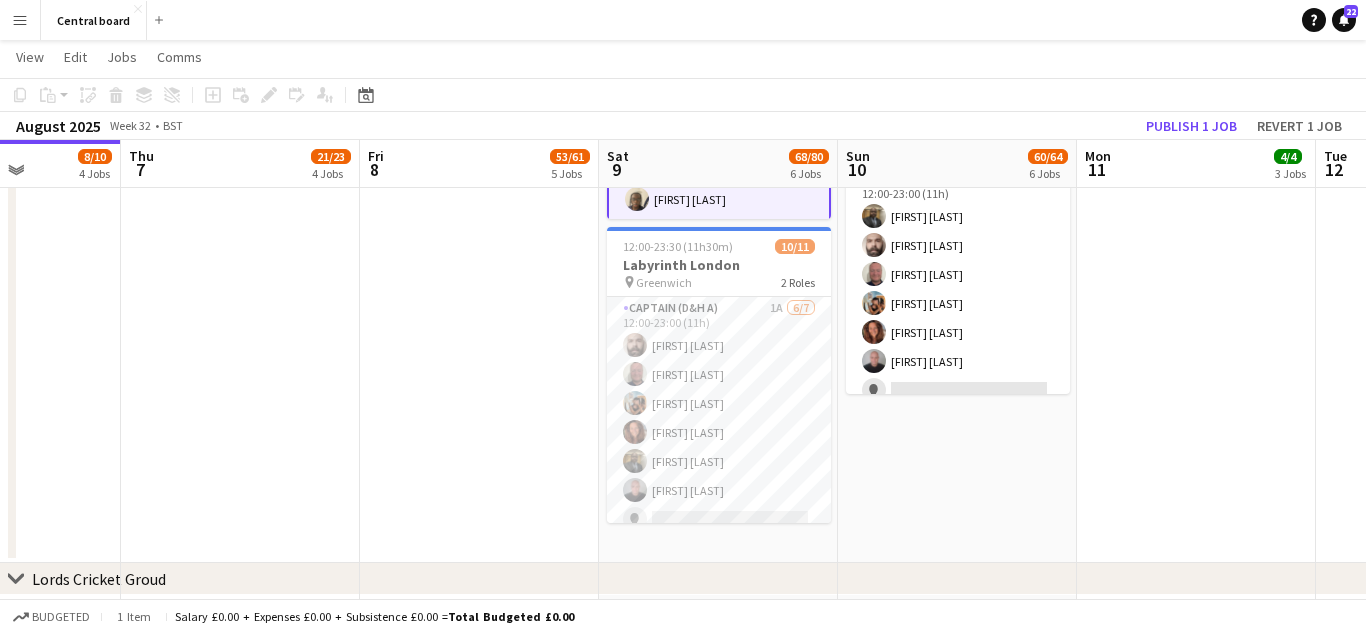 scroll, scrollTop: 1589, scrollLeft: 0, axis: vertical 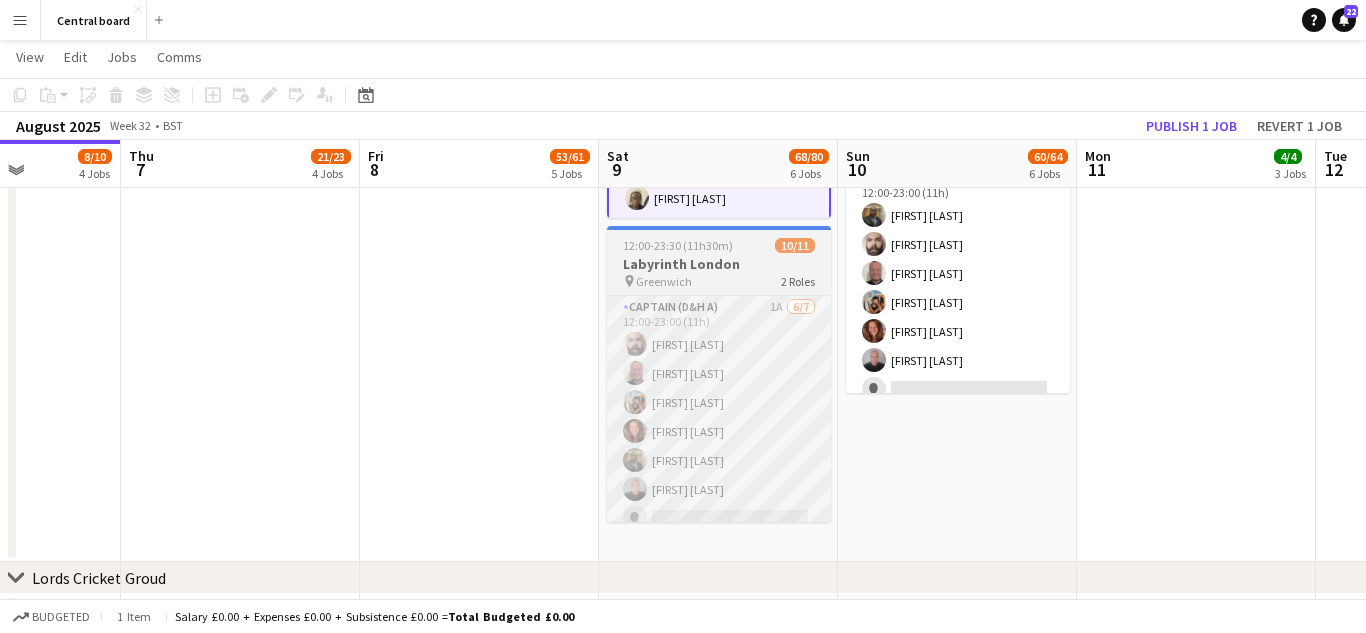 click on "[ROLE] [NUMBER] [NUMBER]/[NUMBER] [TIME] ([TIME])
[FIRST] [LAST] [FIRST] [LAST] [FIRST] [LAST] [FIRST] [LAST] [FIRST] [LAST]
single-neutral-actions" at bounding box center (719, 417) 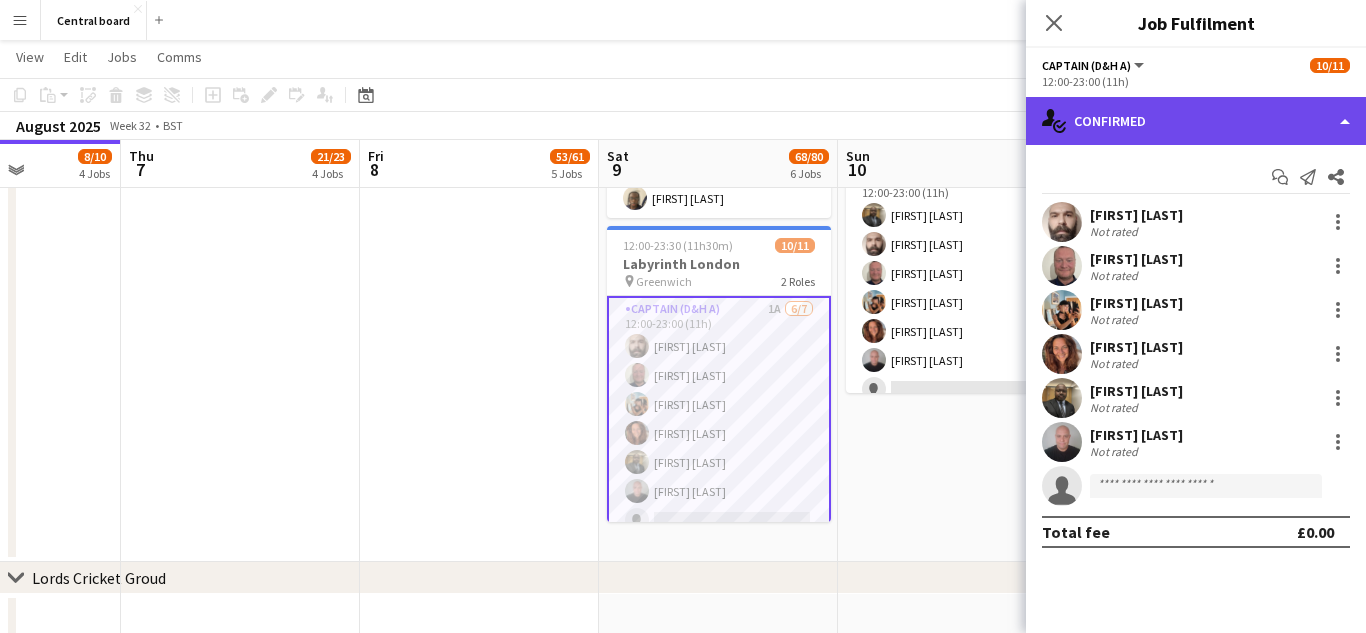 click on "single-neutral-actions-check-2
Confirmed" 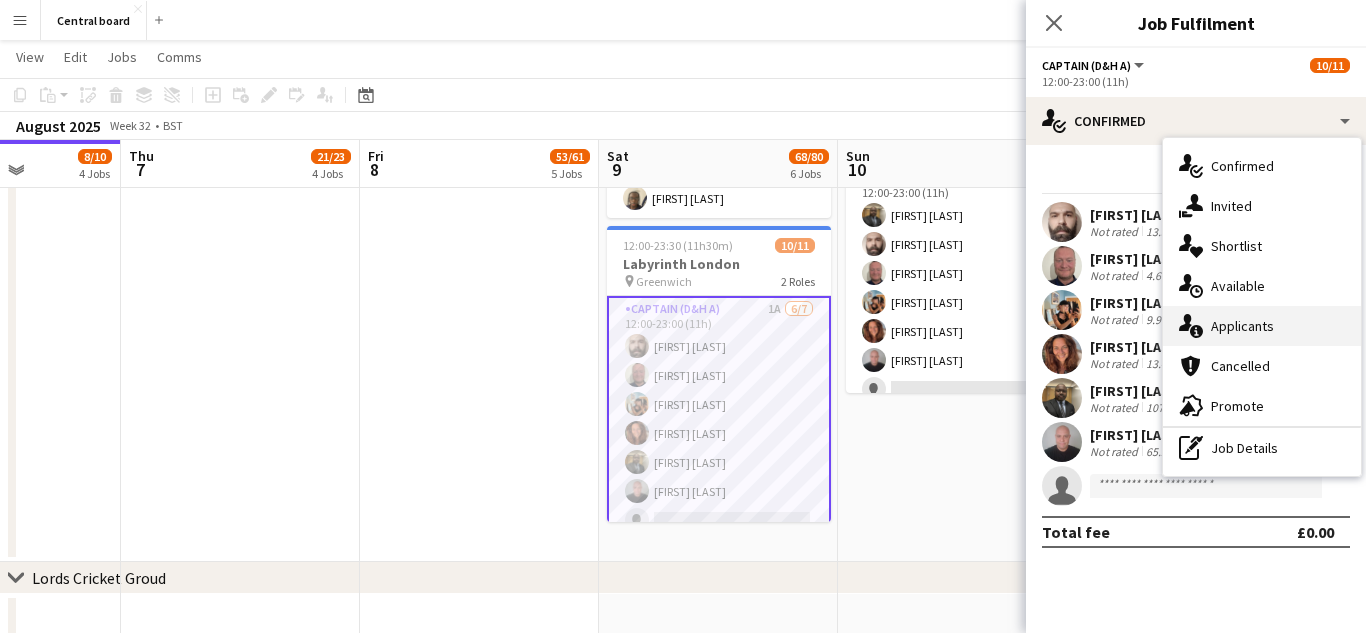 click on "single-neutral-actions-information
Applicants" at bounding box center (1262, 326) 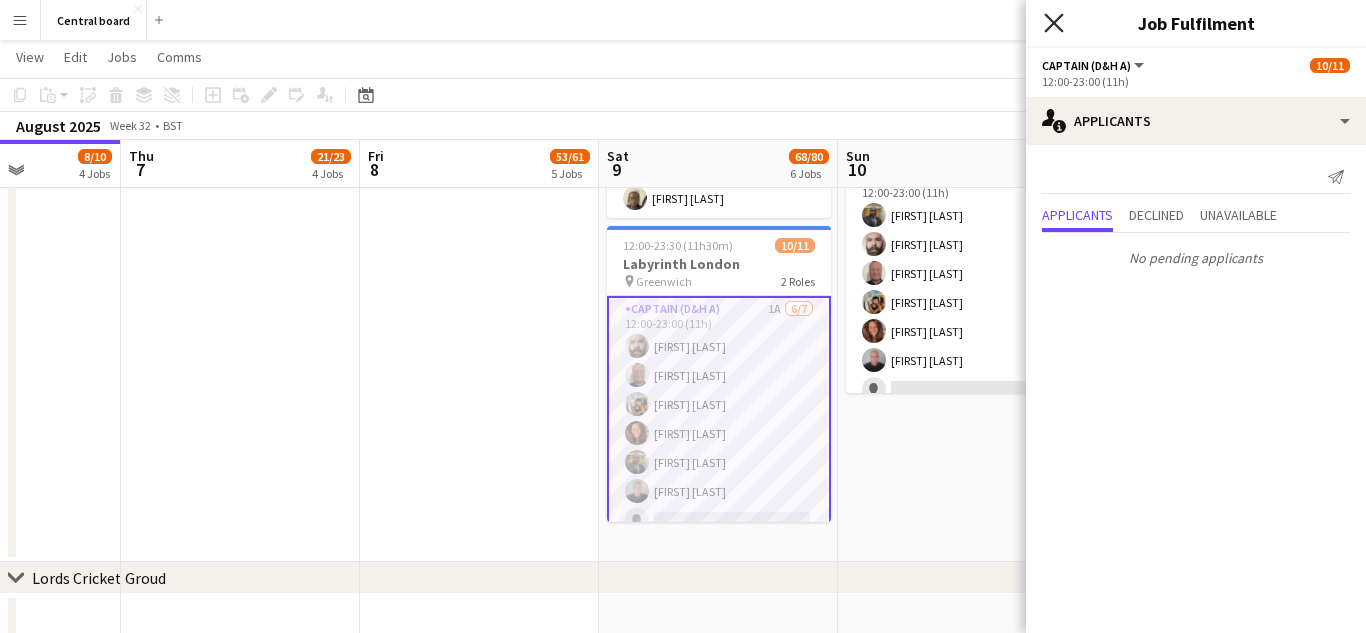 click on "Close pop-in" 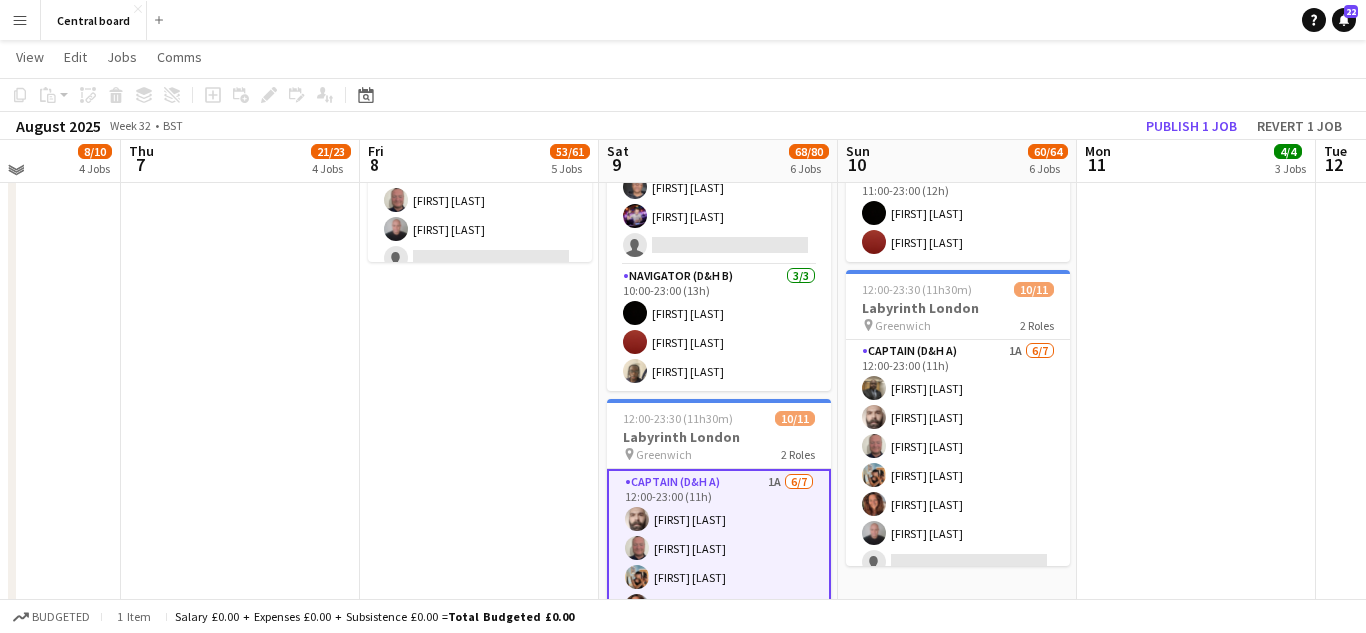 scroll, scrollTop: 1411, scrollLeft: 0, axis: vertical 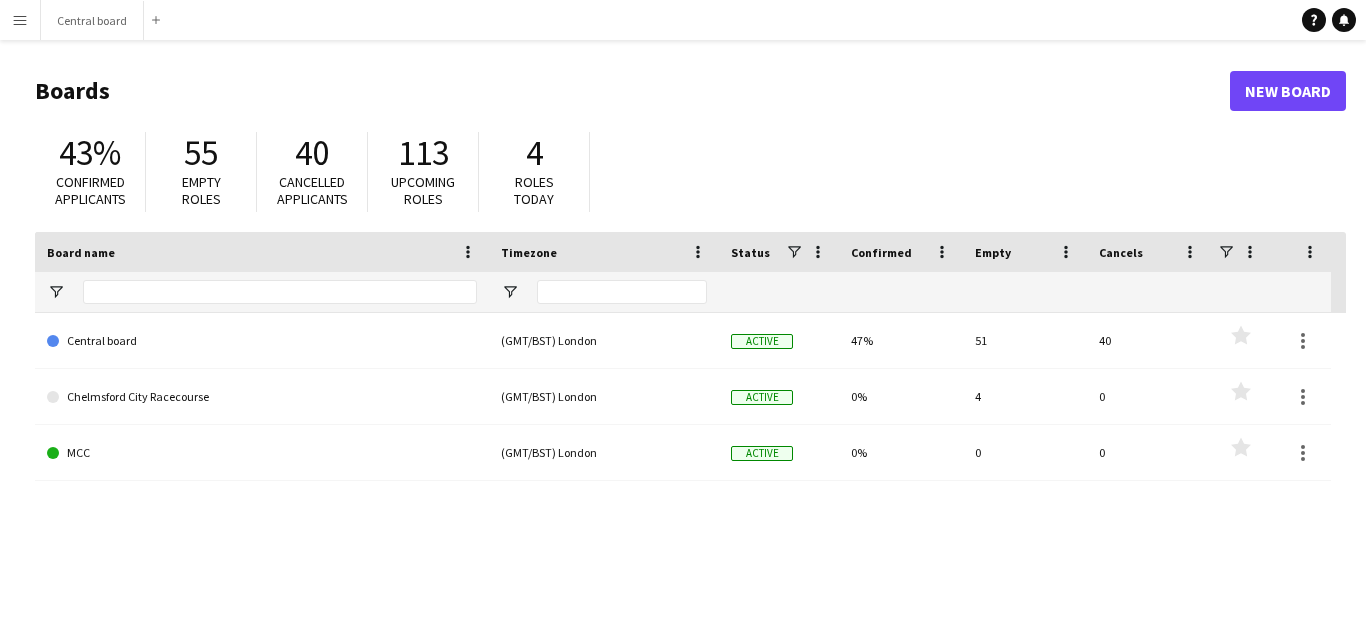click on "Menu" at bounding box center (20, 20) 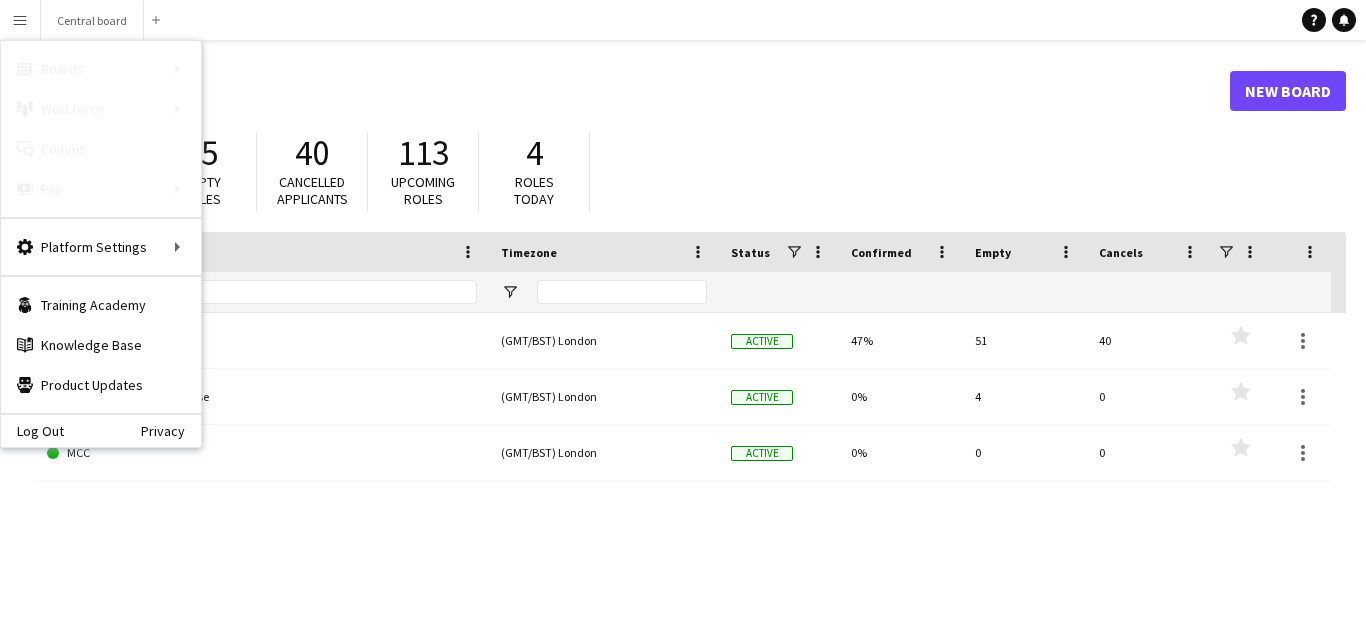 scroll, scrollTop: 0, scrollLeft: 0, axis: both 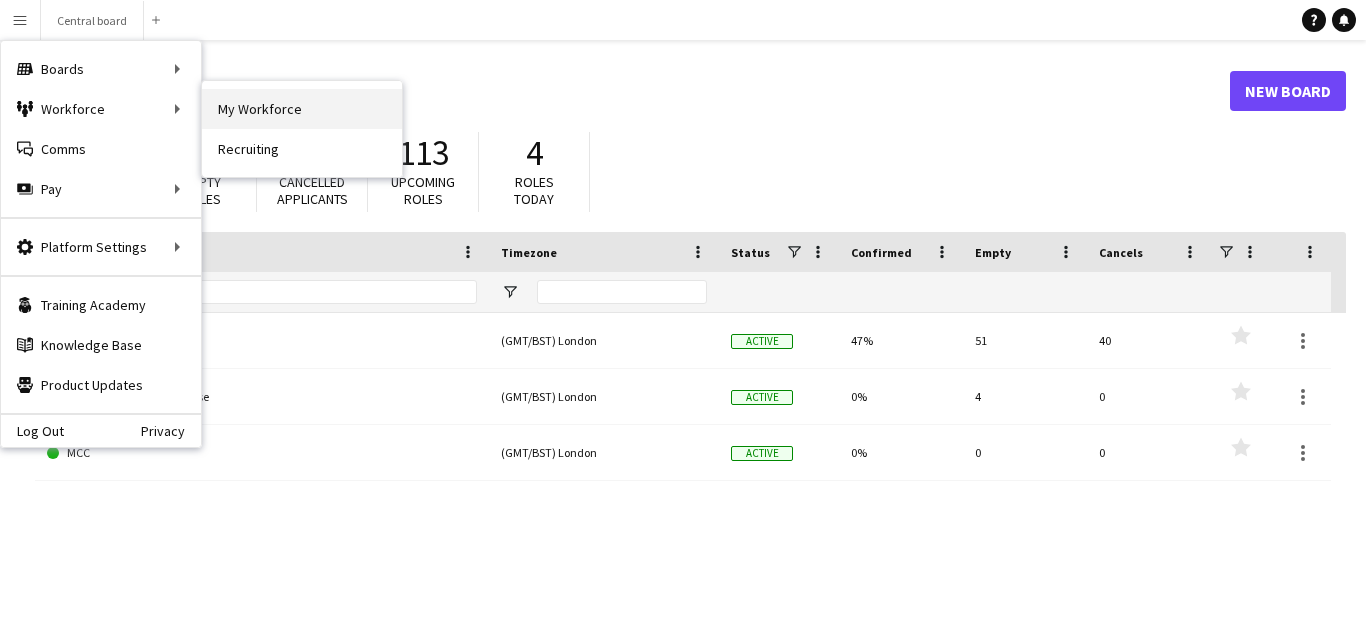 click on "My Workforce" at bounding box center (302, 109) 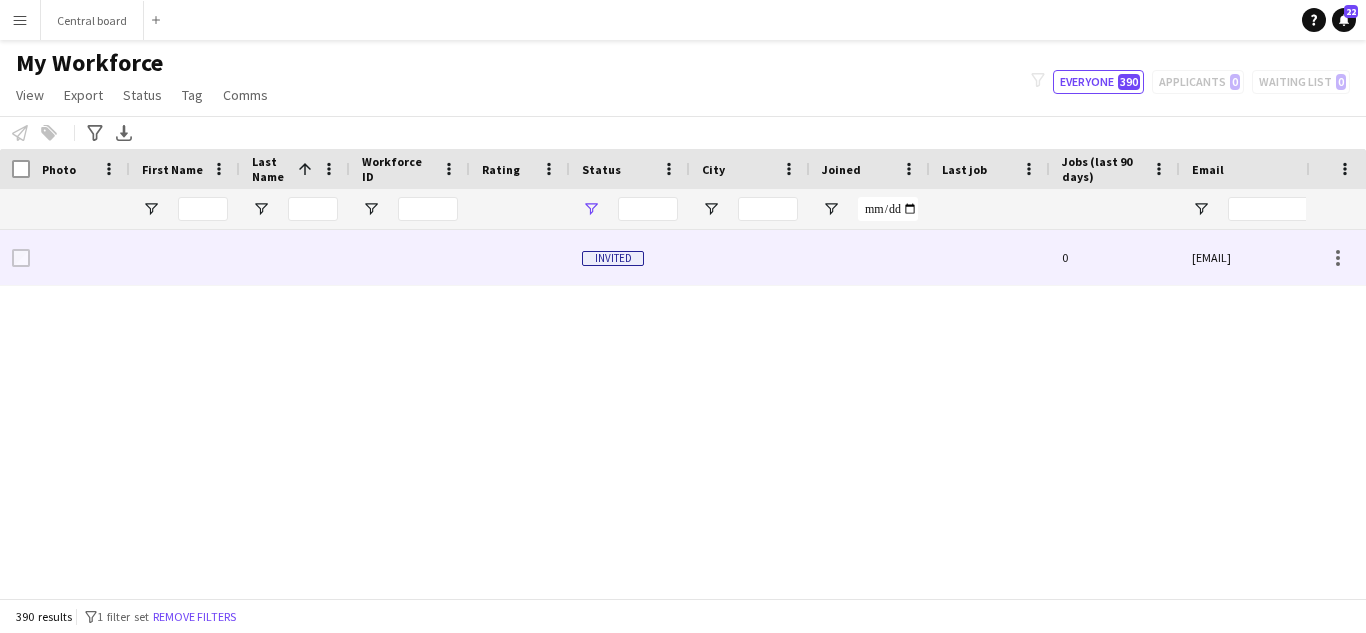 type on "**********" 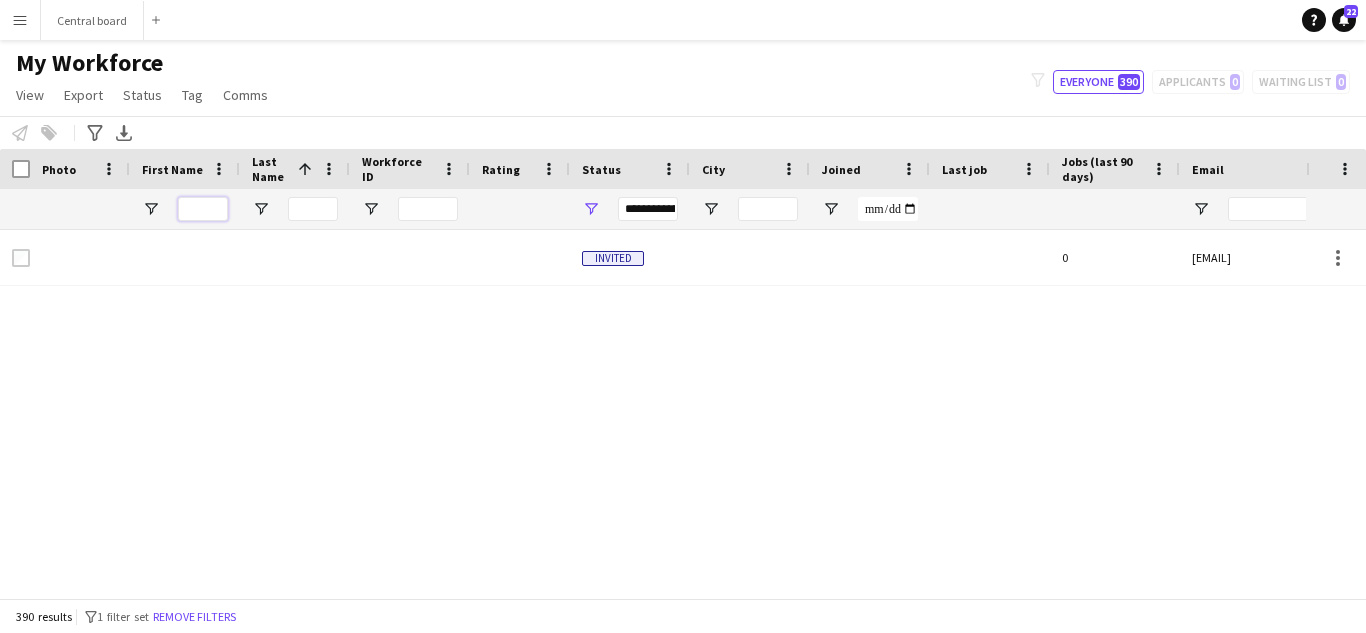 click at bounding box center (203, 209) 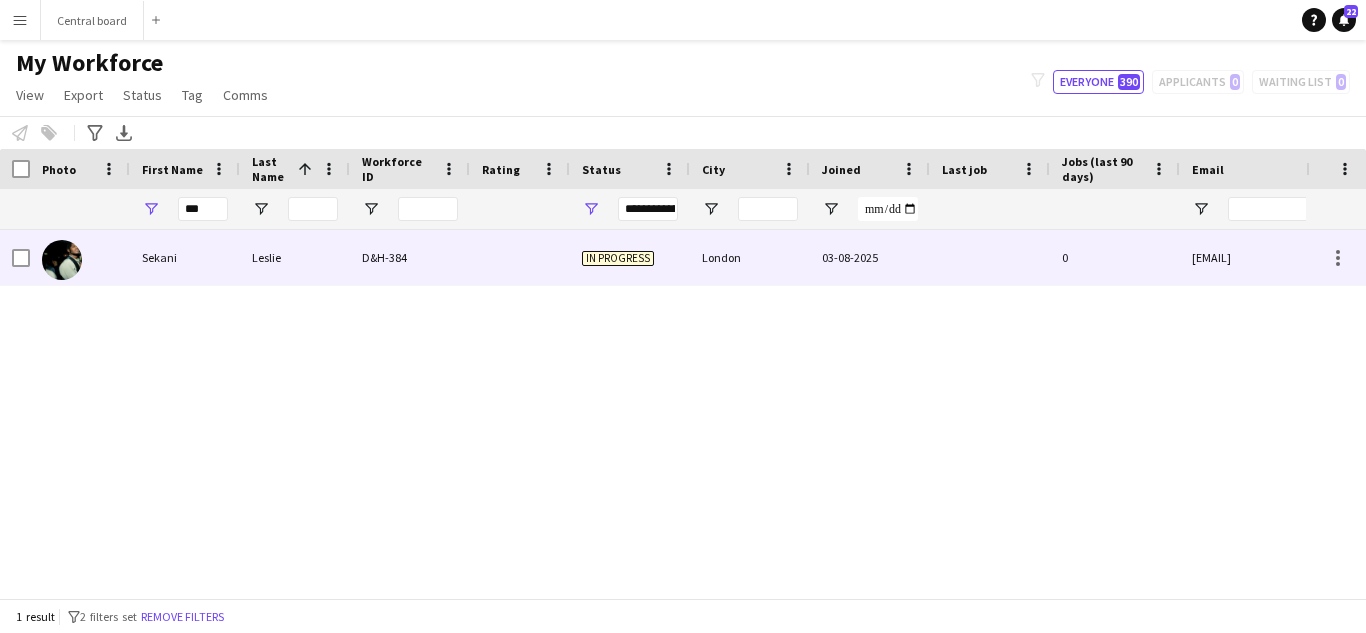 click on "D&H-384" at bounding box center [410, 257] 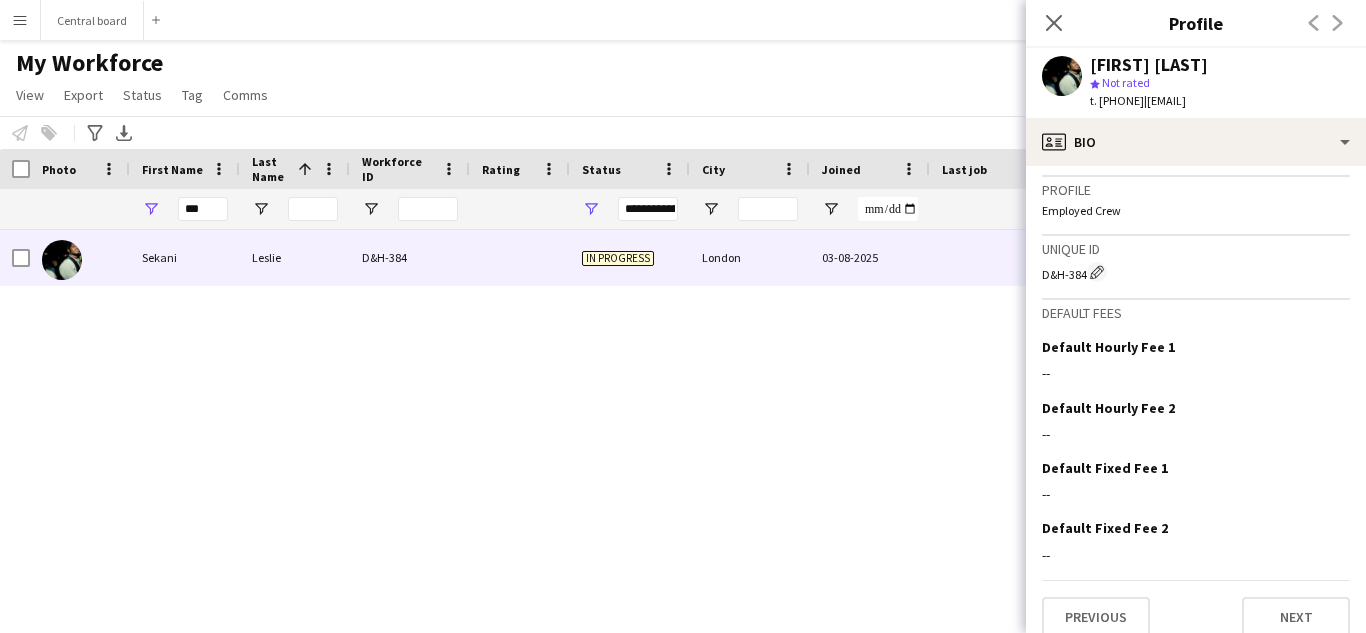 scroll, scrollTop: 868, scrollLeft: 0, axis: vertical 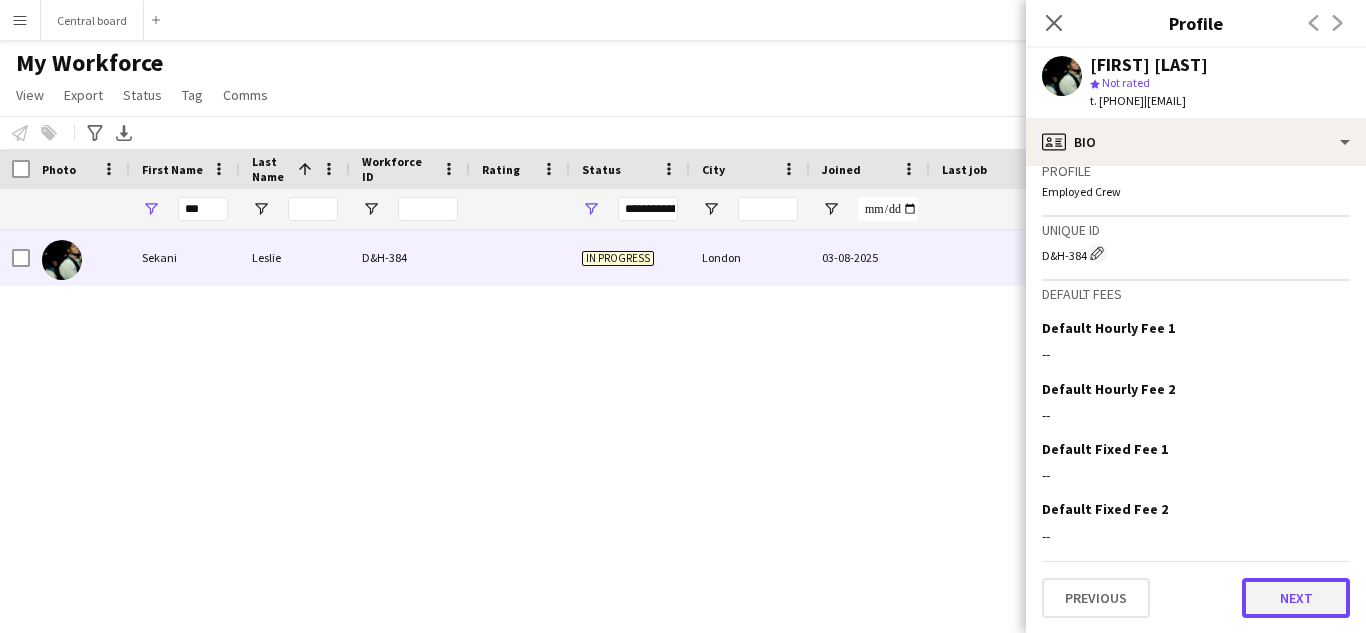 click on "Next" 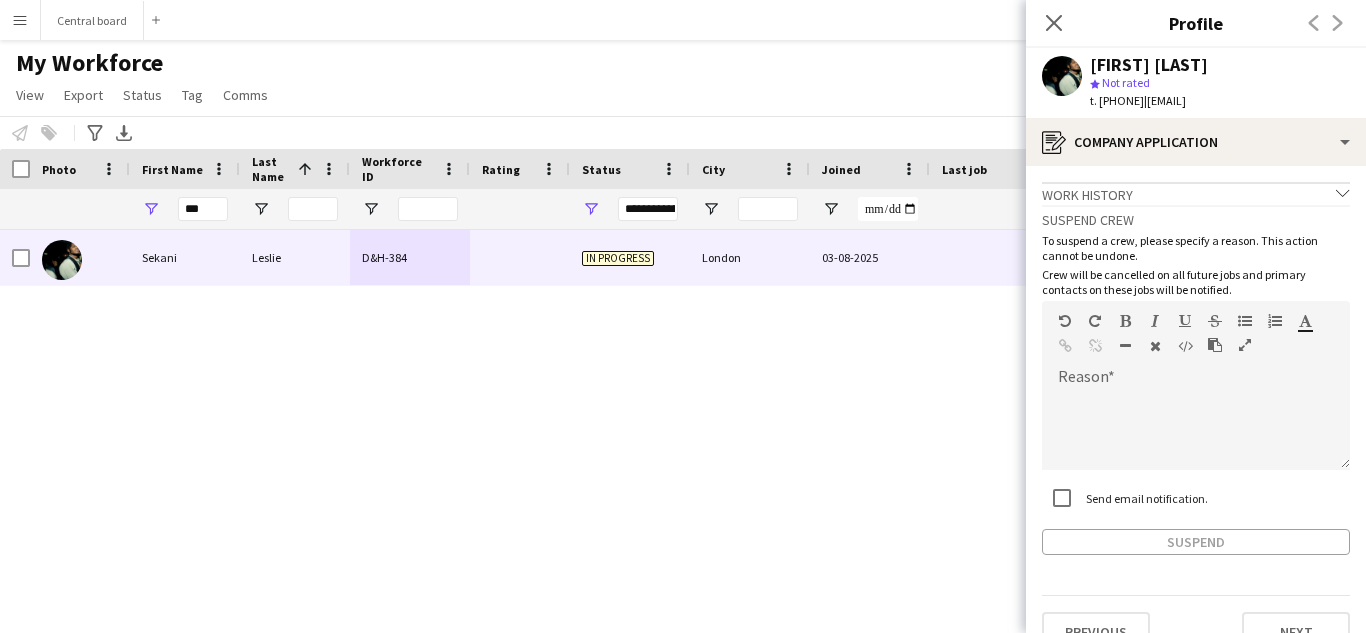 scroll, scrollTop: 34, scrollLeft: 0, axis: vertical 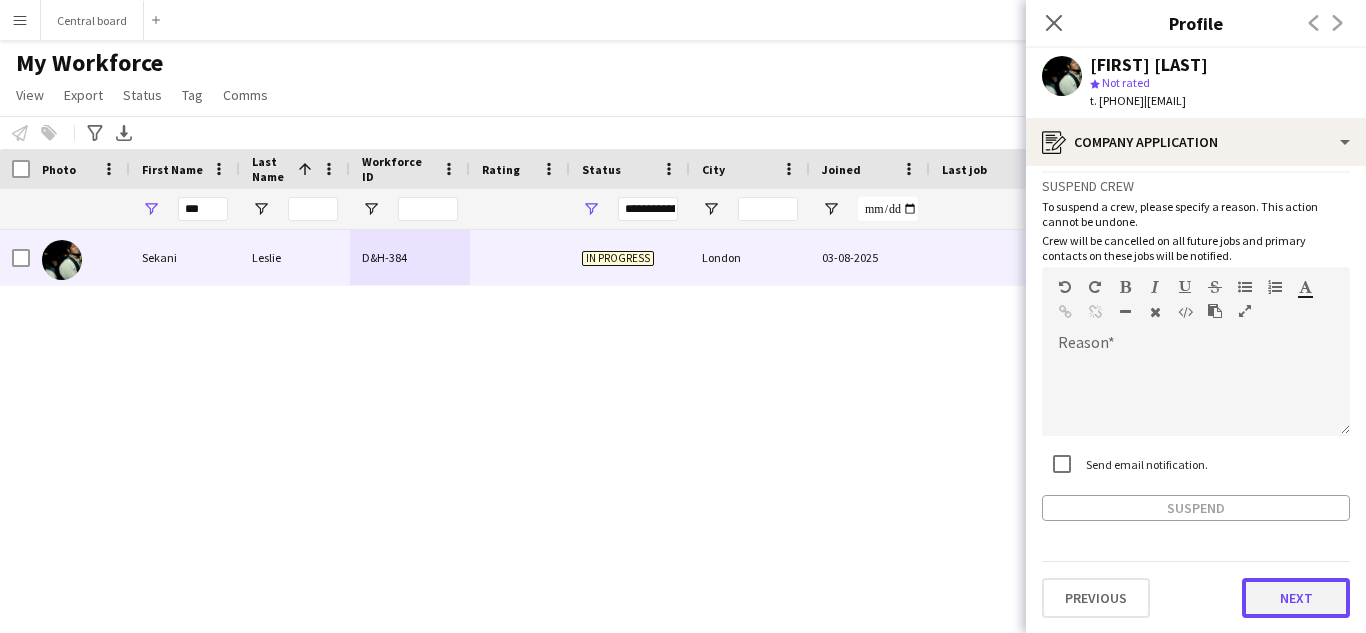 click on "Next" 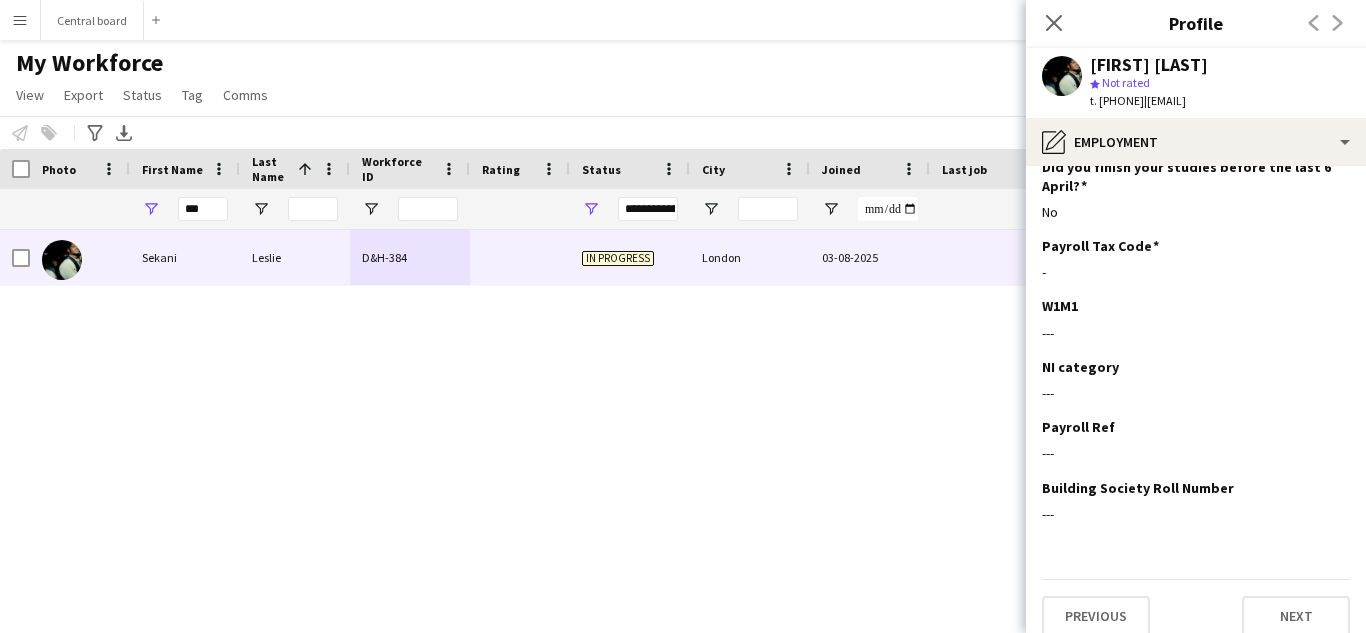 scroll, scrollTop: 296, scrollLeft: 0, axis: vertical 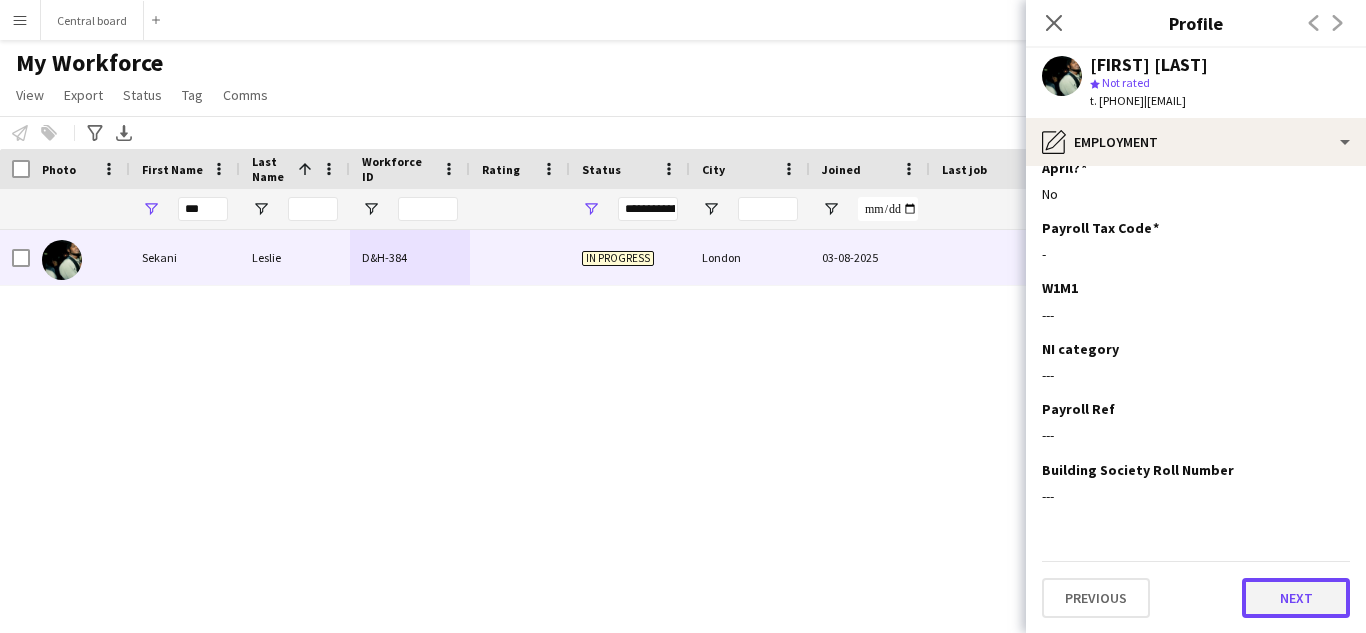 click on "Next" 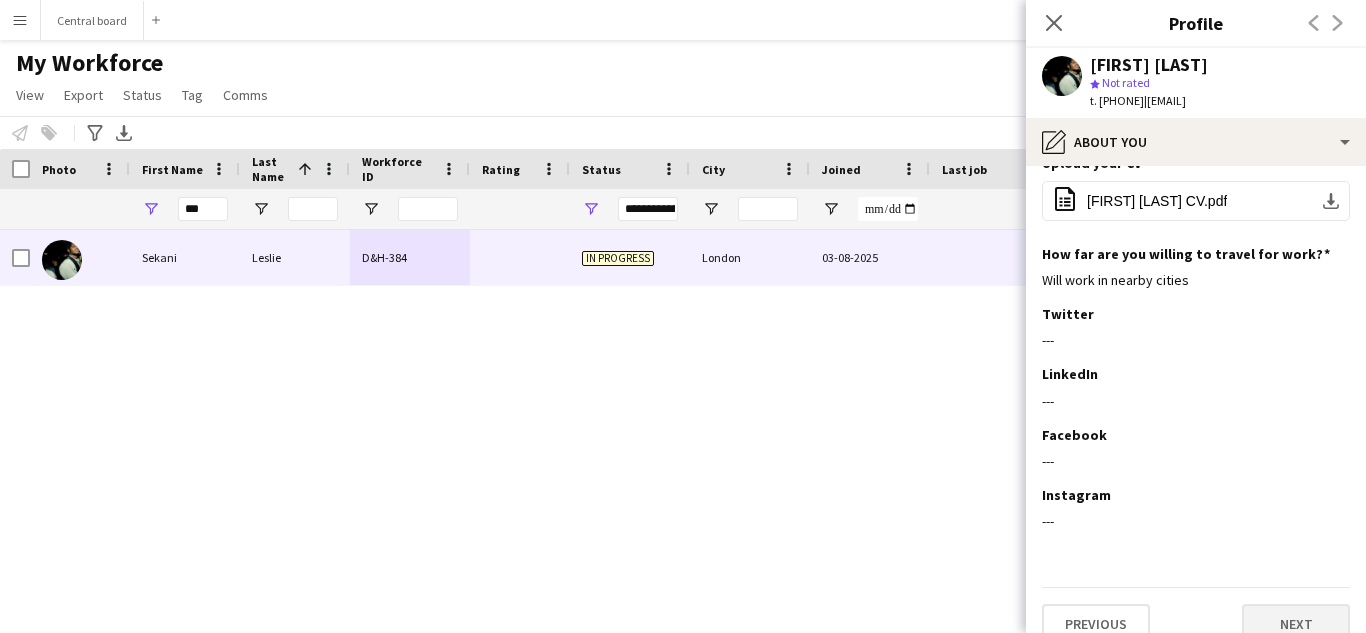 scroll, scrollTop: 242, scrollLeft: 0, axis: vertical 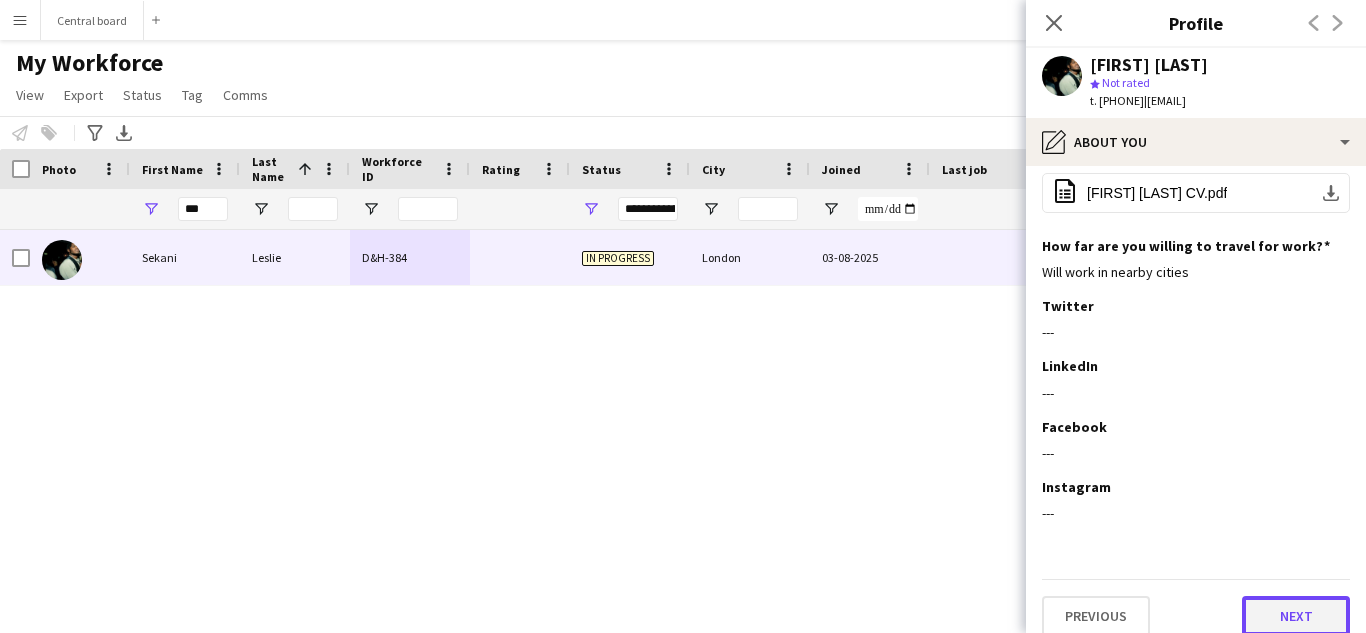 click on "Next" 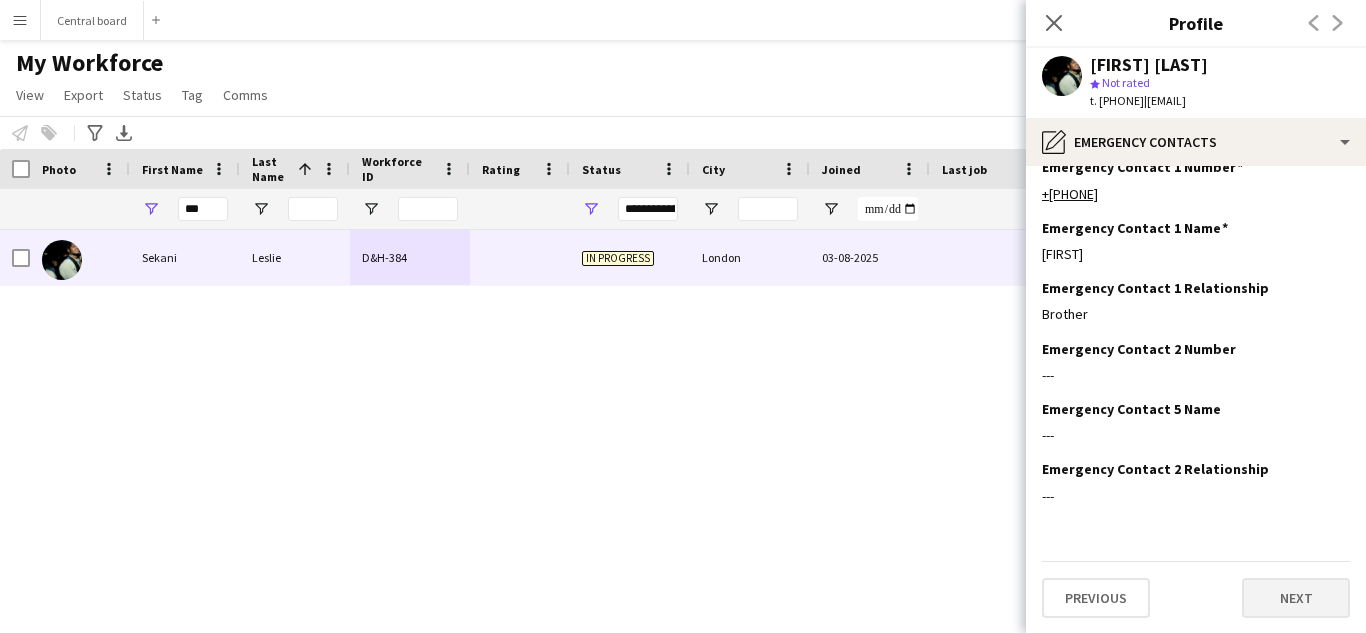 scroll, scrollTop: 0, scrollLeft: 0, axis: both 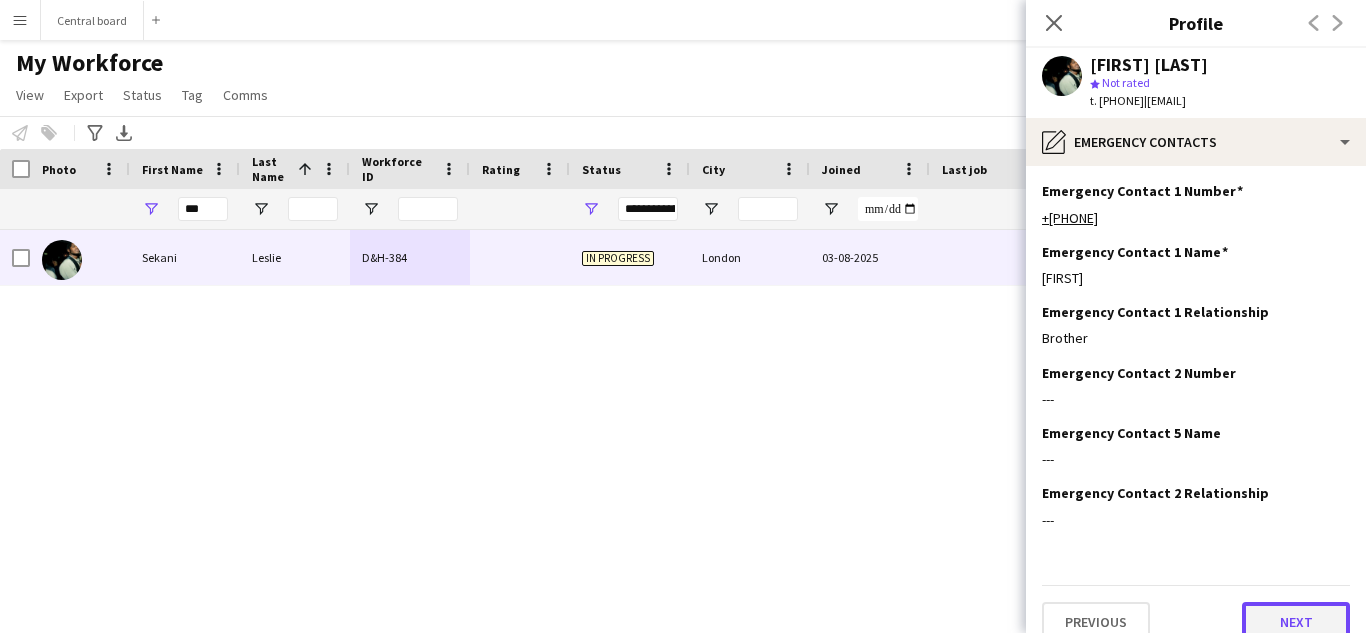 click on "Next" 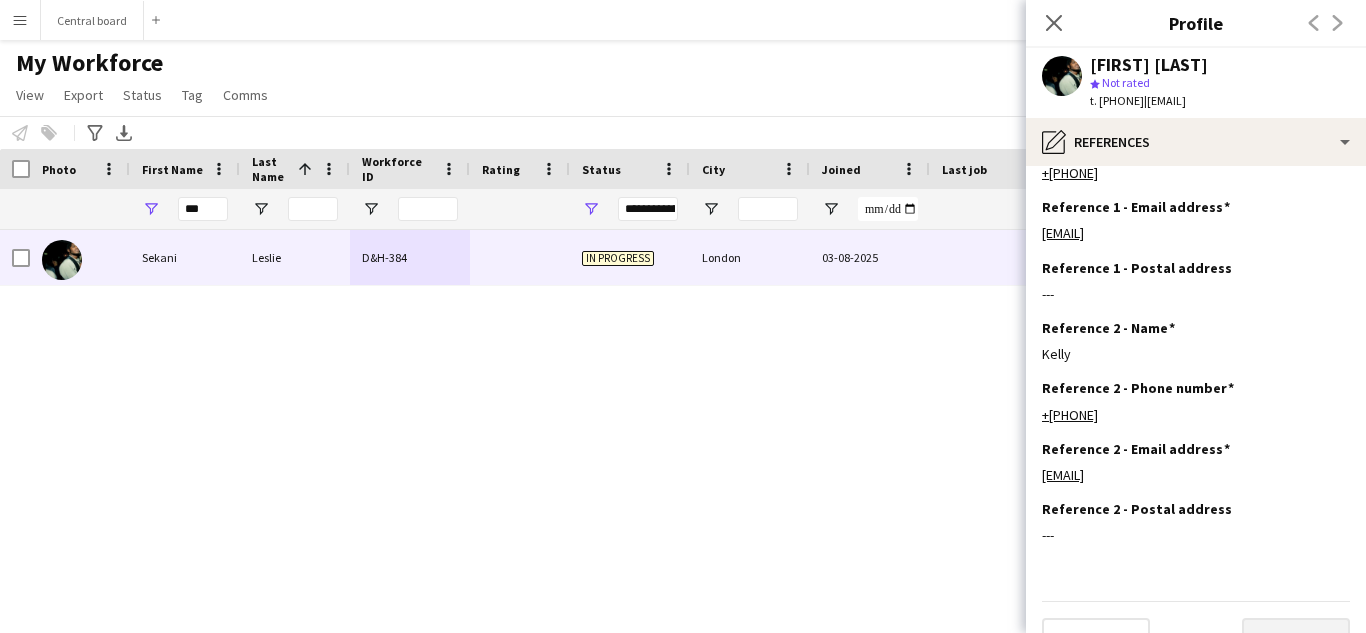 scroll, scrollTop: 145, scrollLeft: 0, axis: vertical 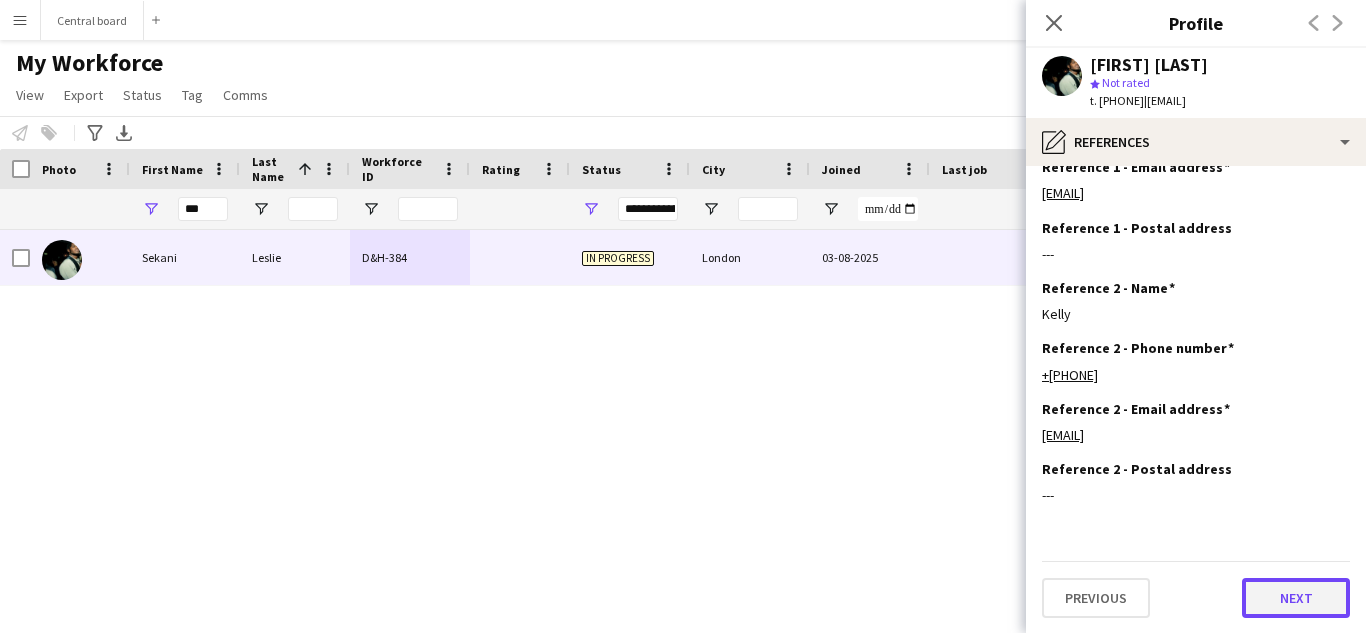 click on "Next" 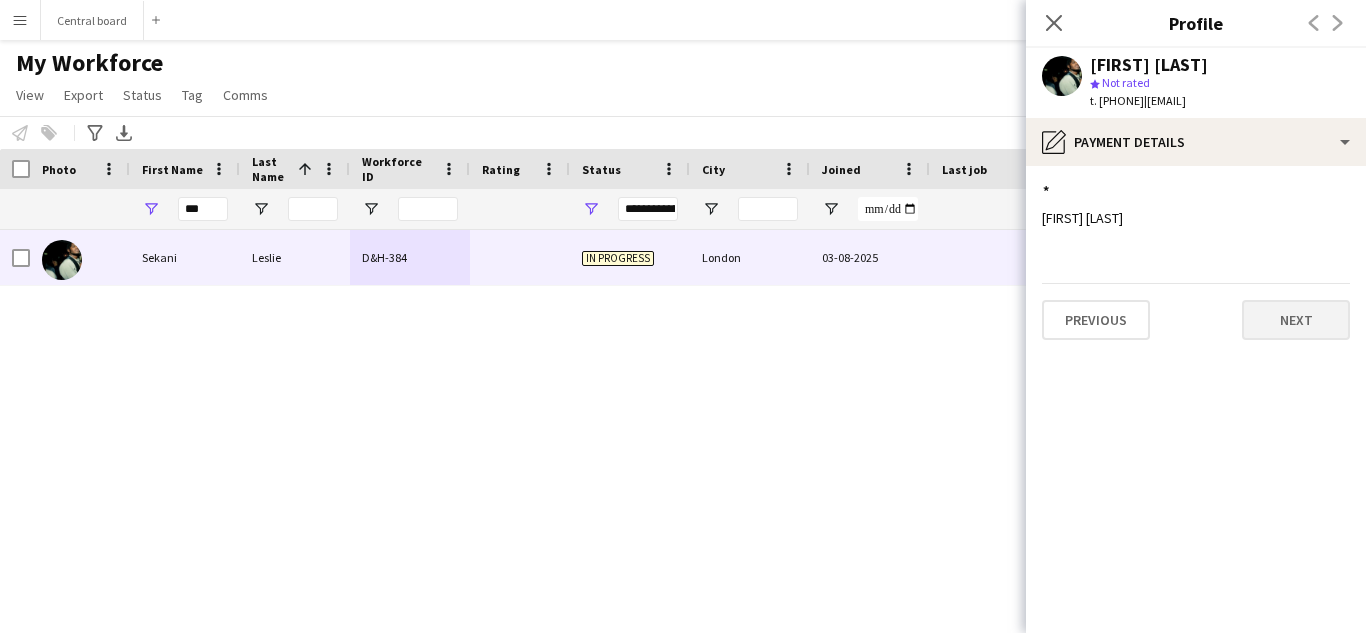 scroll, scrollTop: 0, scrollLeft: 0, axis: both 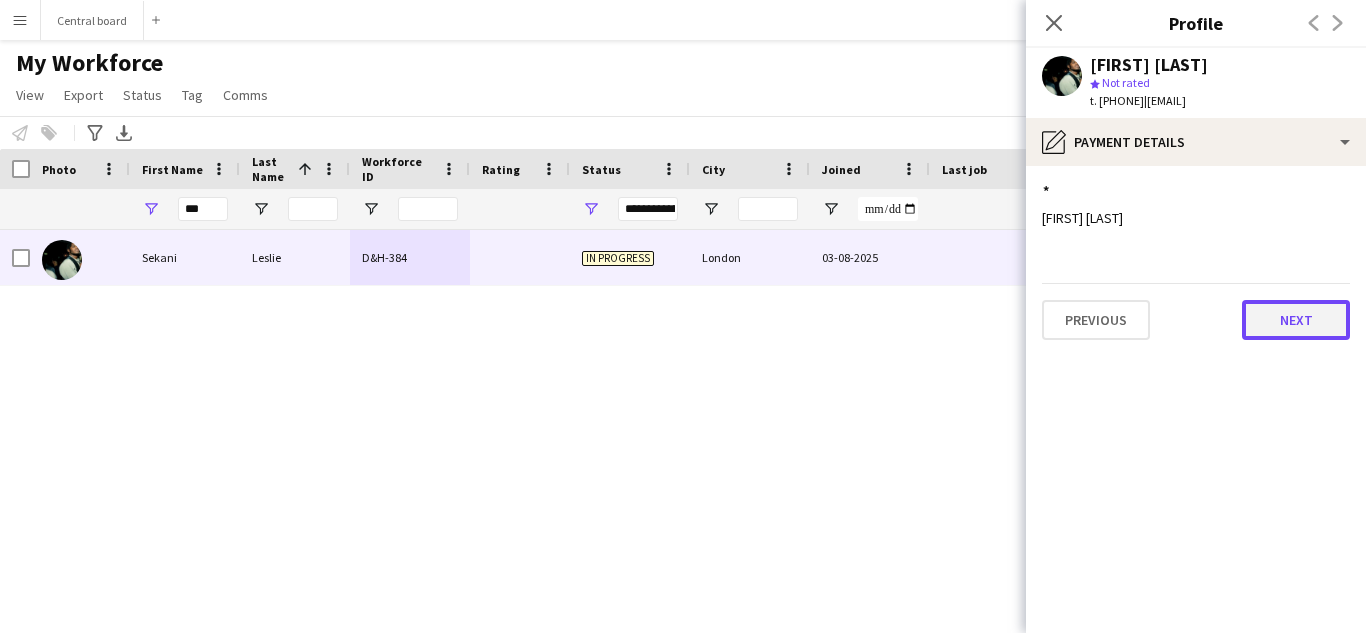 click on "Next" 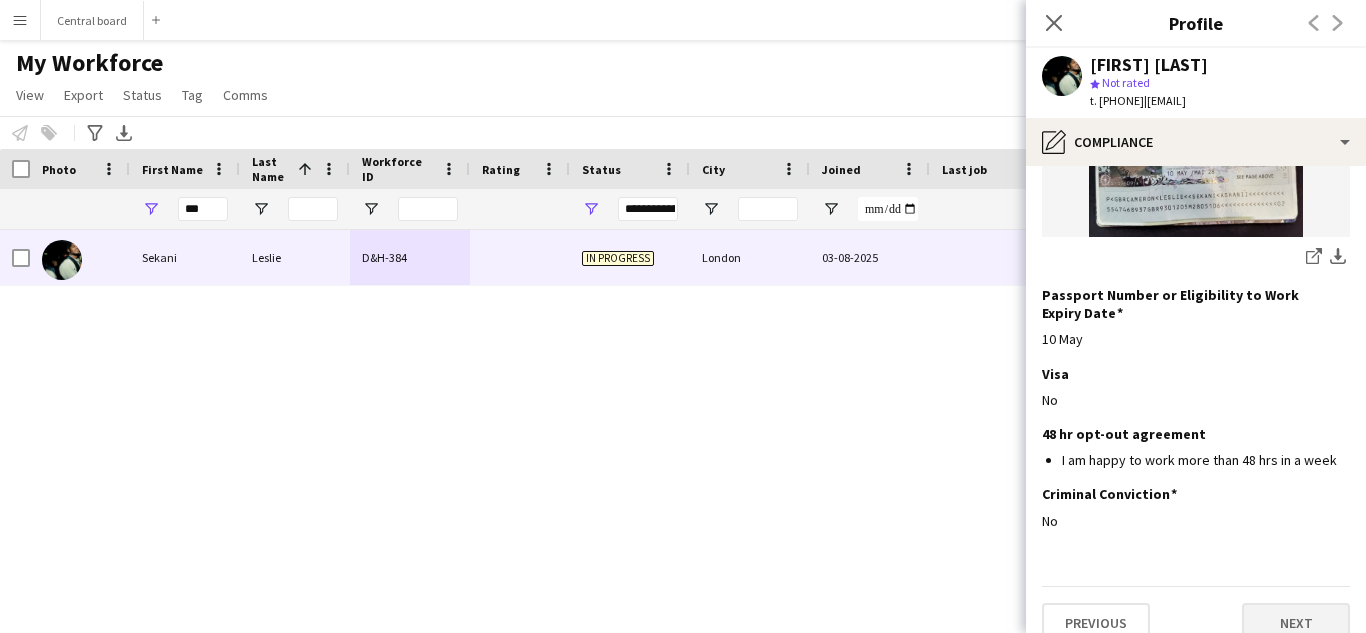 scroll, scrollTop: 410, scrollLeft: 0, axis: vertical 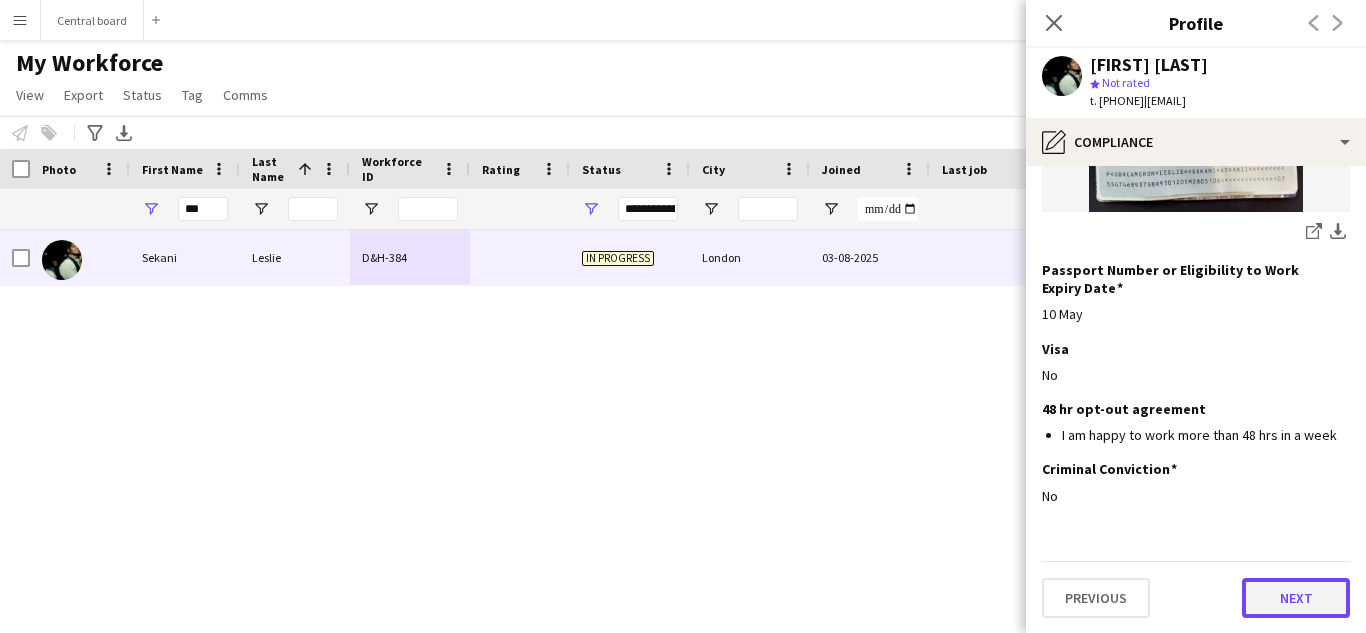 click on "Next" 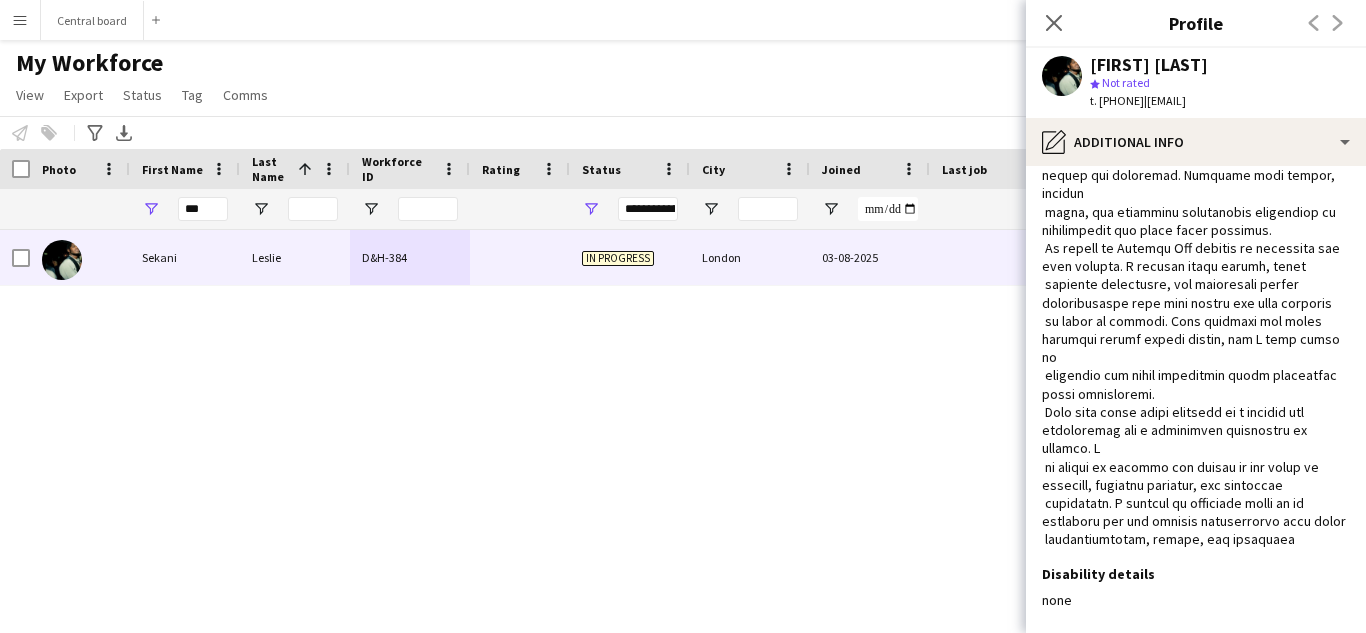 scroll, scrollTop: 352, scrollLeft: 0, axis: vertical 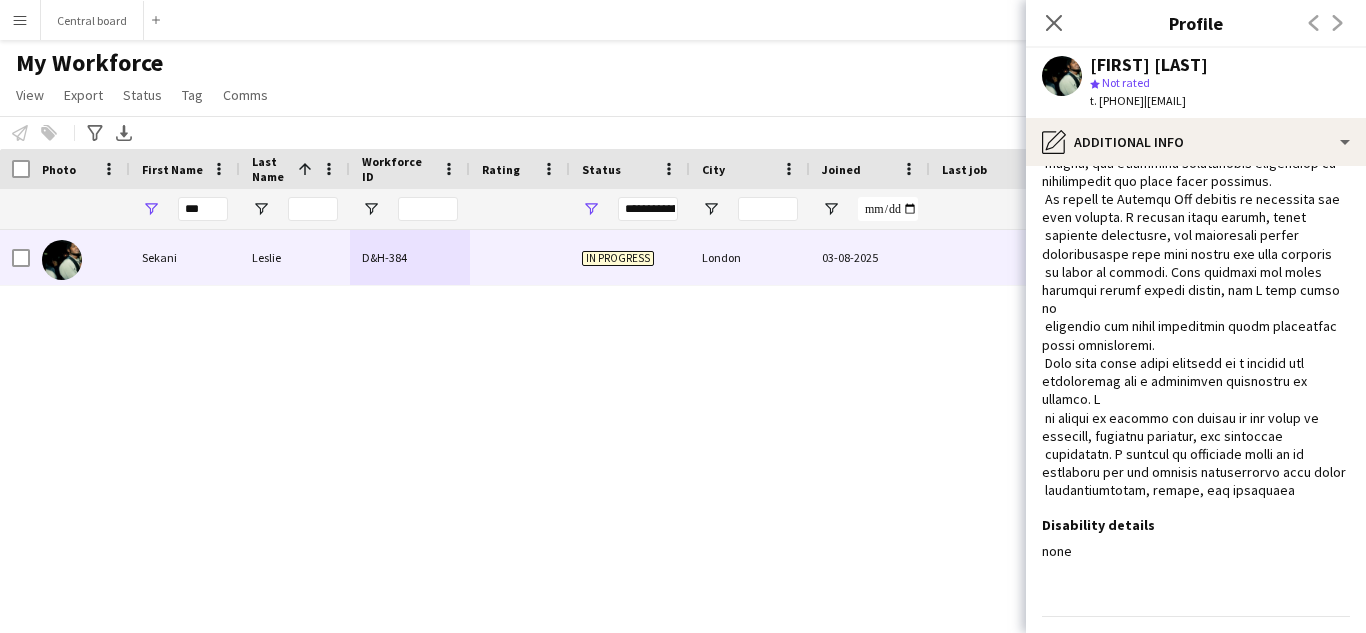 click on "Next" 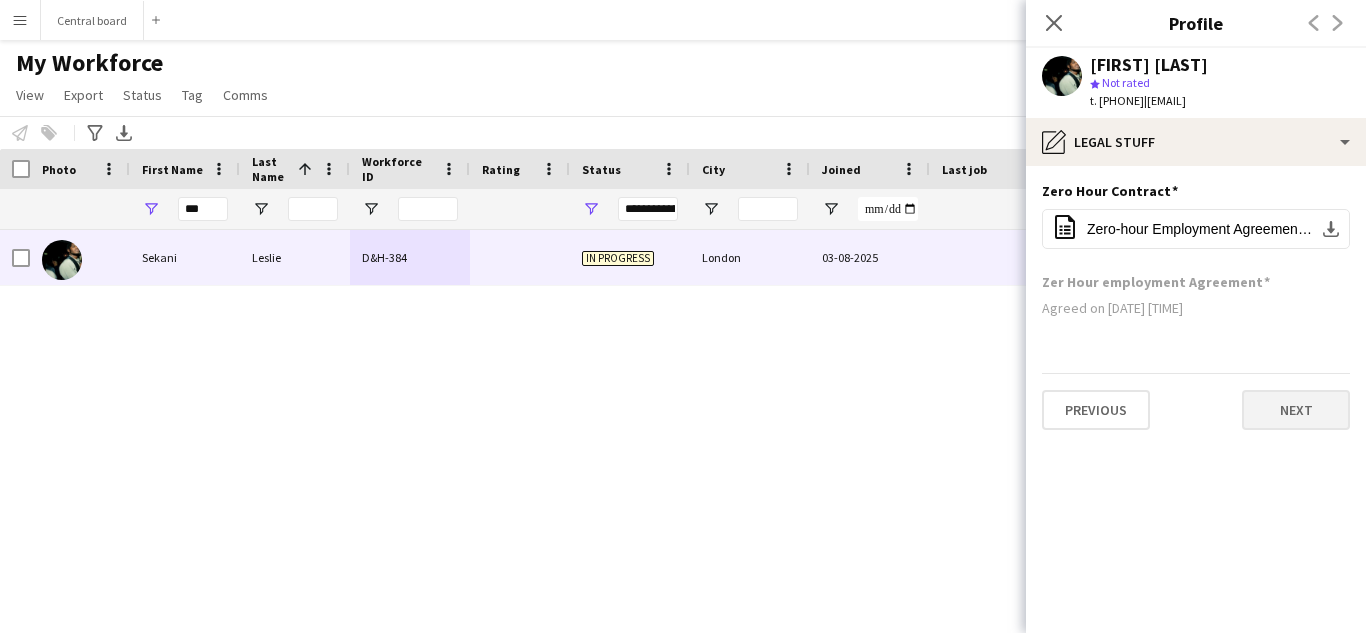 scroll, scrollTop: 0, scrollLeft: 0, axis: both 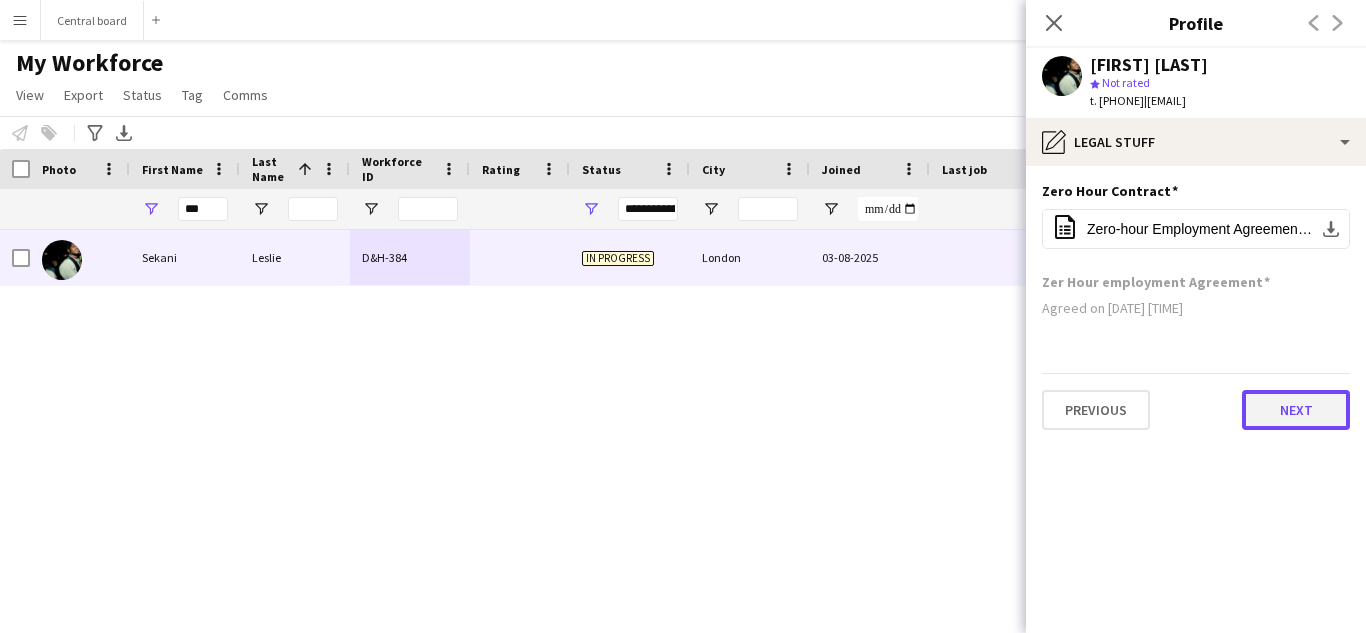 click on "Next" 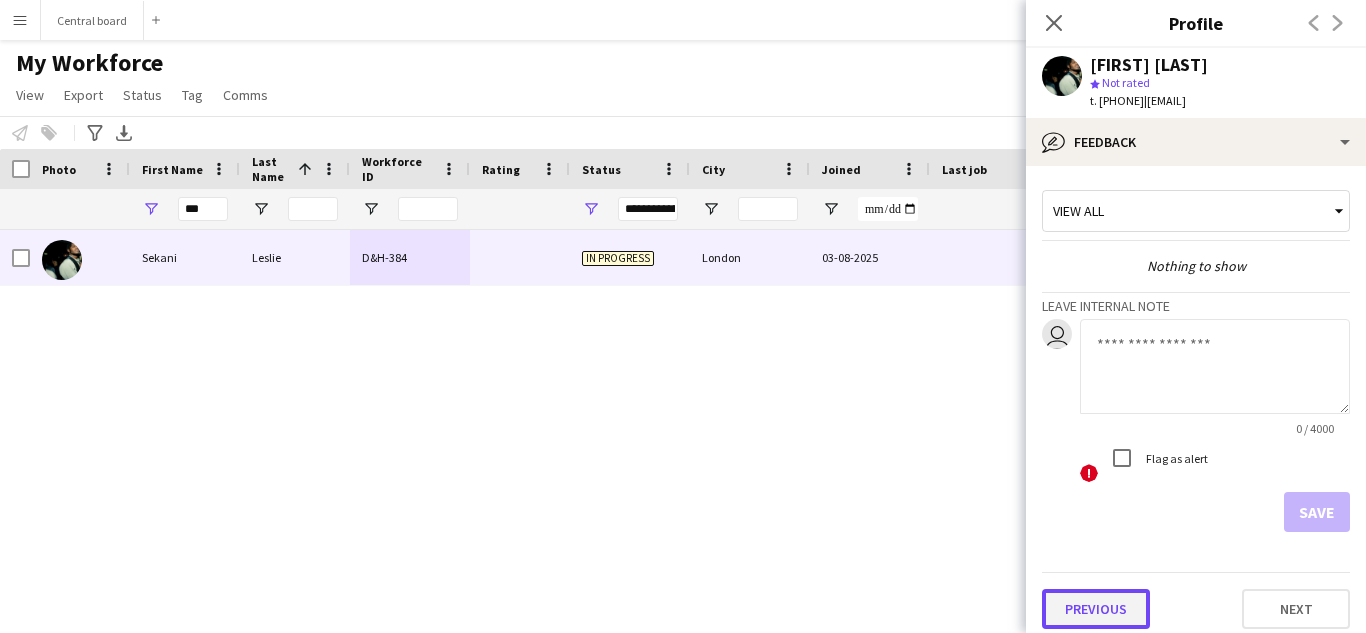 click on "Previous" 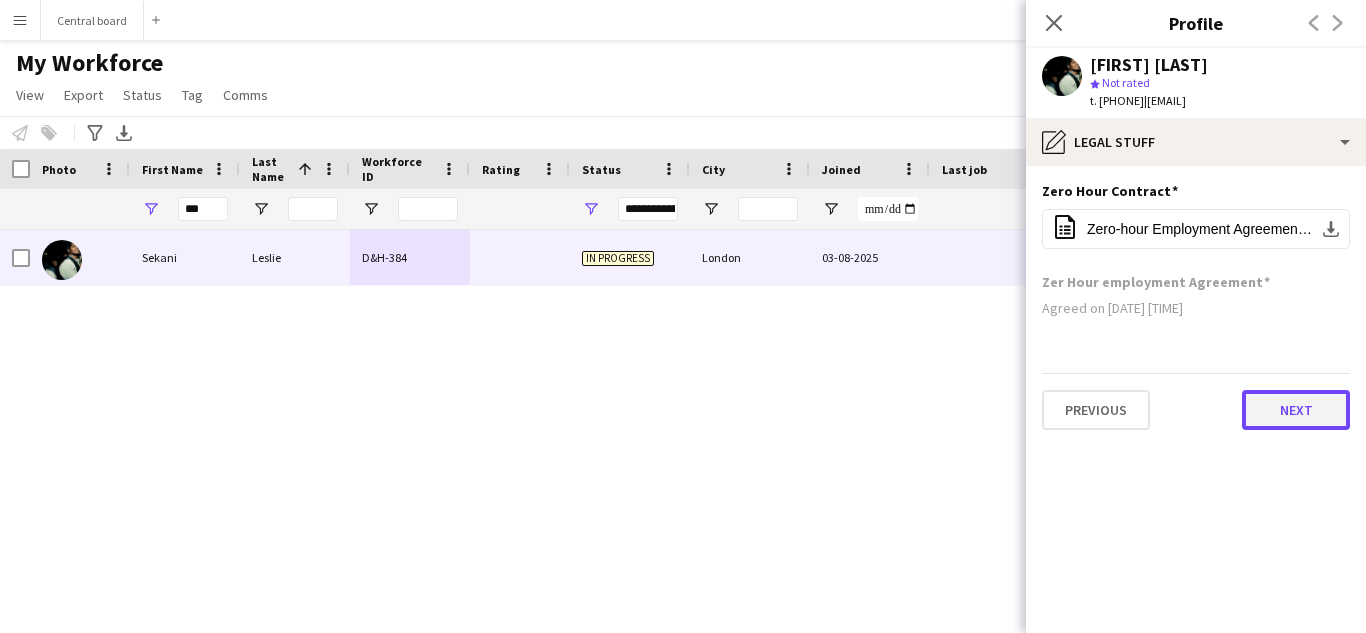 click on "Next" 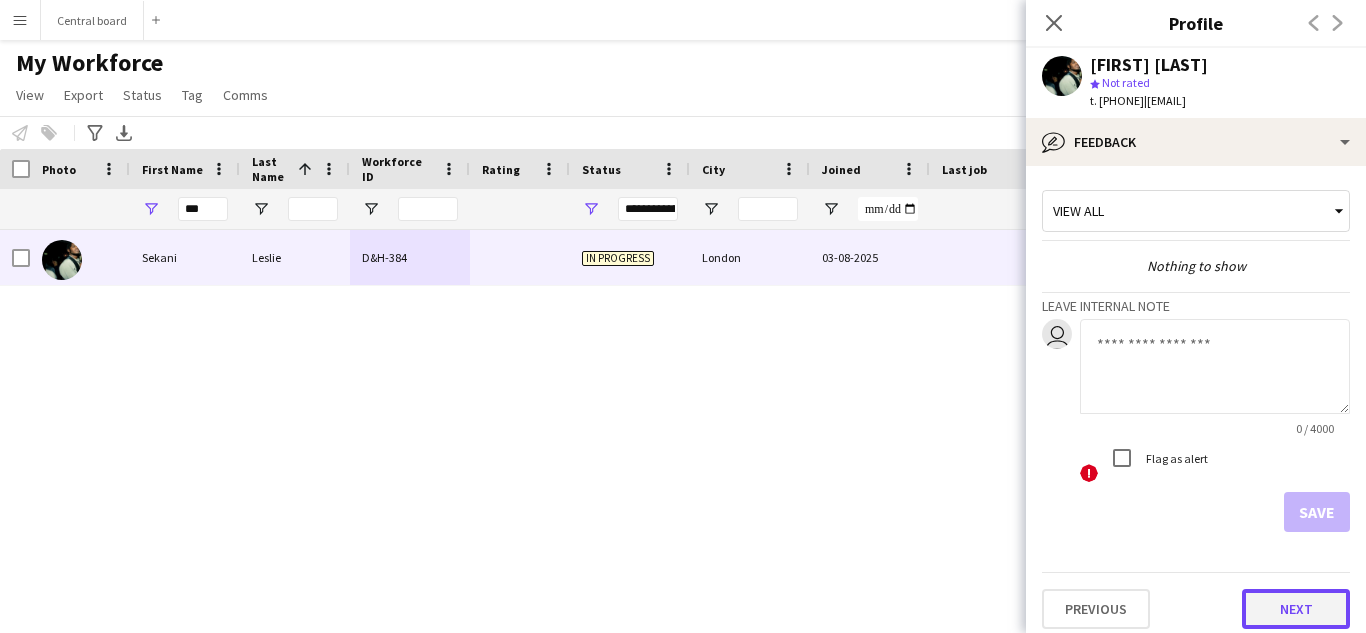 click on "Next" 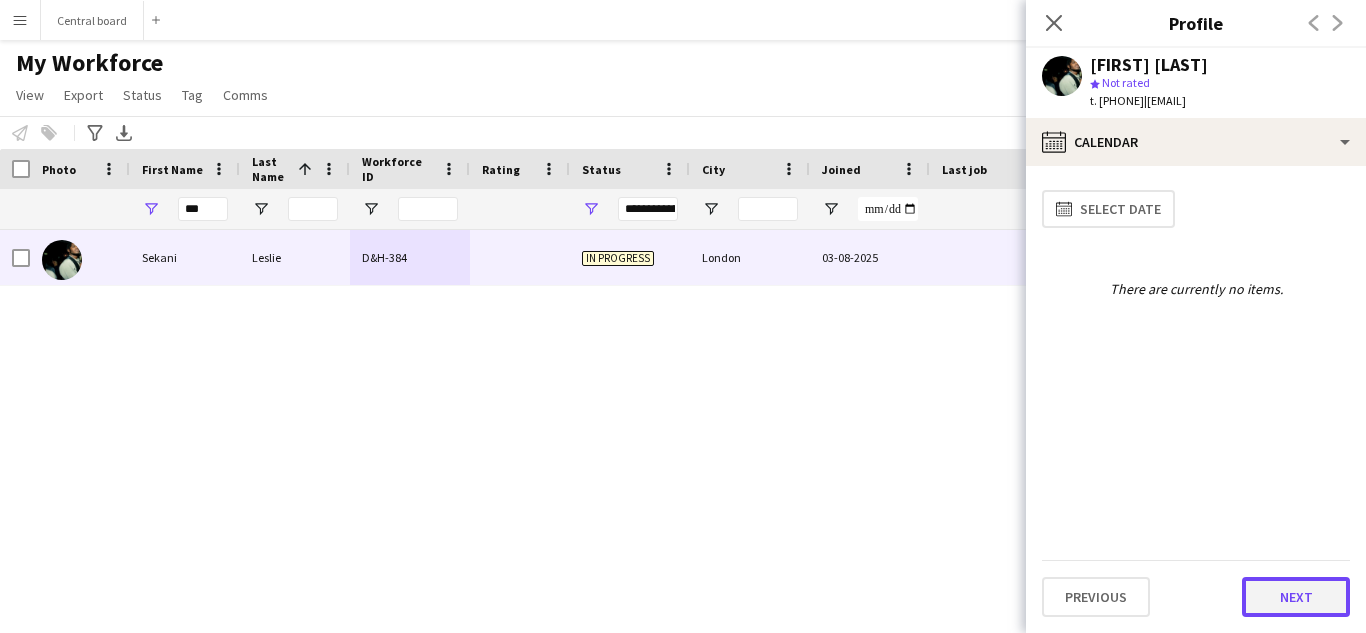 click on "Next" 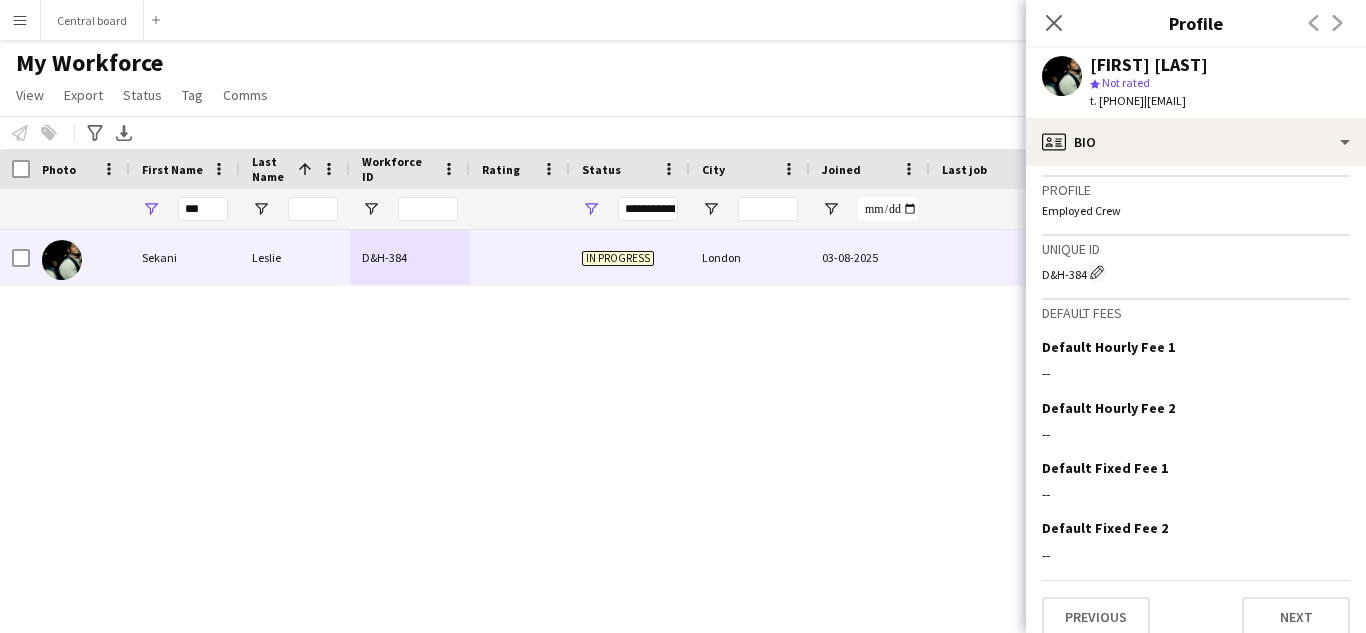 scroll, scrollTop: 868, scrollLeft: 0, axis: vertical 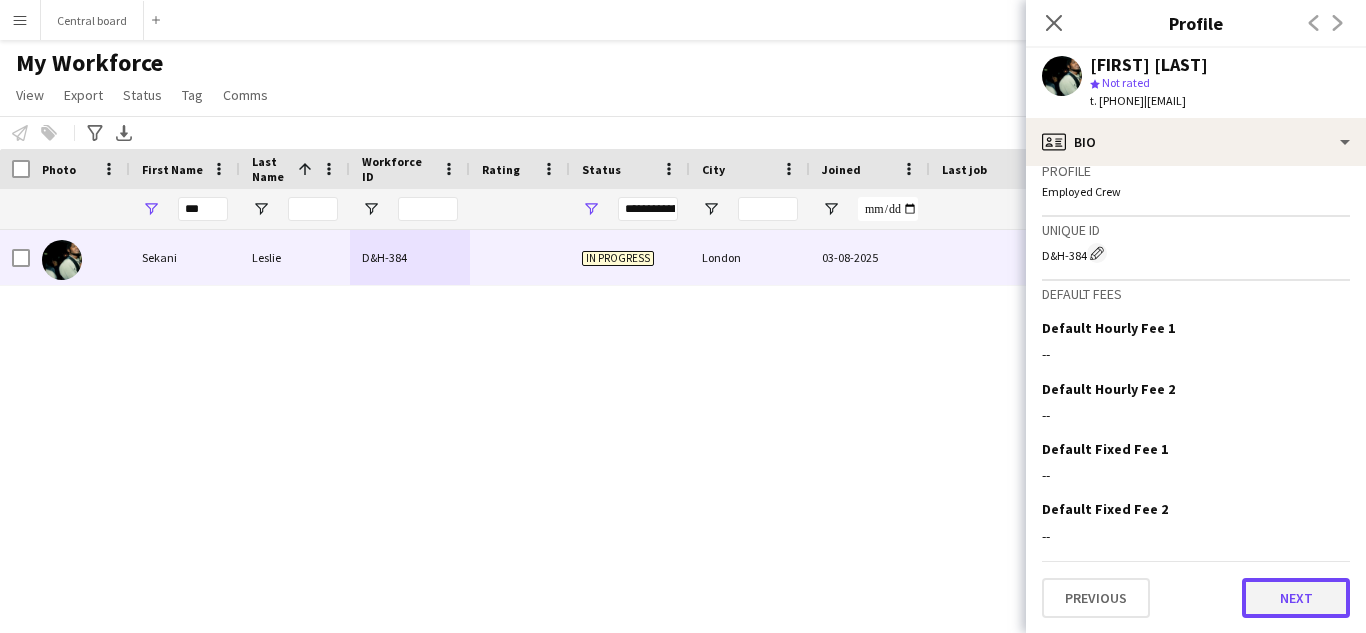 click on "Next" 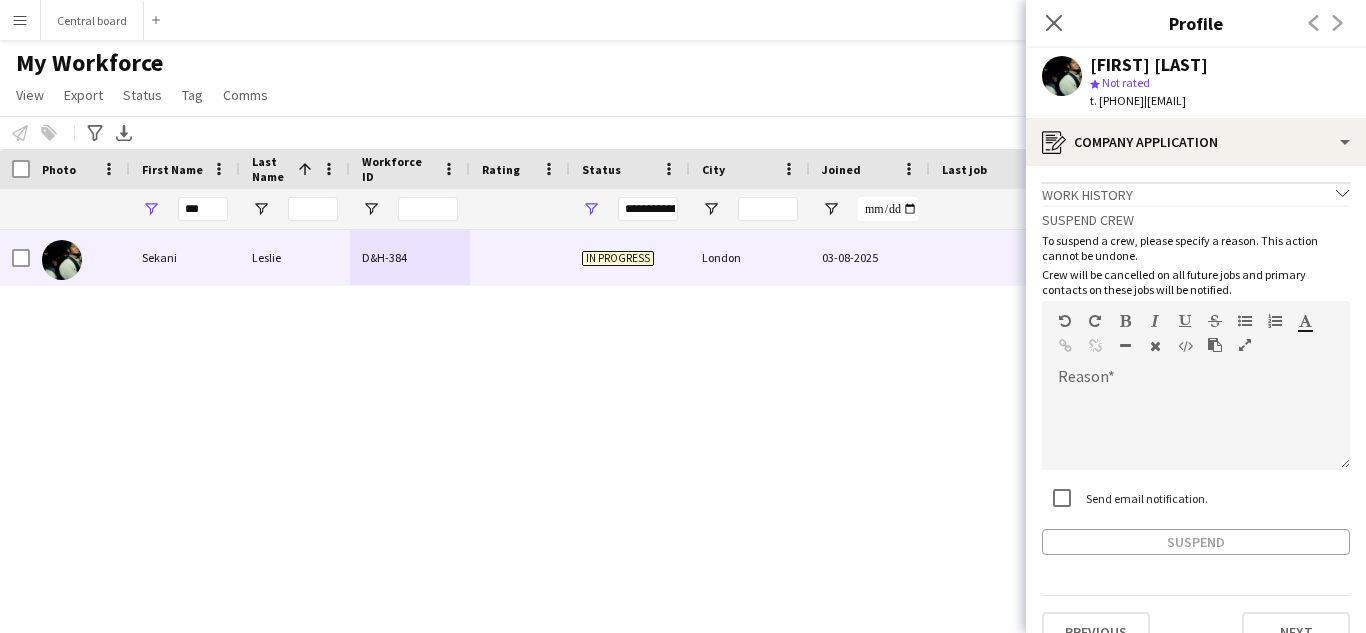 scroll, scrollTop: 34, scrollLeft: 0, axis: vertical 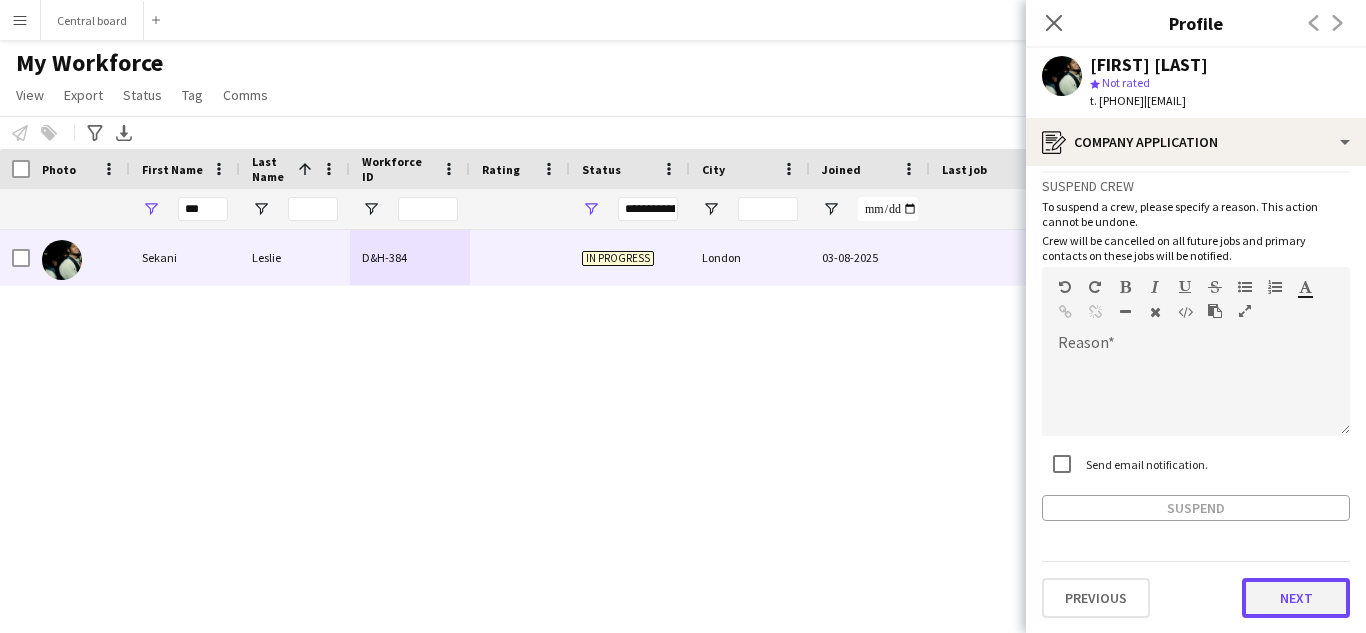 click on "Next" 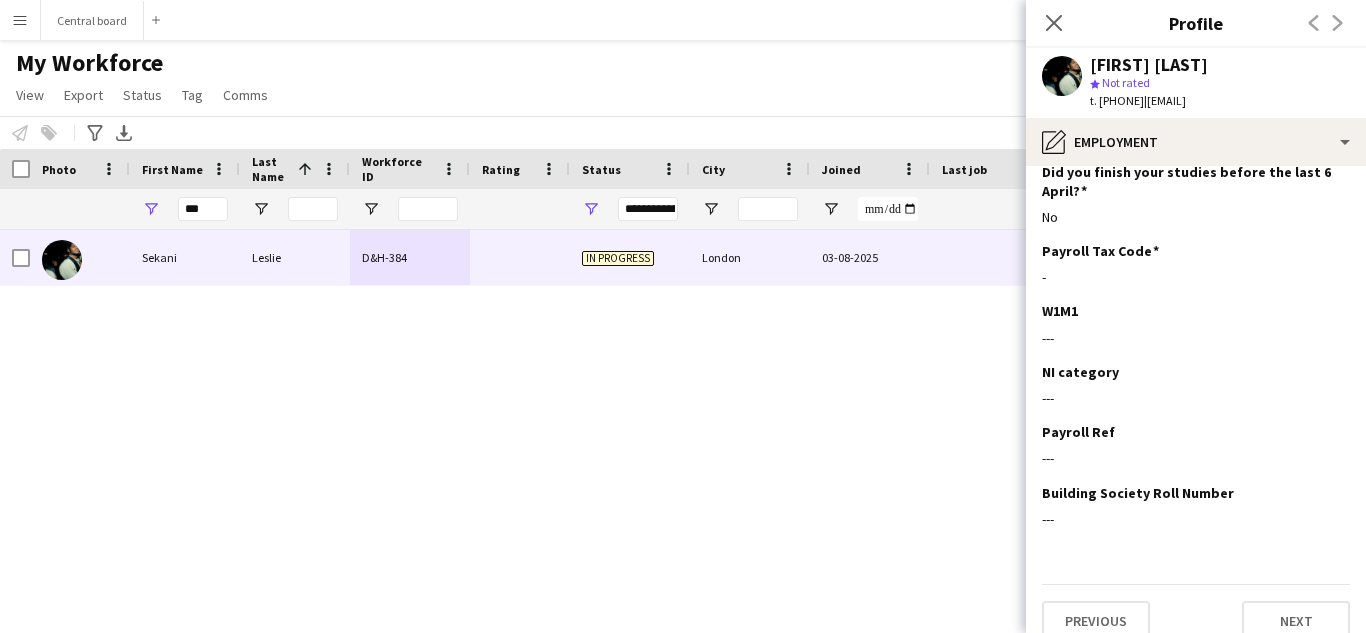 scroll, scrollTop: 296, scrollLeft: 0, axis: vertical 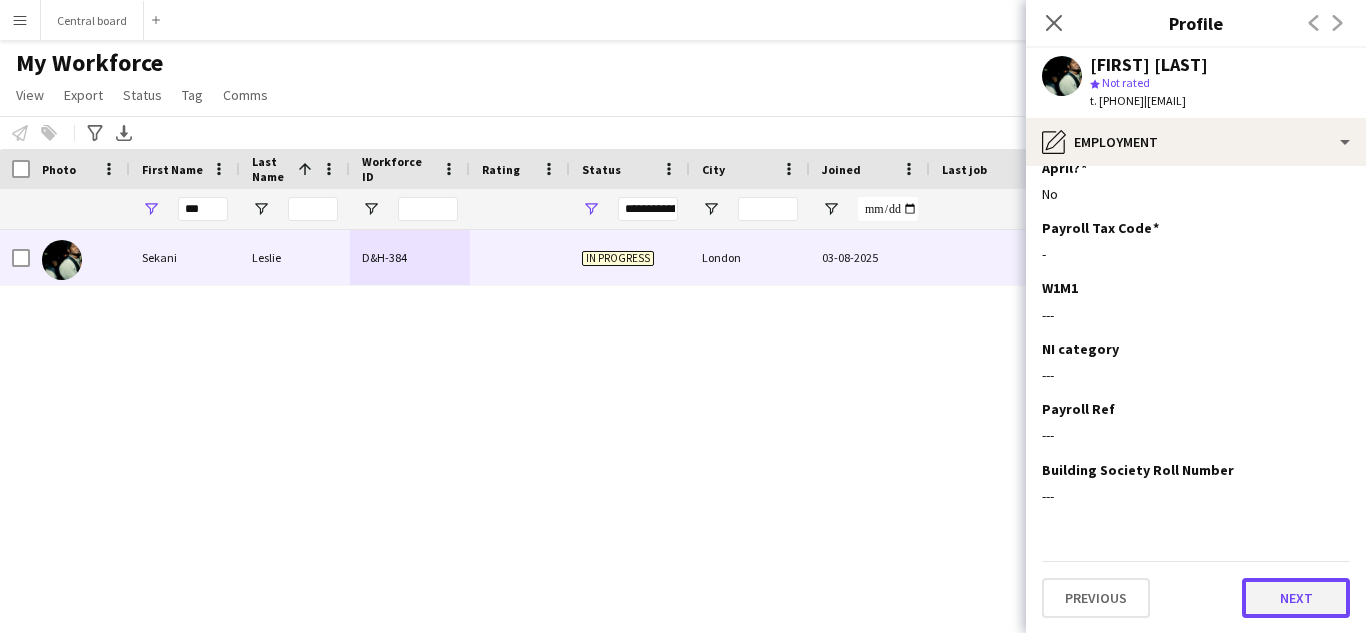 click on "Next" 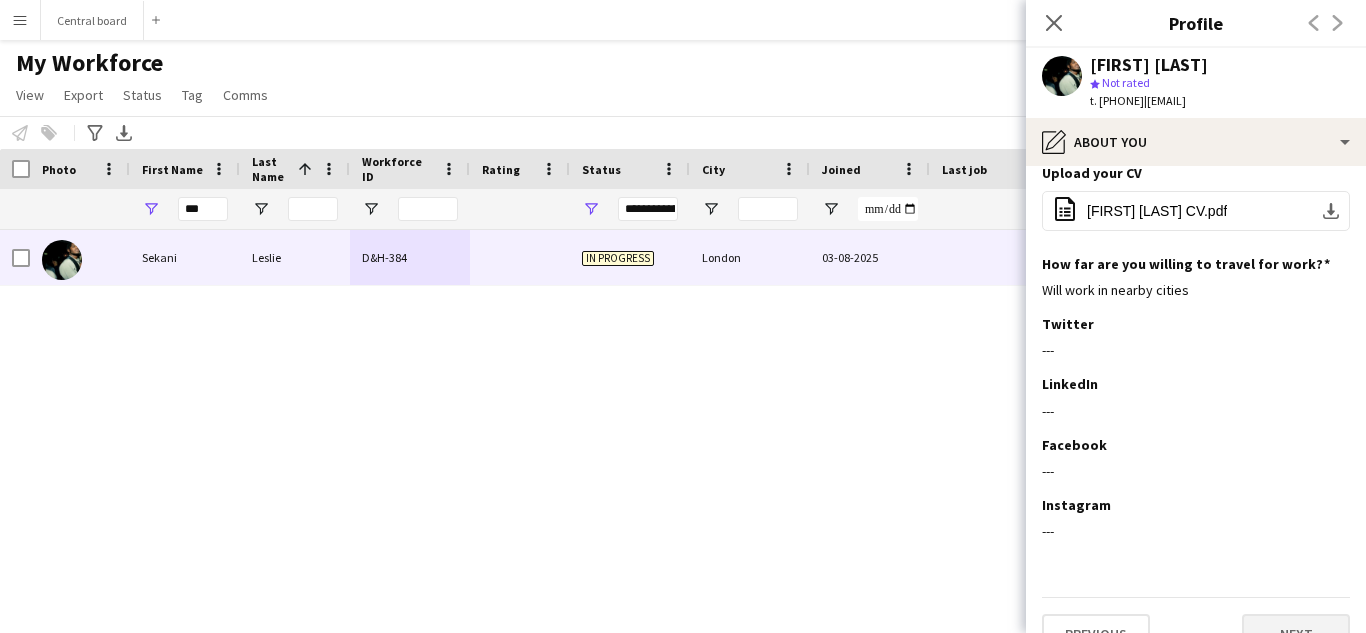 scroll, scrollTop: 242, scrollLeft: 0, axis: vertical 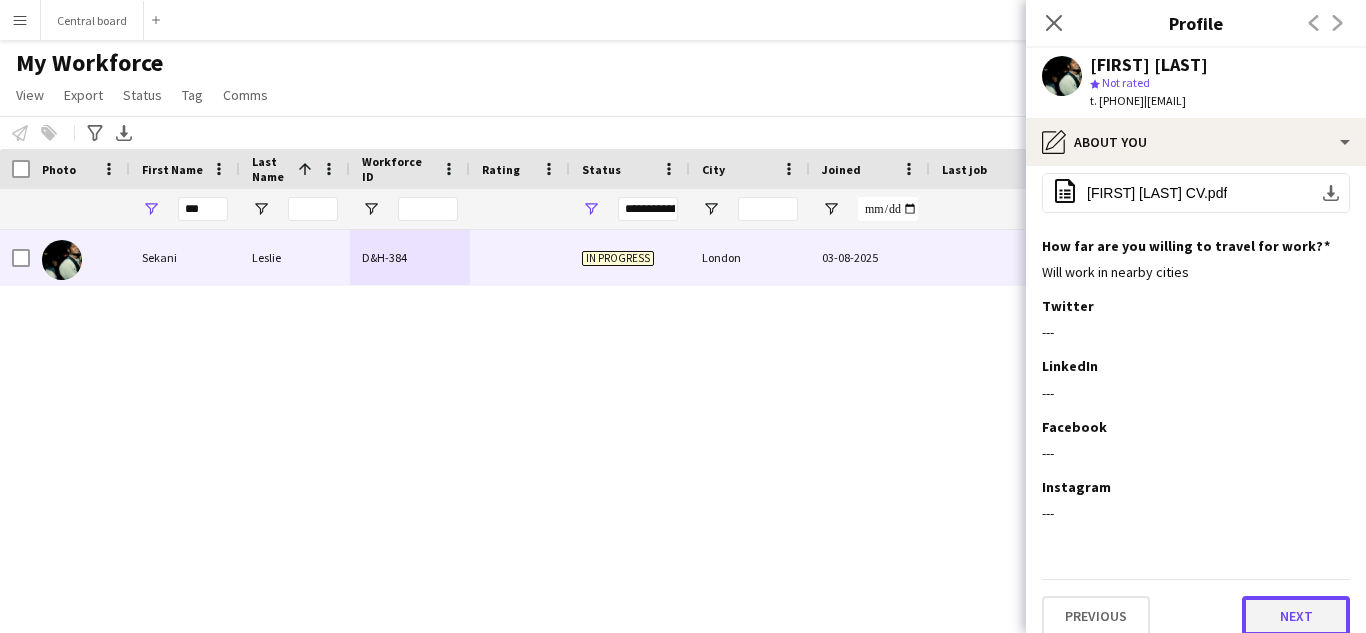click on "Next" 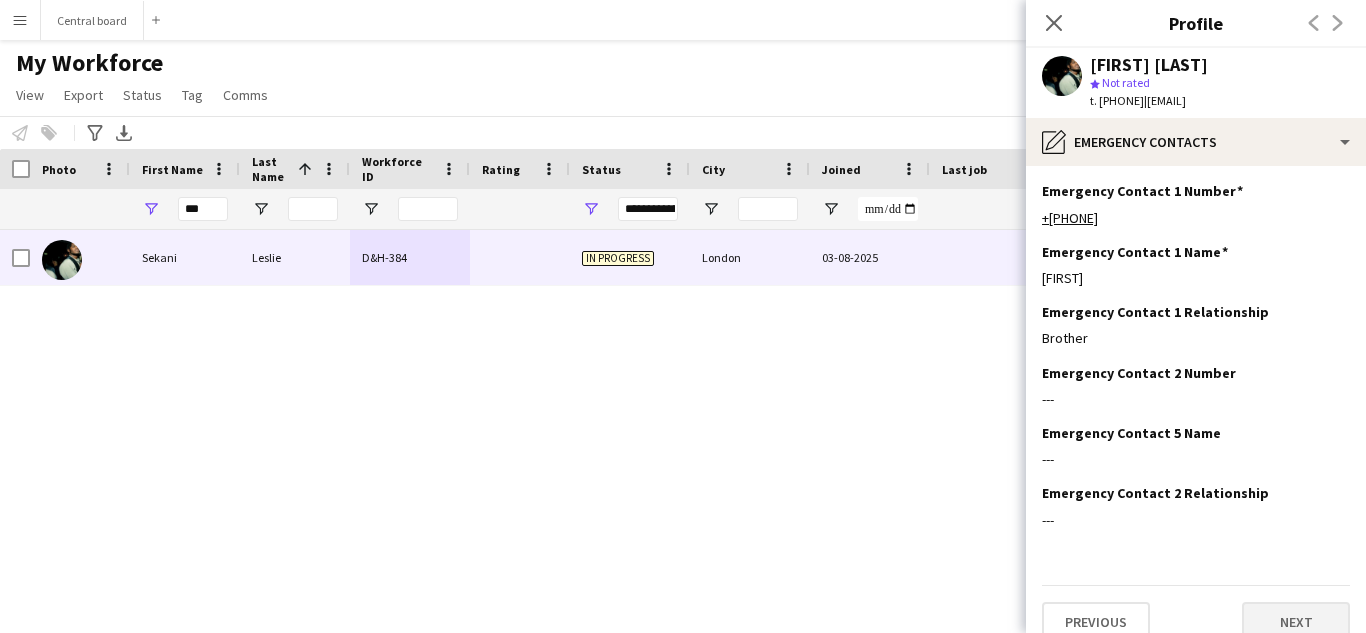 scroll, scrollTop: 24, scrollLeft: 0, axis: vertical 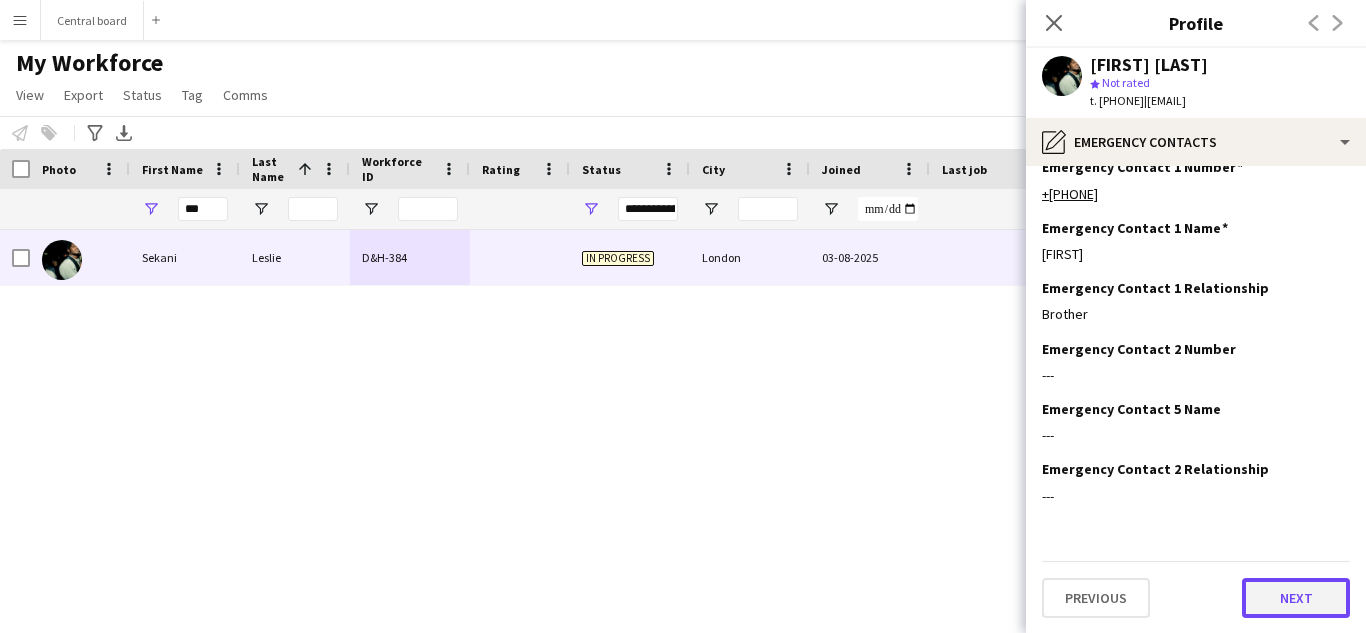 click on "Next" 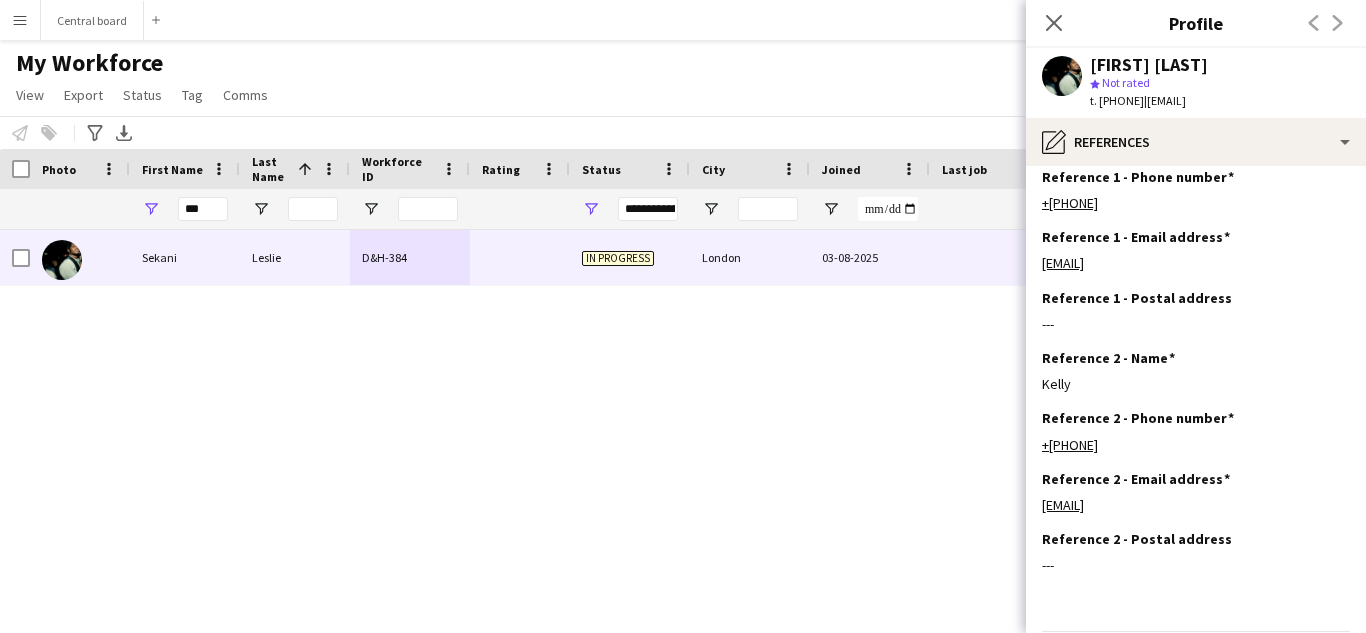 scroll, scrollTop: 145, scrollLeft: 0, axis: vertical 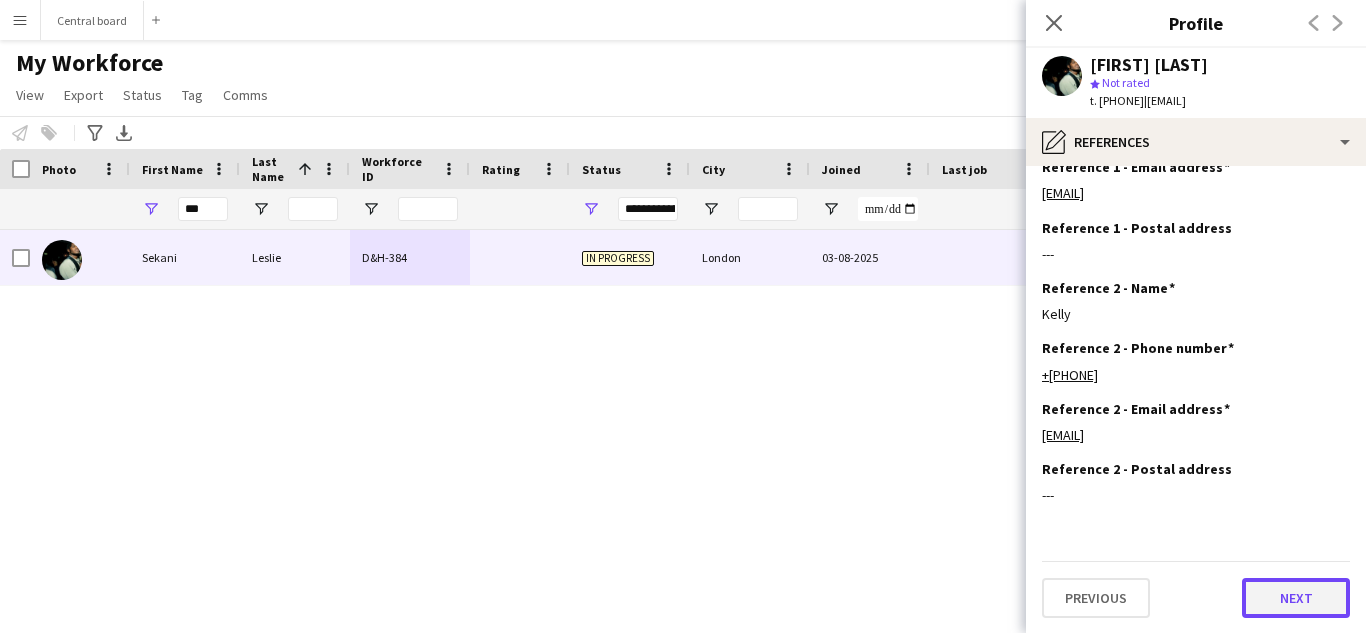 click on "Next" 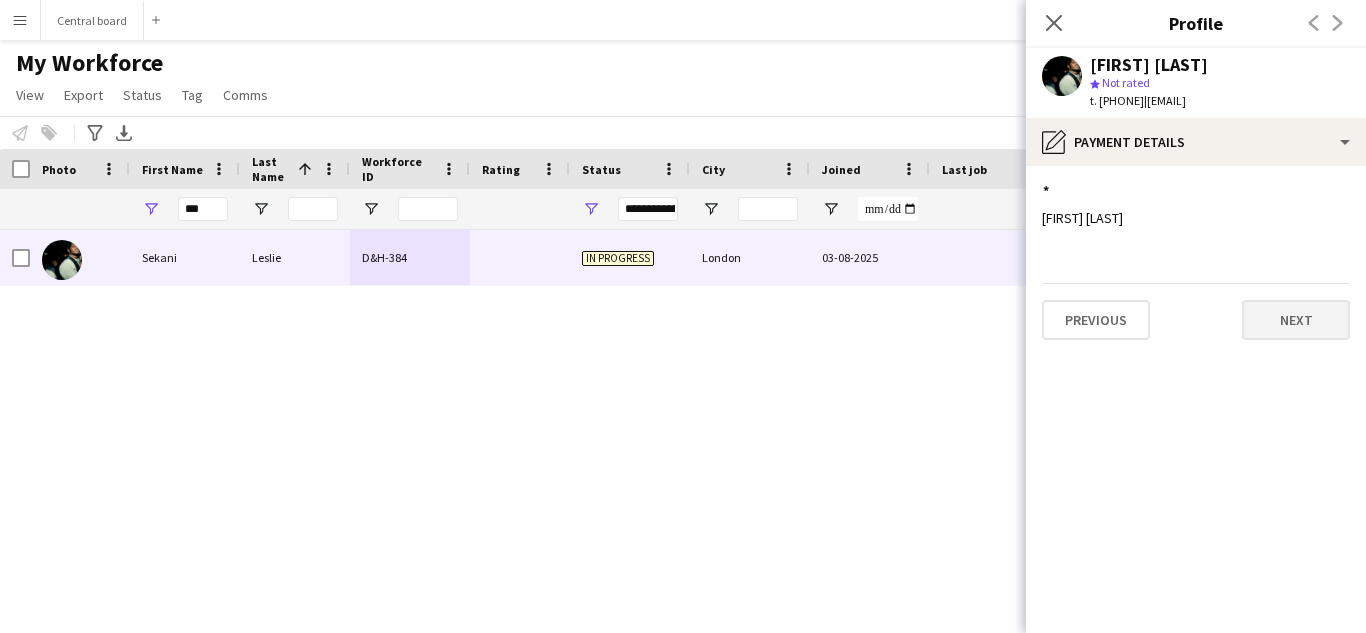 scroll, scrollTop: 0, scrollLeft: 0, axis: both 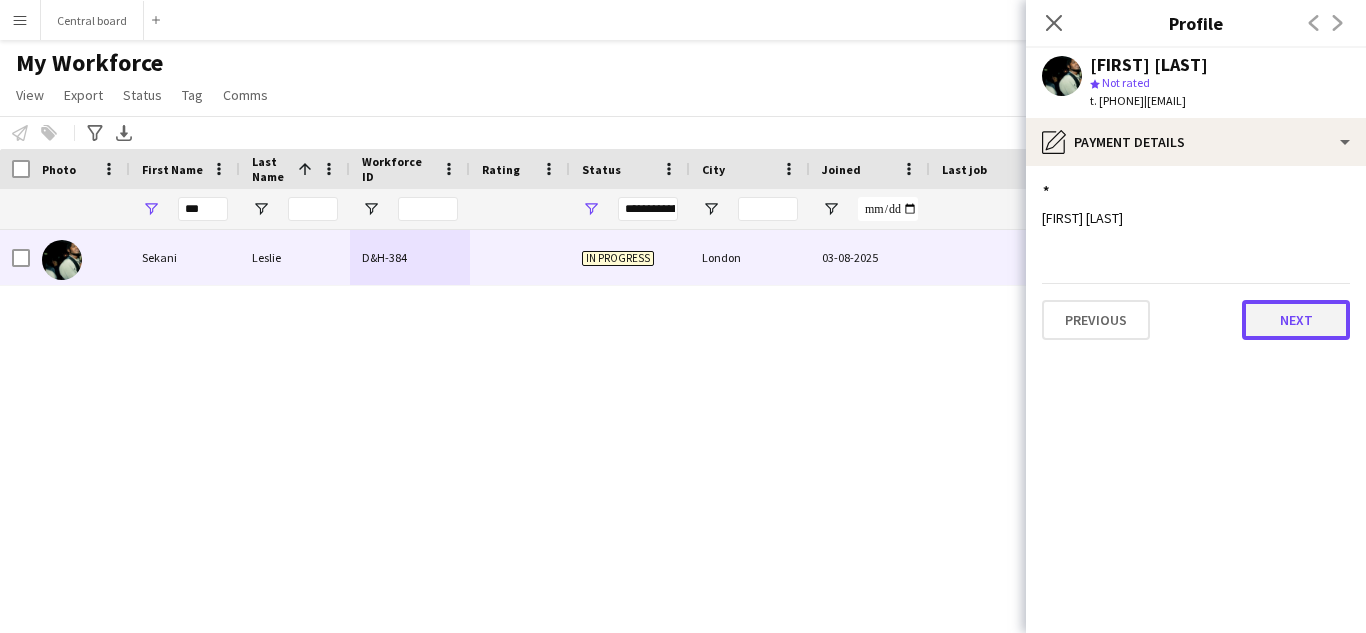 click on "Next" 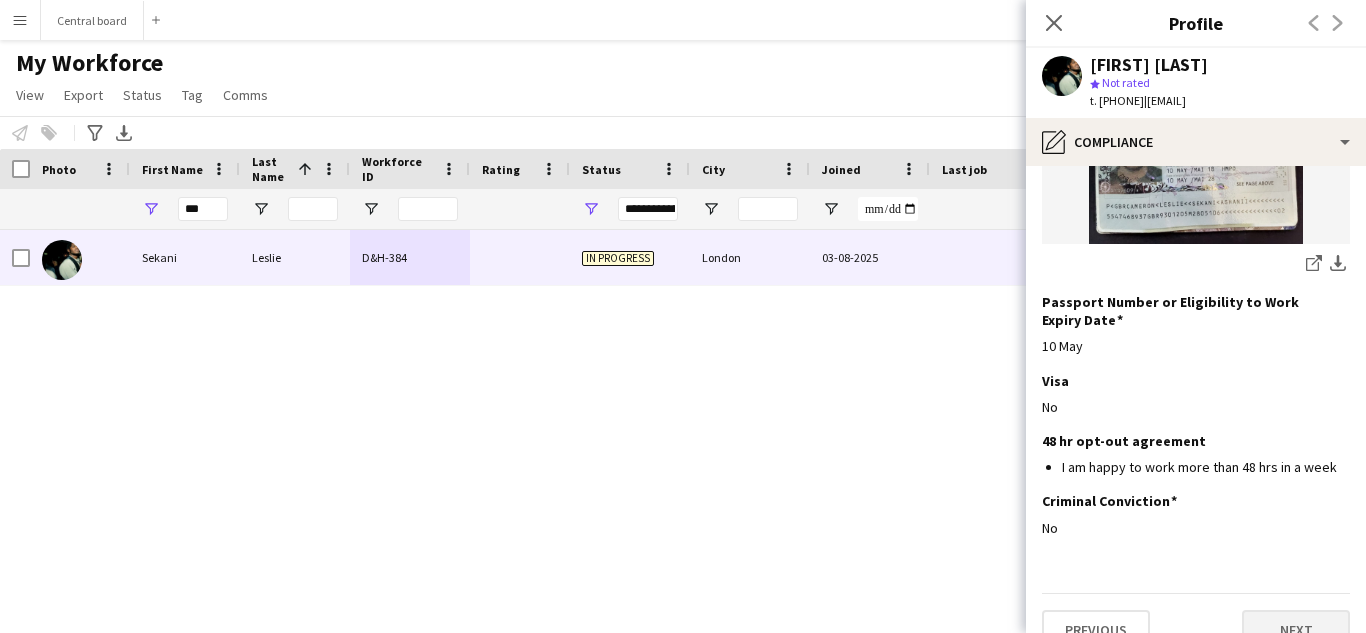 scroll, scrollTop: 410, scrollLeft: 0, axis: vertical 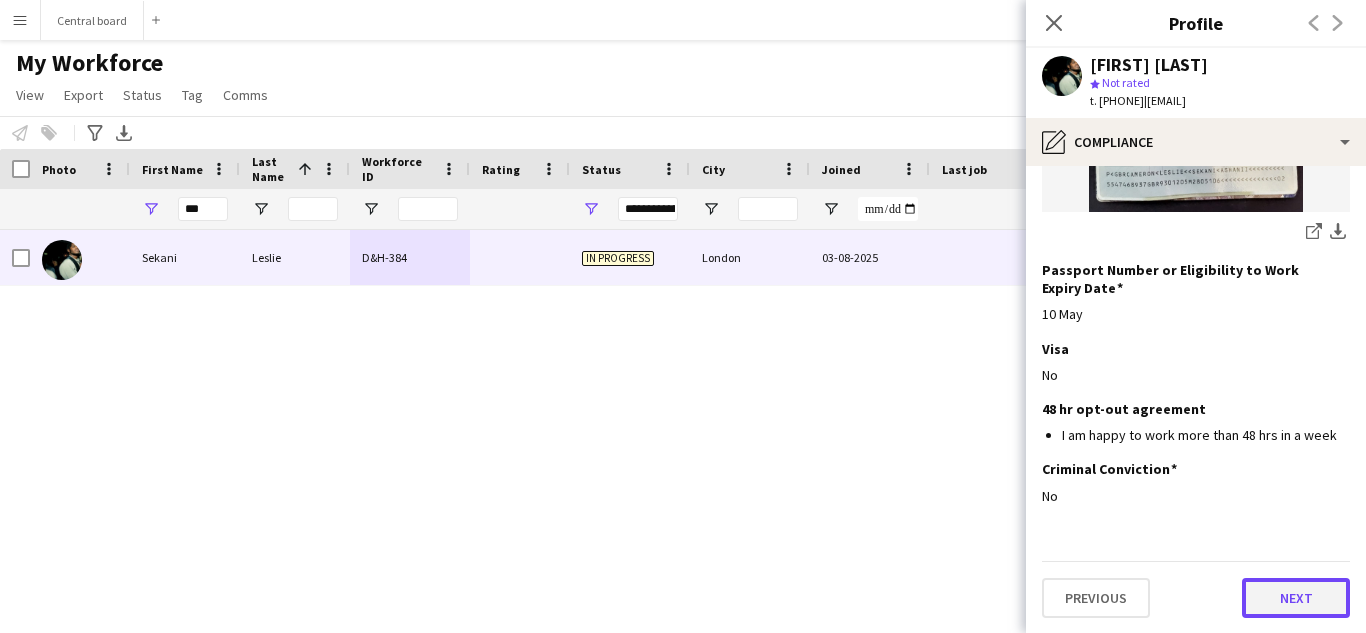 click on "Next" 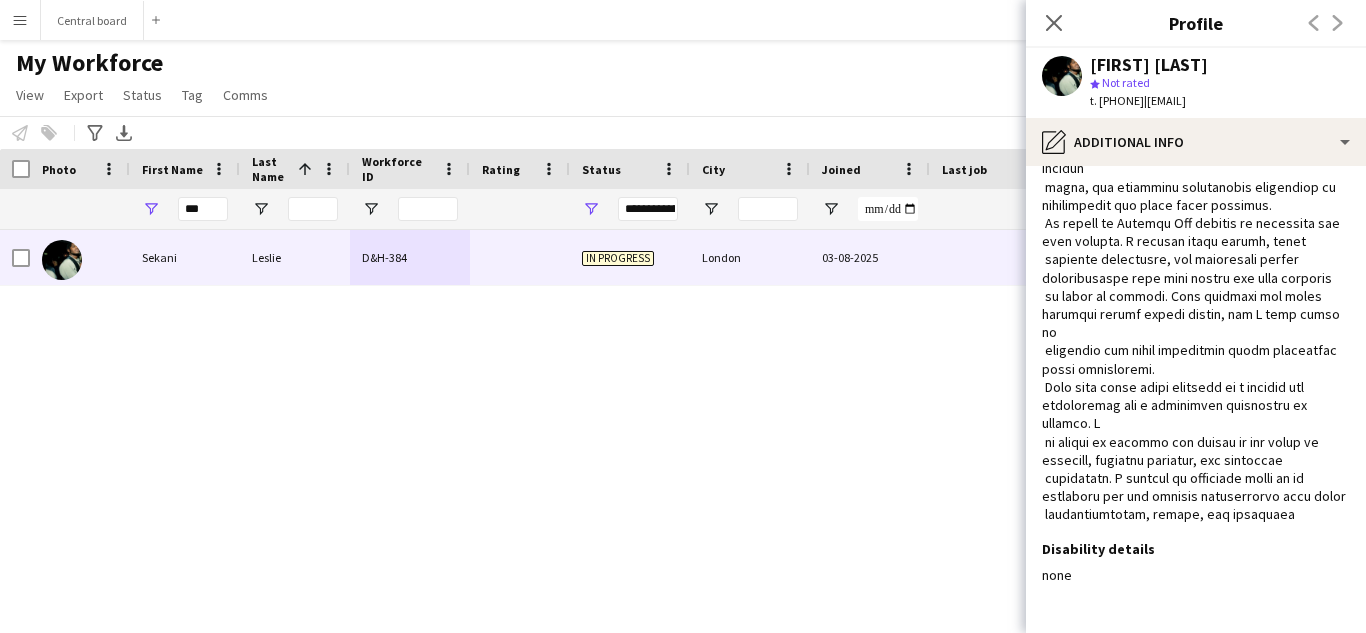 scroll, scrollTop: 352, scrollLeft: 0, axis: vertical 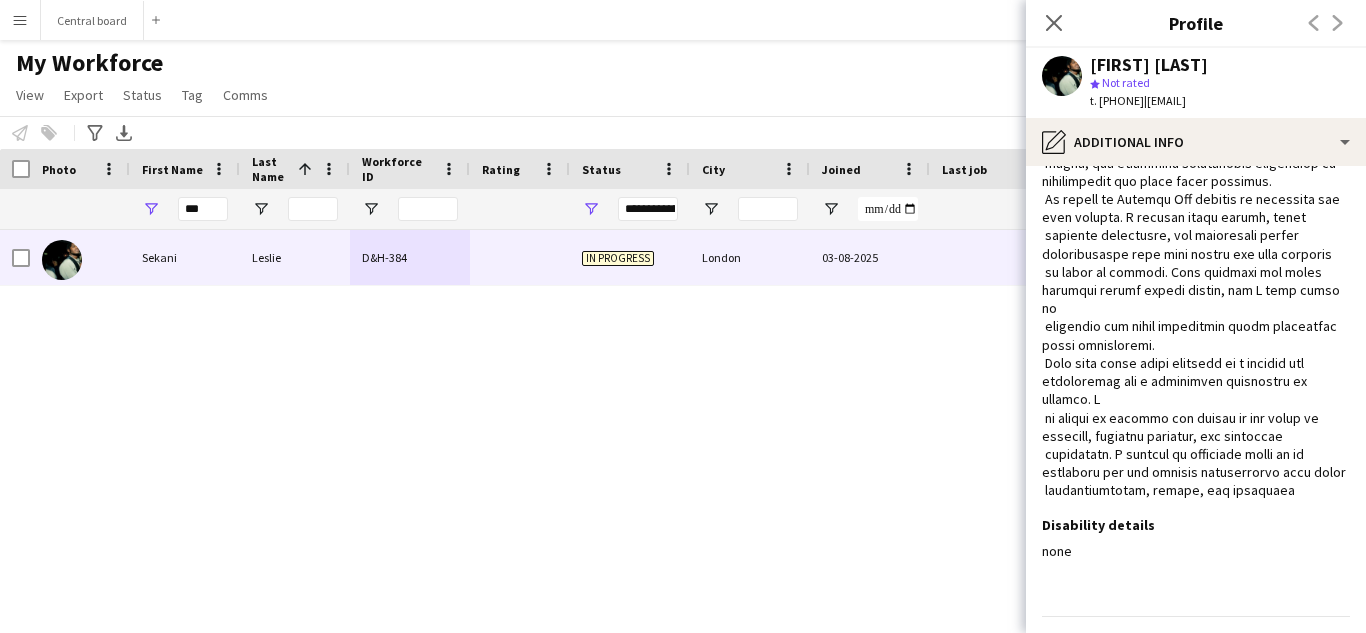 click on "Next" 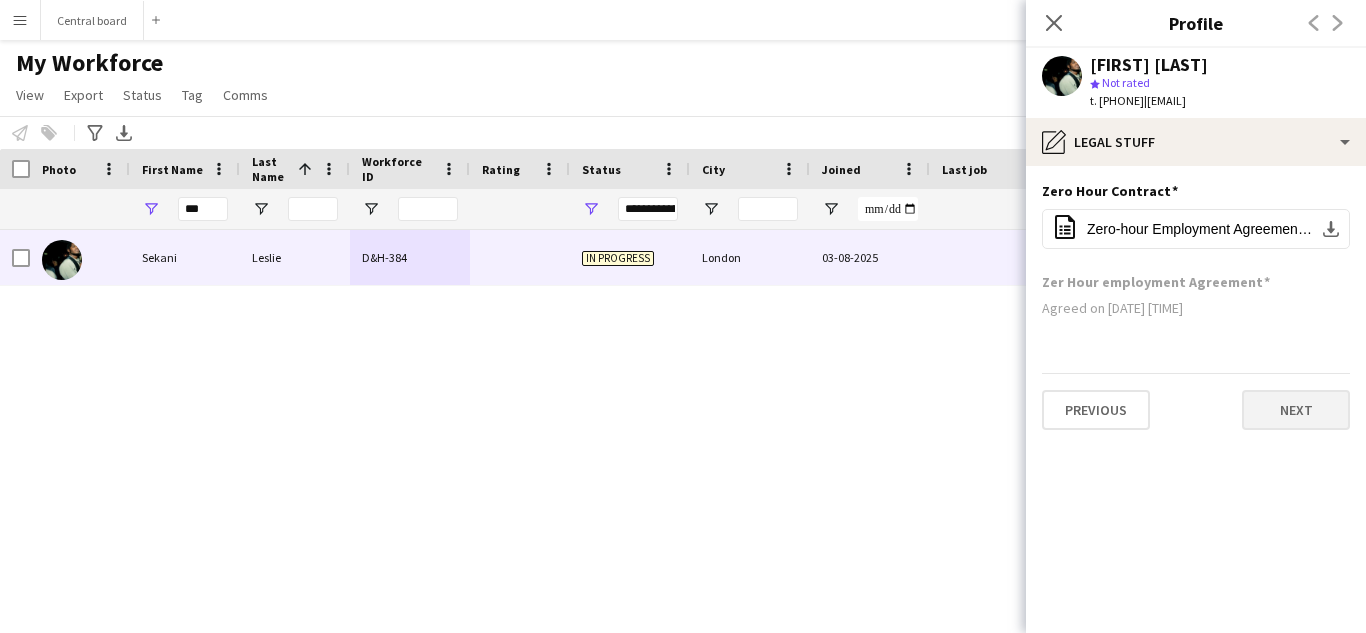 scroll, scrollTop: 0, scrollLeft: 0, axis: both 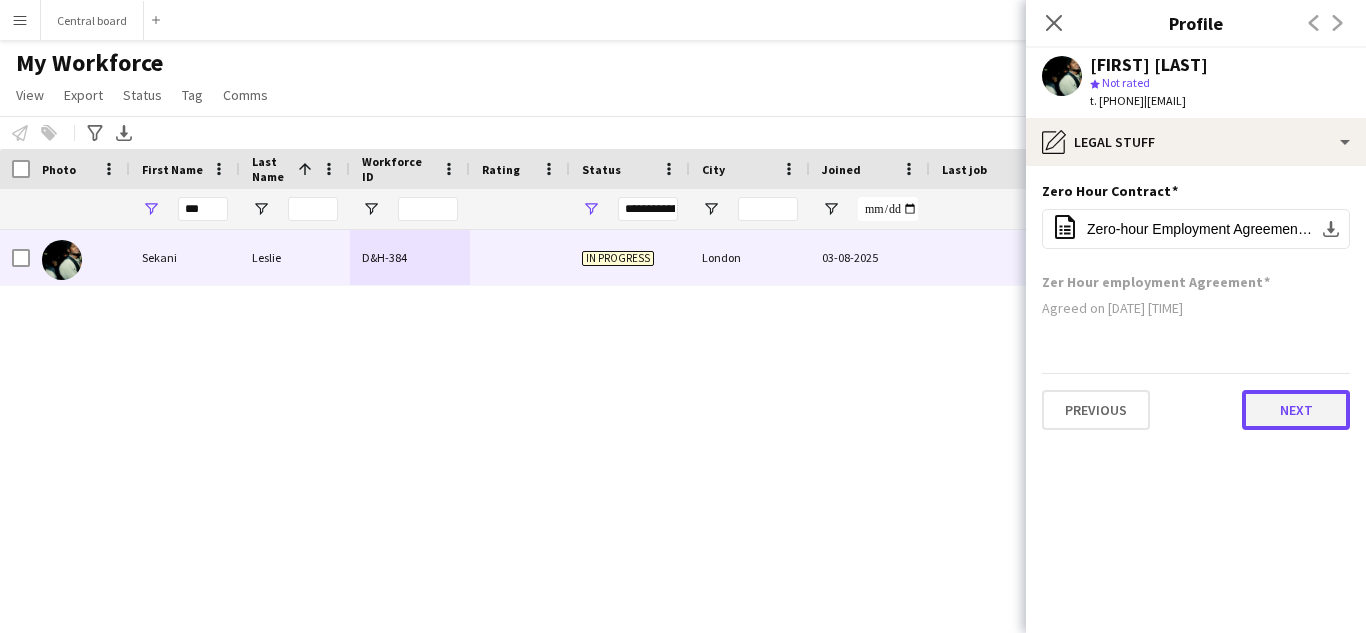 click on "Next" 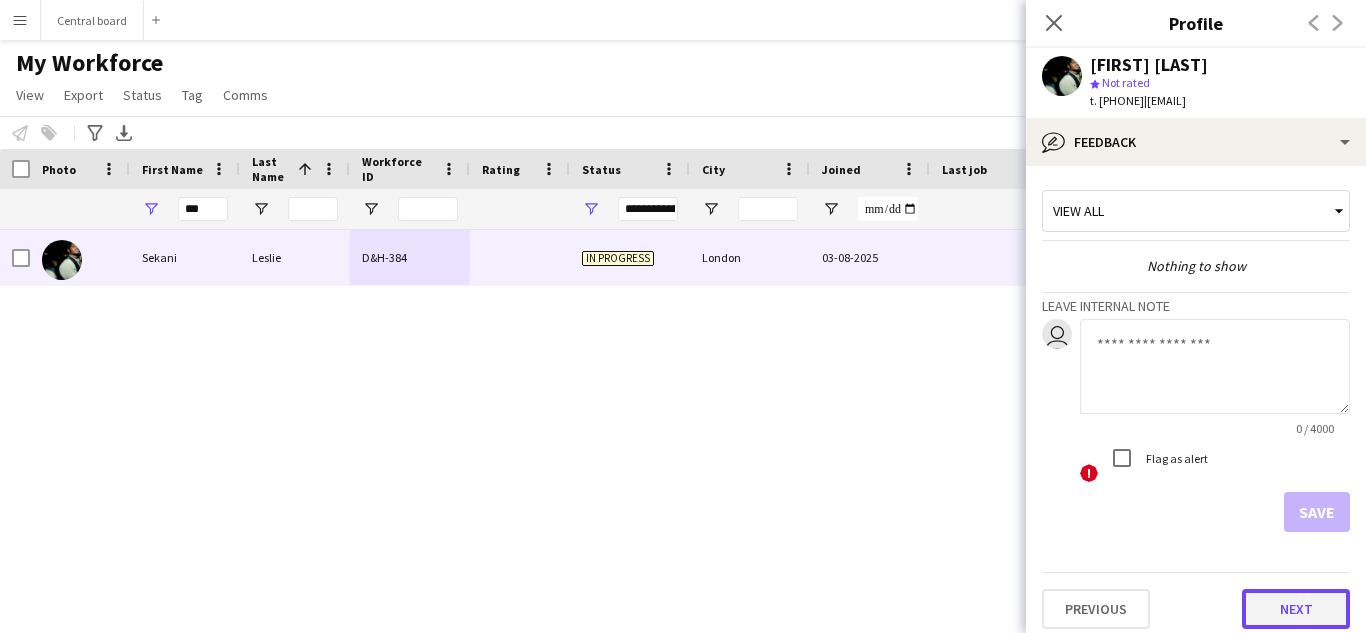 click on "Next" 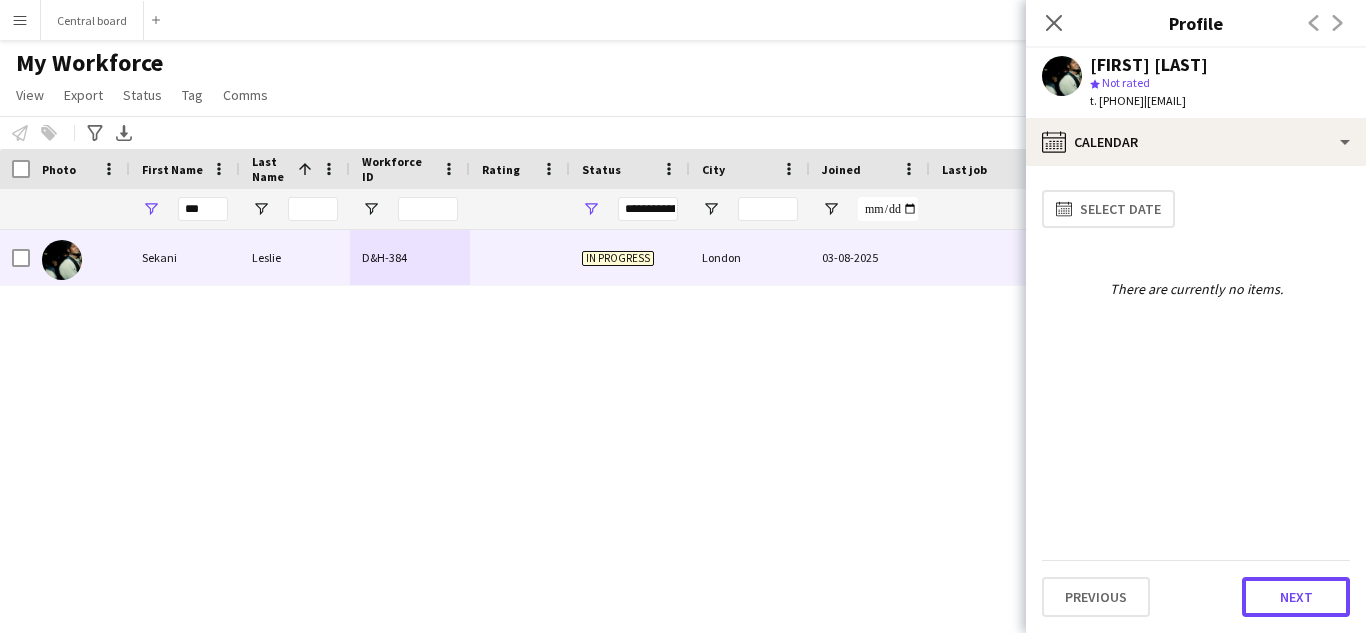 click on "Next" 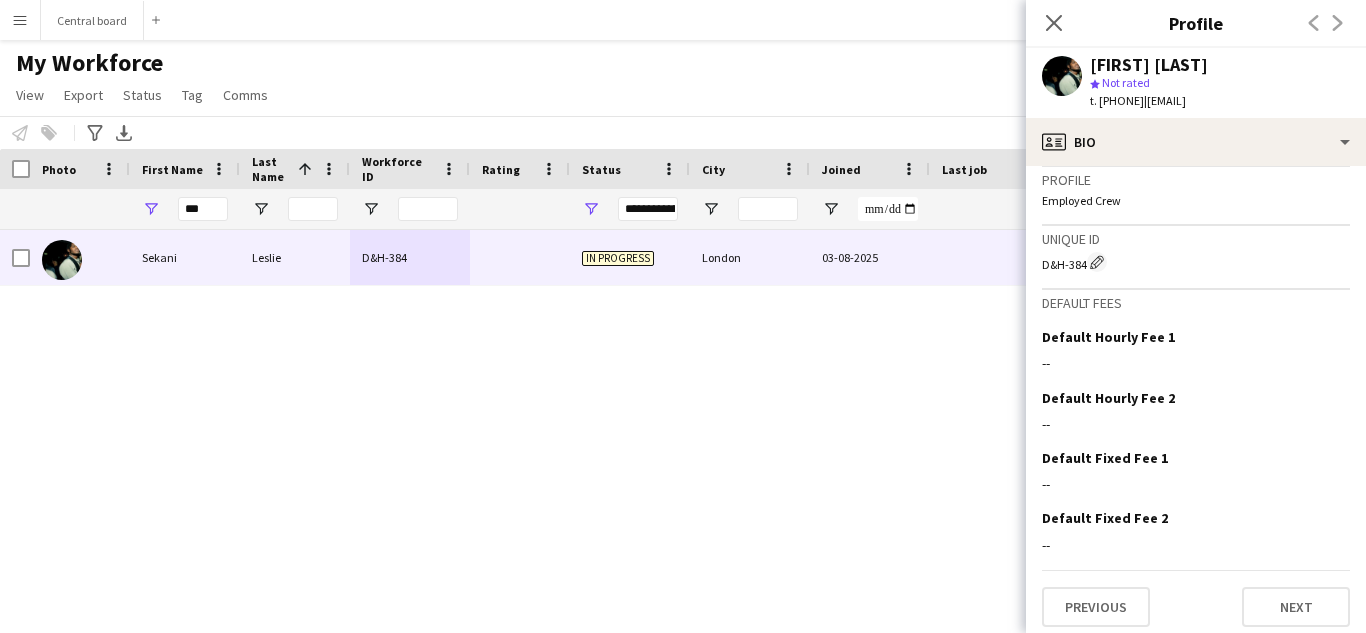 scroll, scrollTop: 868, scrollLeft: 0, axis: vertical 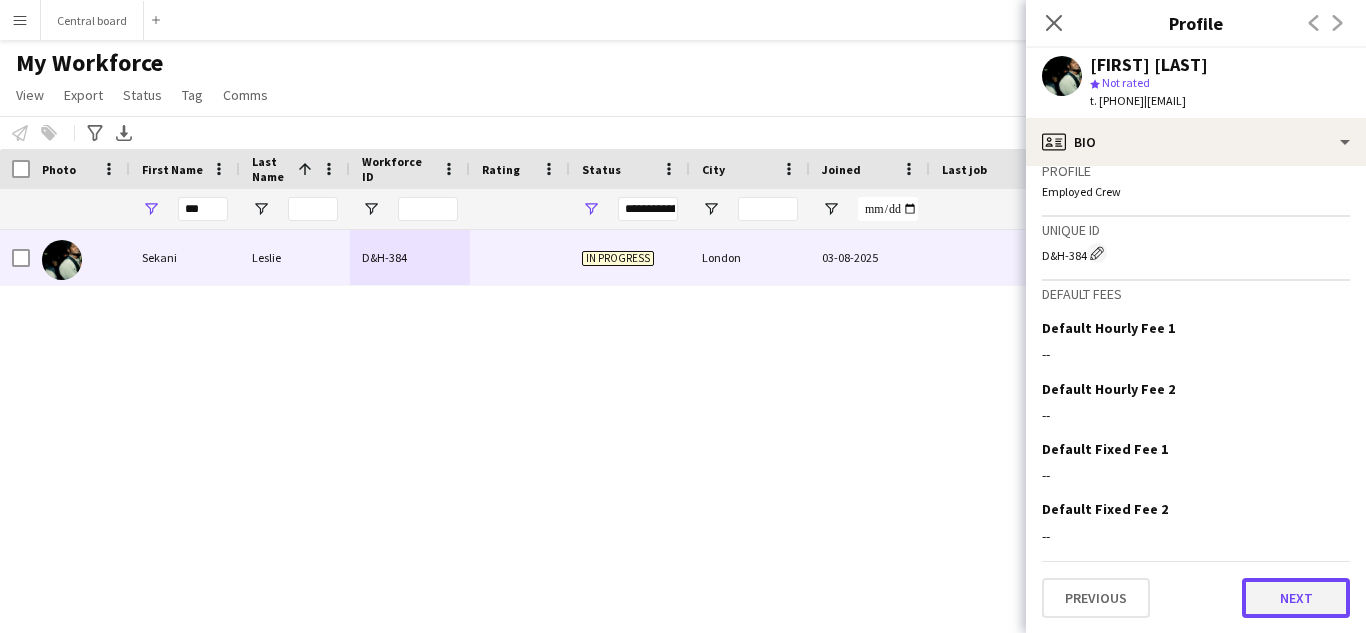 click on "Next" 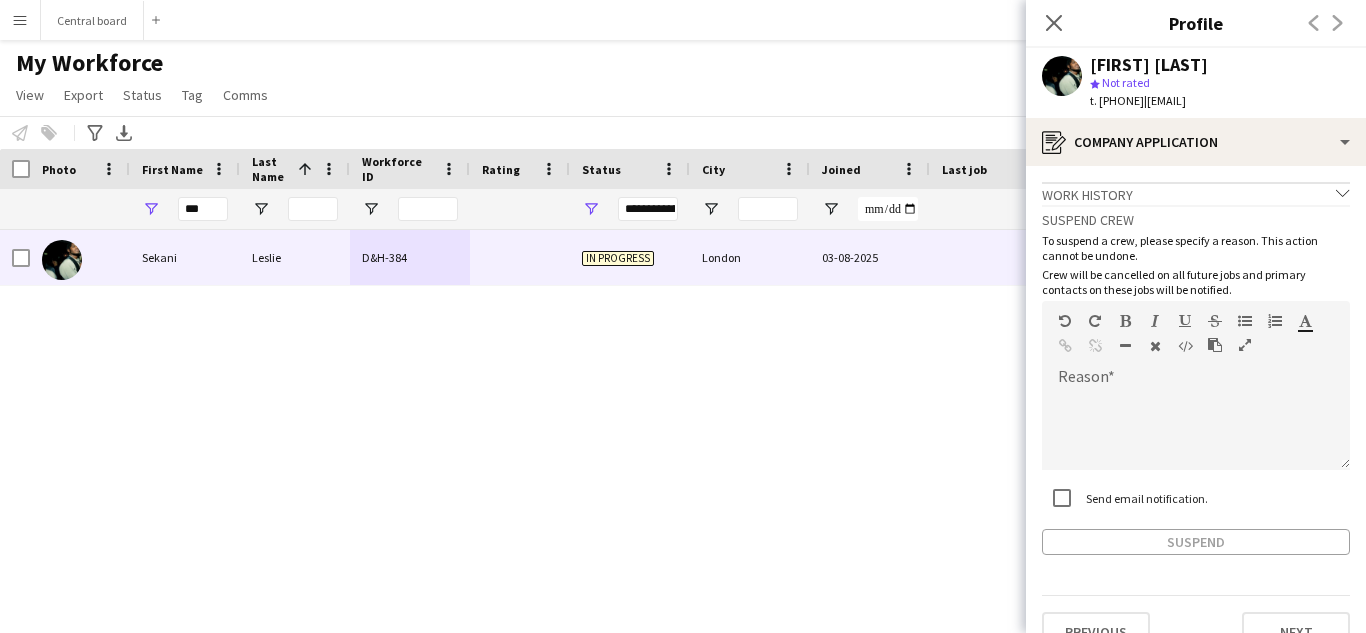 scroll, scrollTop: 34, scrollLeft: 0, axis: vertical 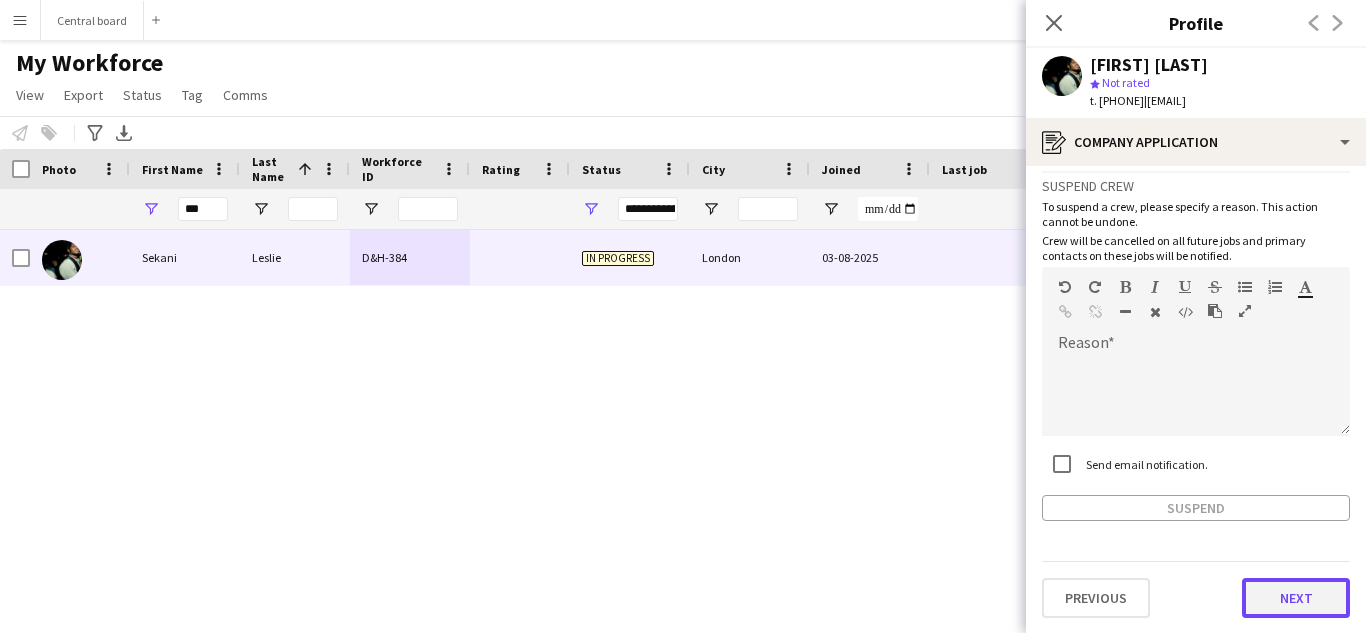 click on "Next" 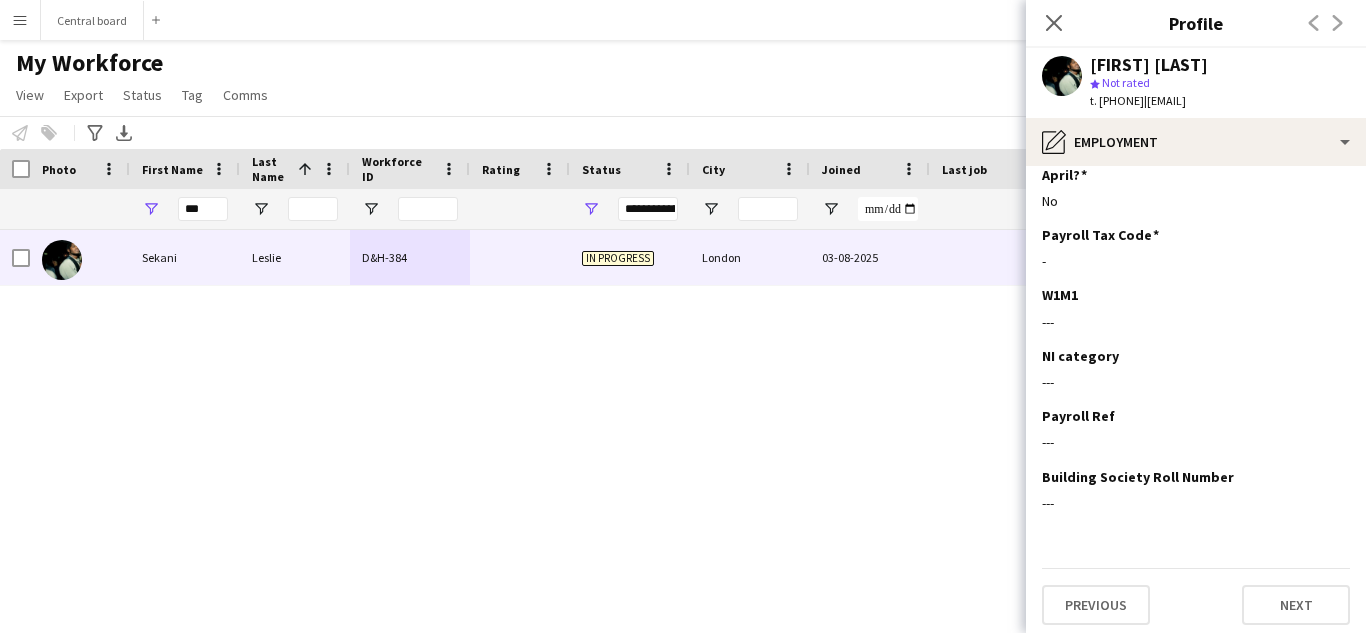 scroll, scrollTop: 296, scrollLeft: 0, axis: vertical 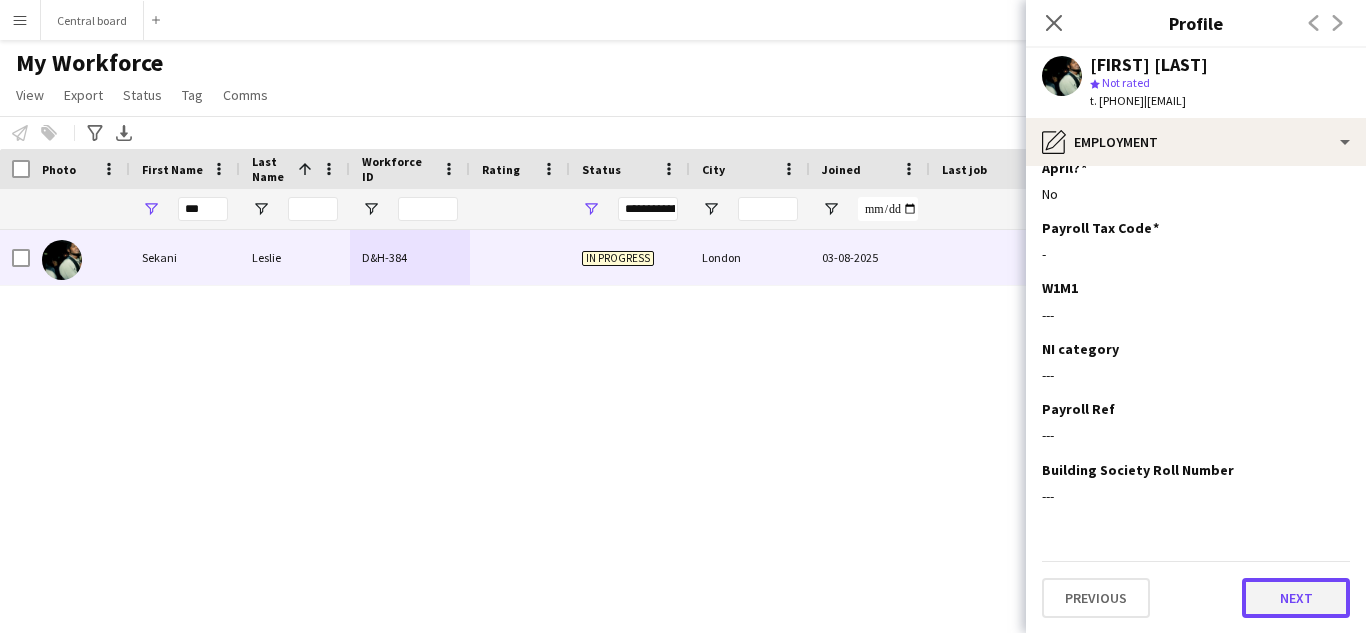 click on "Next" 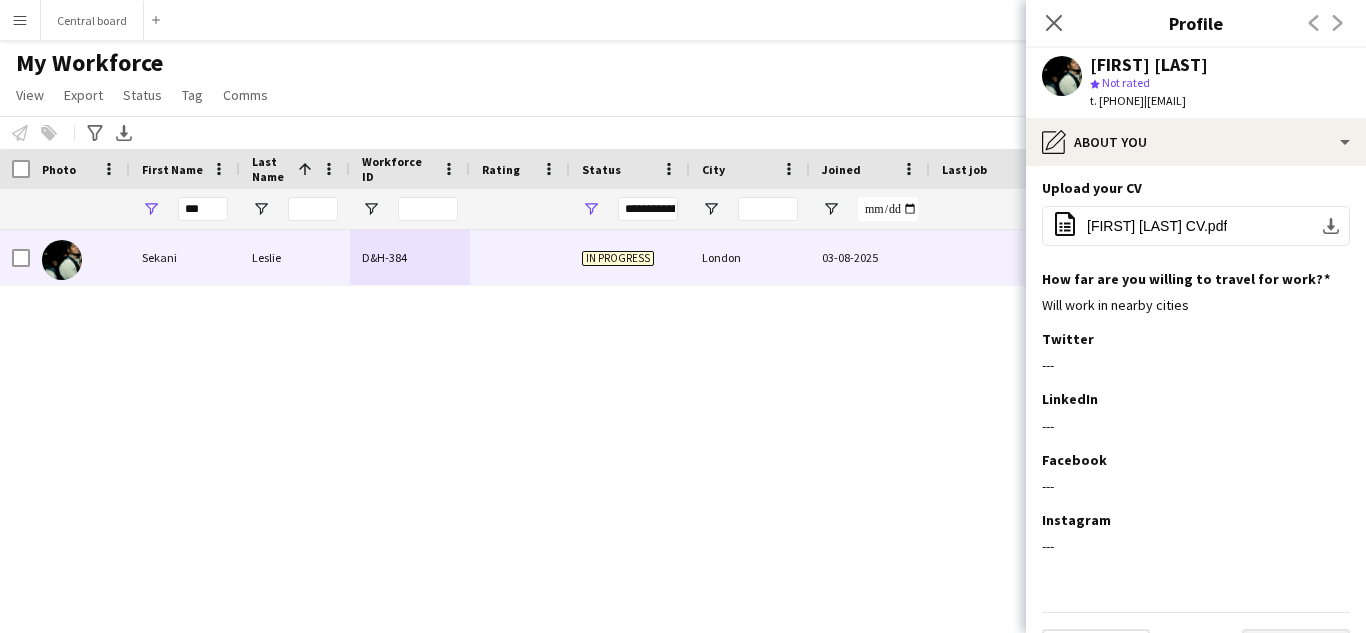 scroll, scrollTop: 242, scrollLeft: 0, axis: vertical 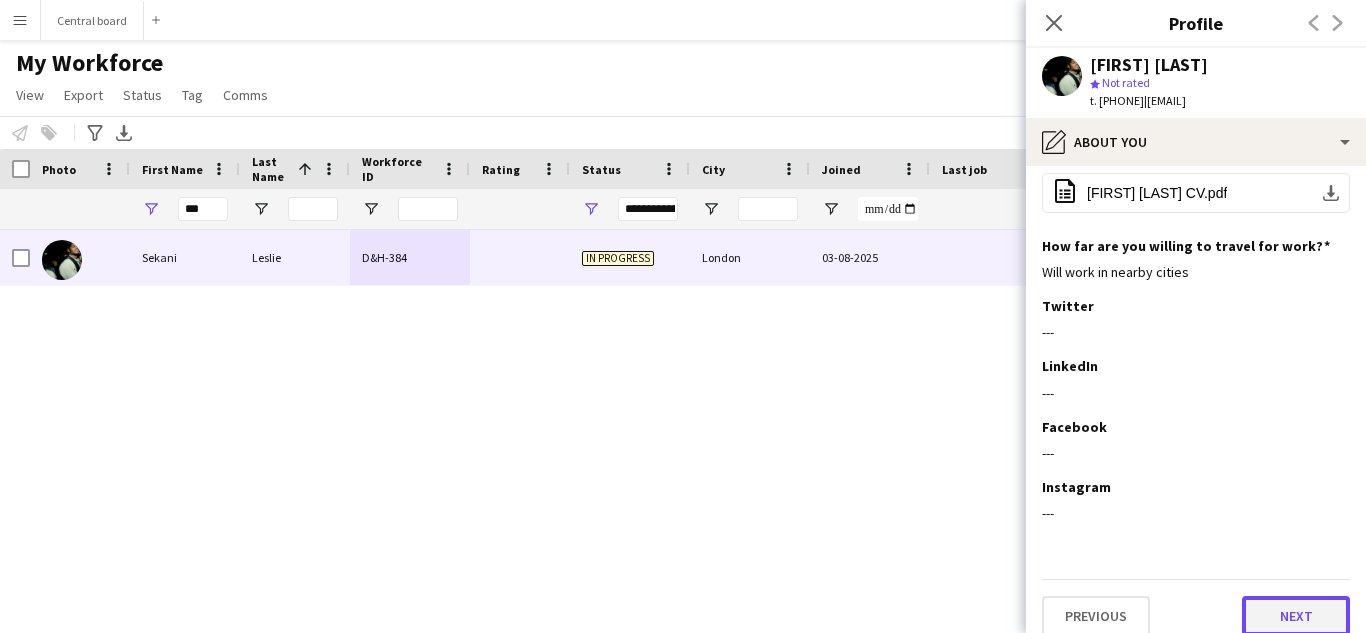 click on "Next" 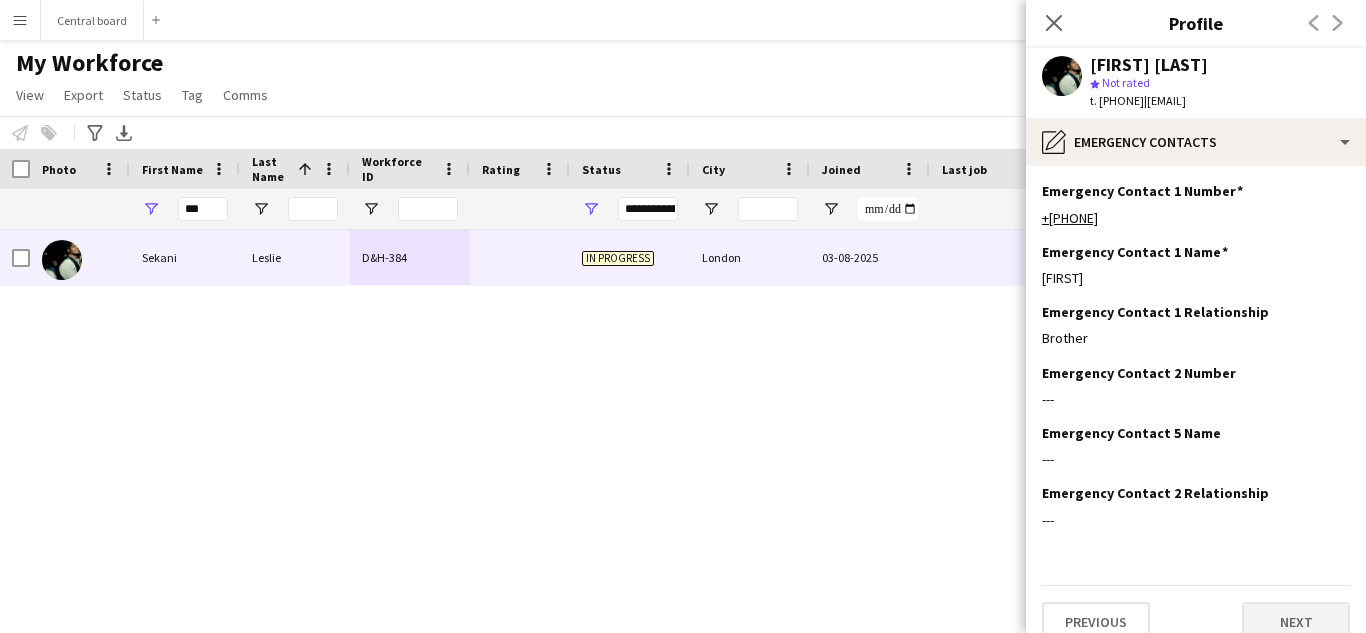 scroll, scrollTop: 24, scrollLeft: 0, axis: vertical 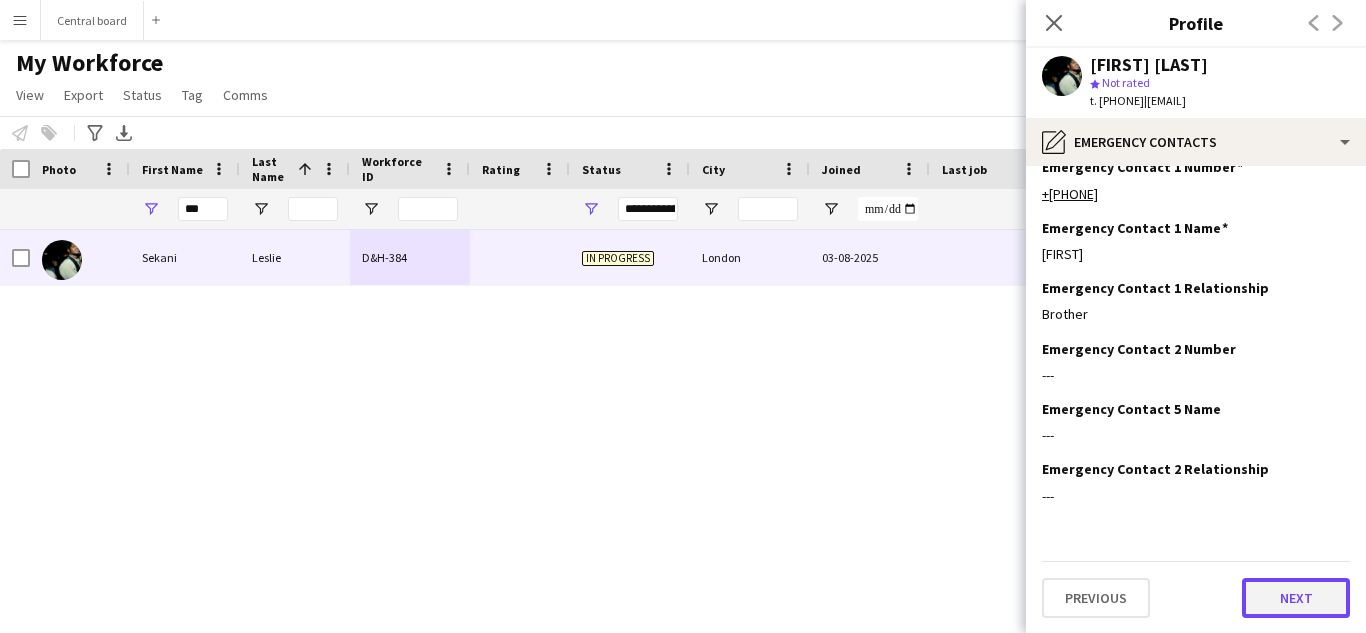 click on "Next" 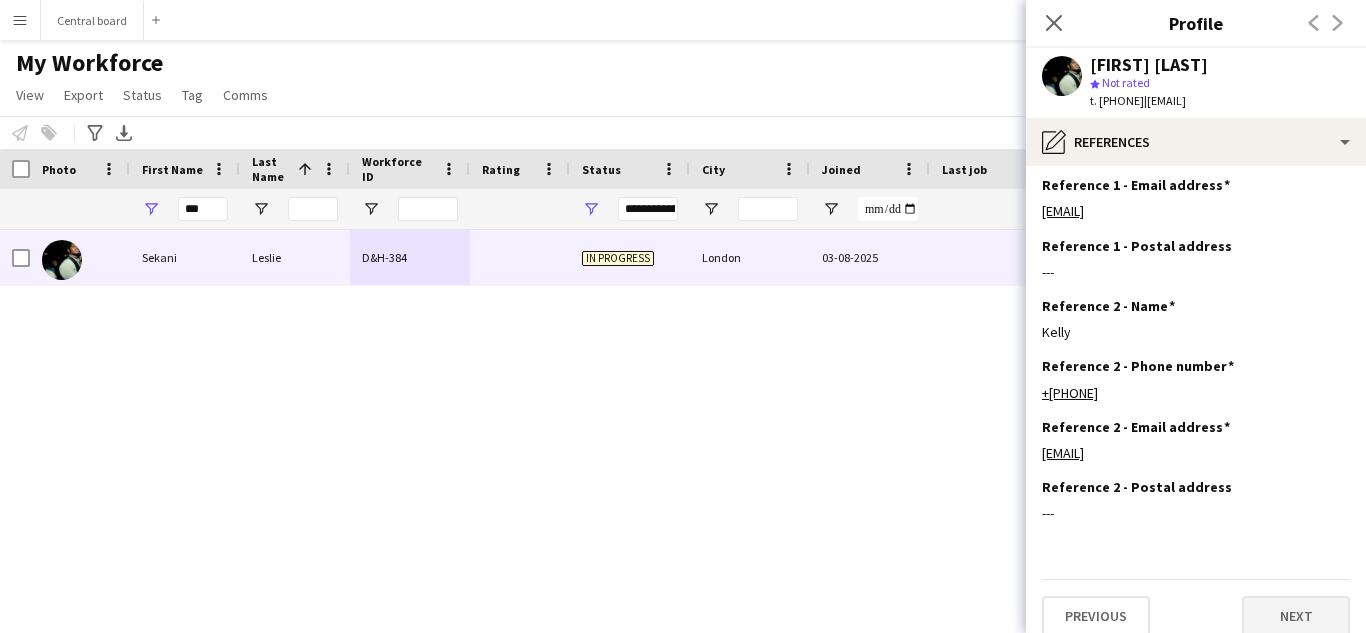 scroll, scrollTop: 145, scrollLeft: 0, axis: vertical 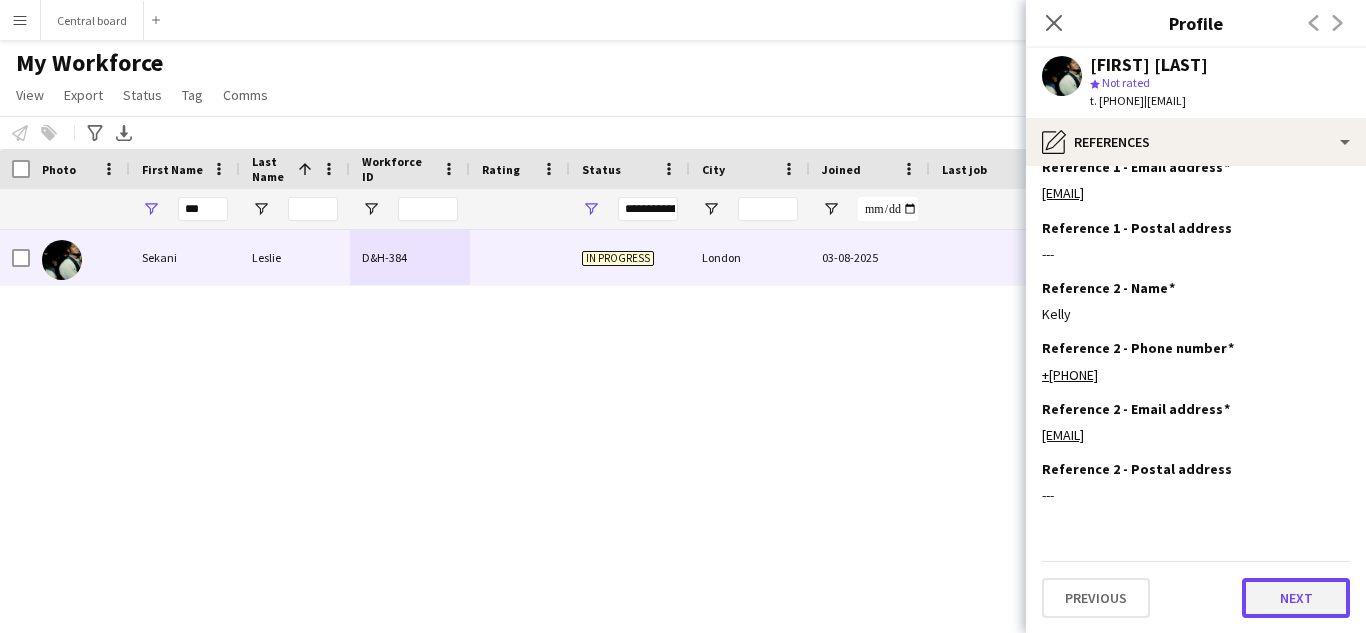 click on "Next" 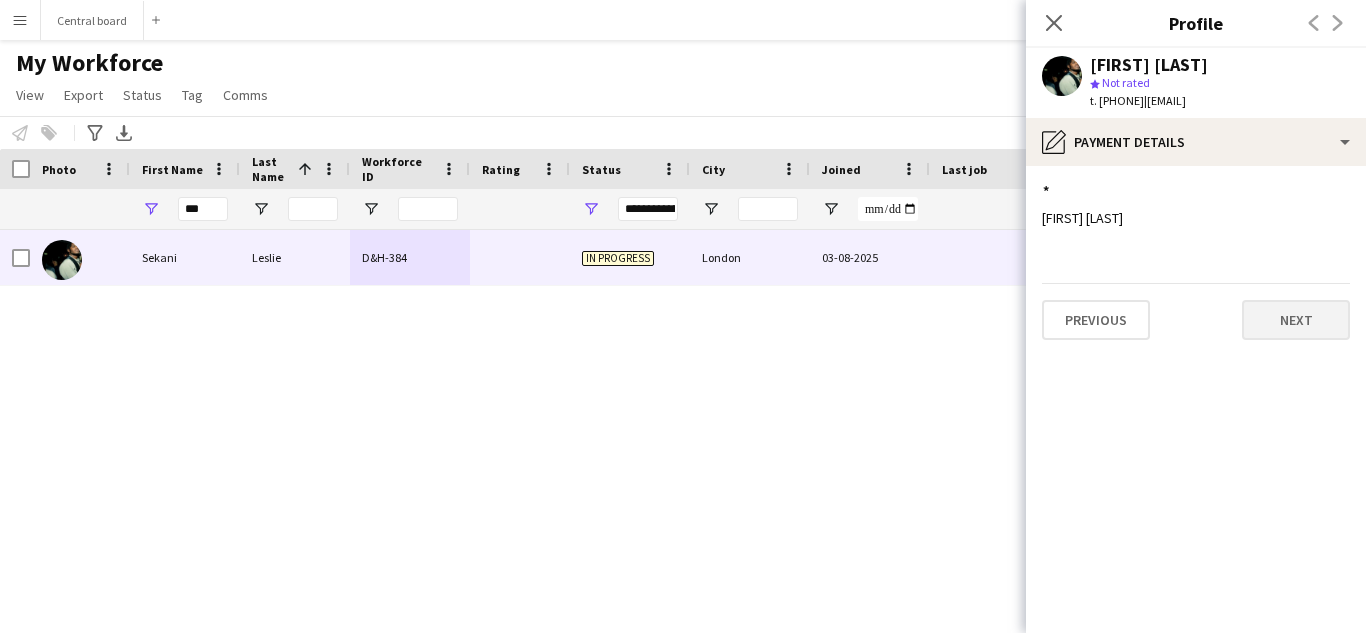 scroll, scrollTop: 0, scrollLeft: 0, axis: both 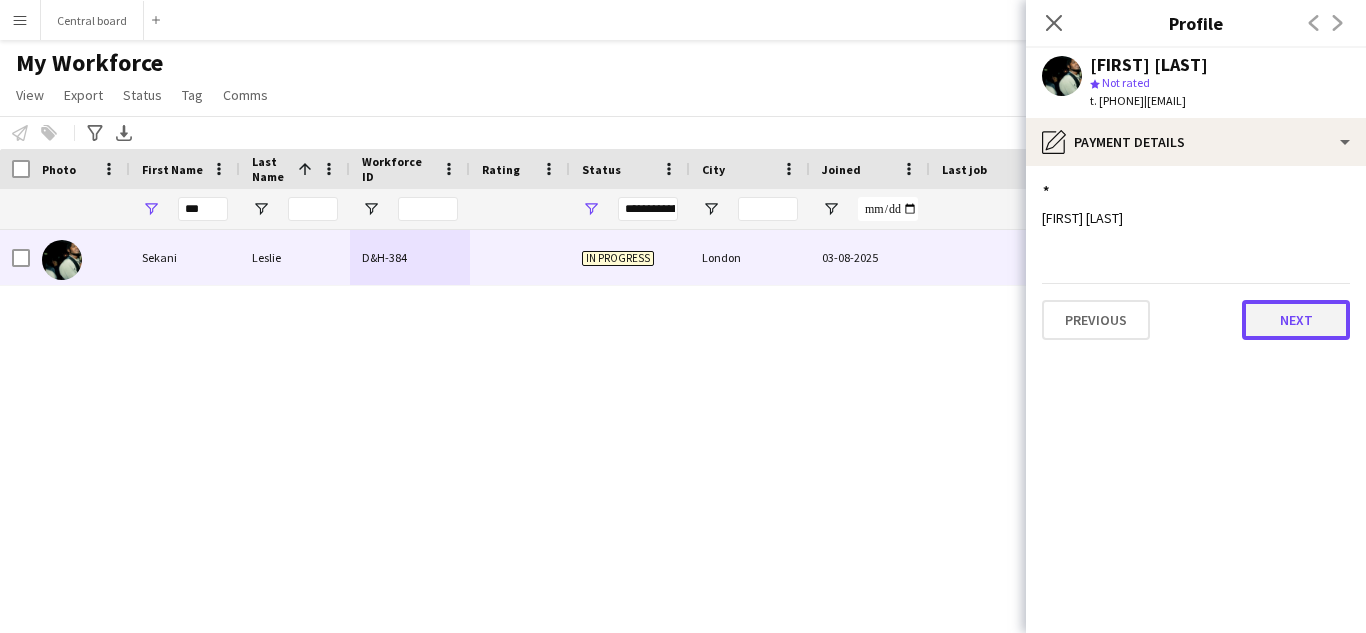 click on "Next" 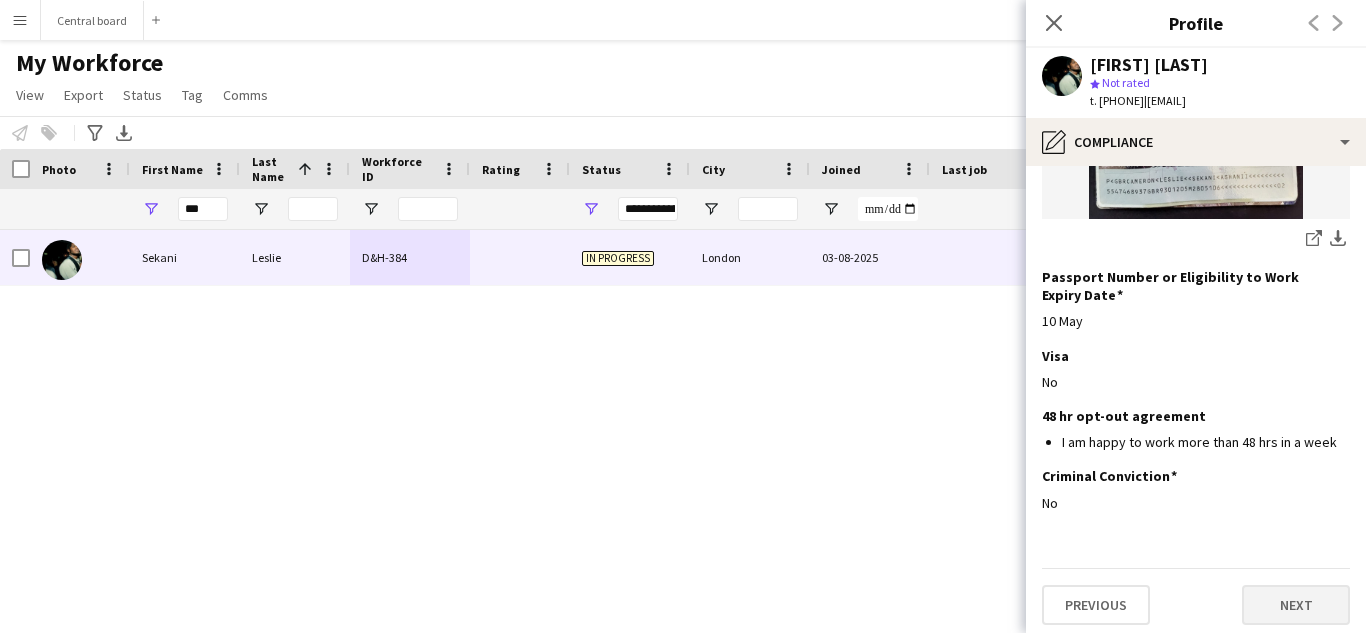 scroll, scrollTop: 410, scrollLeft: 0, axis: vertical 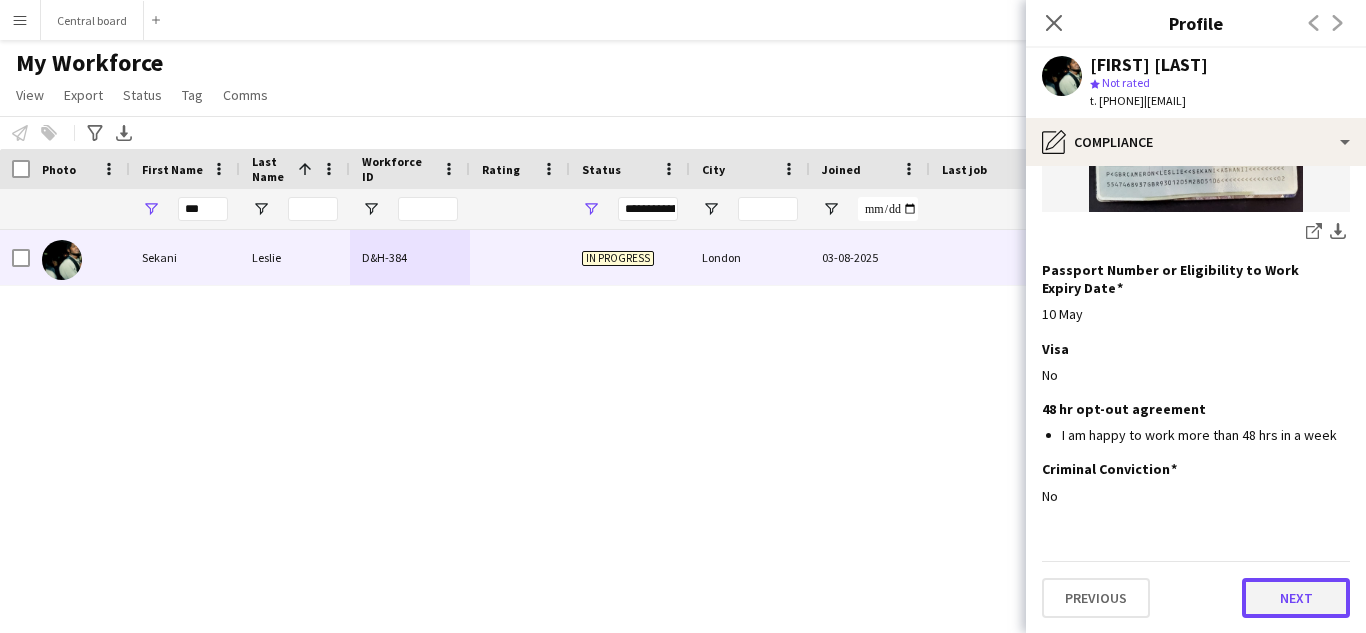 click on "Next" 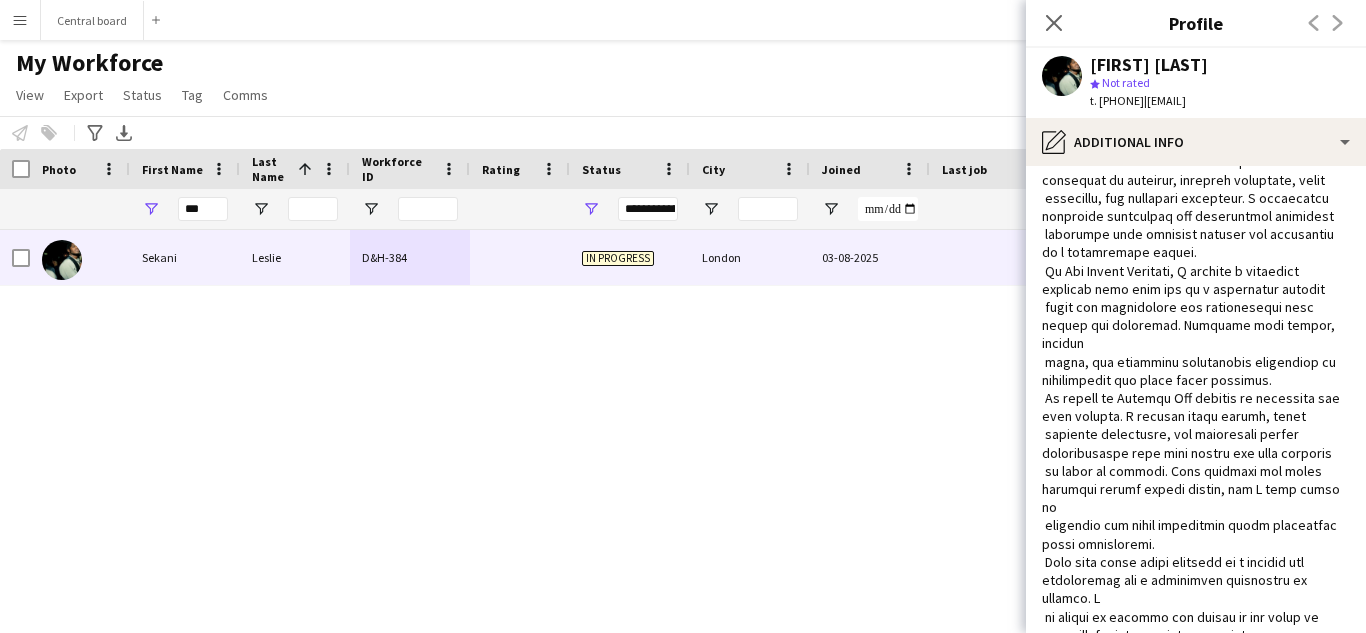 scroll, scrollTop: 352, scrollLeft: 0, axis: vertical 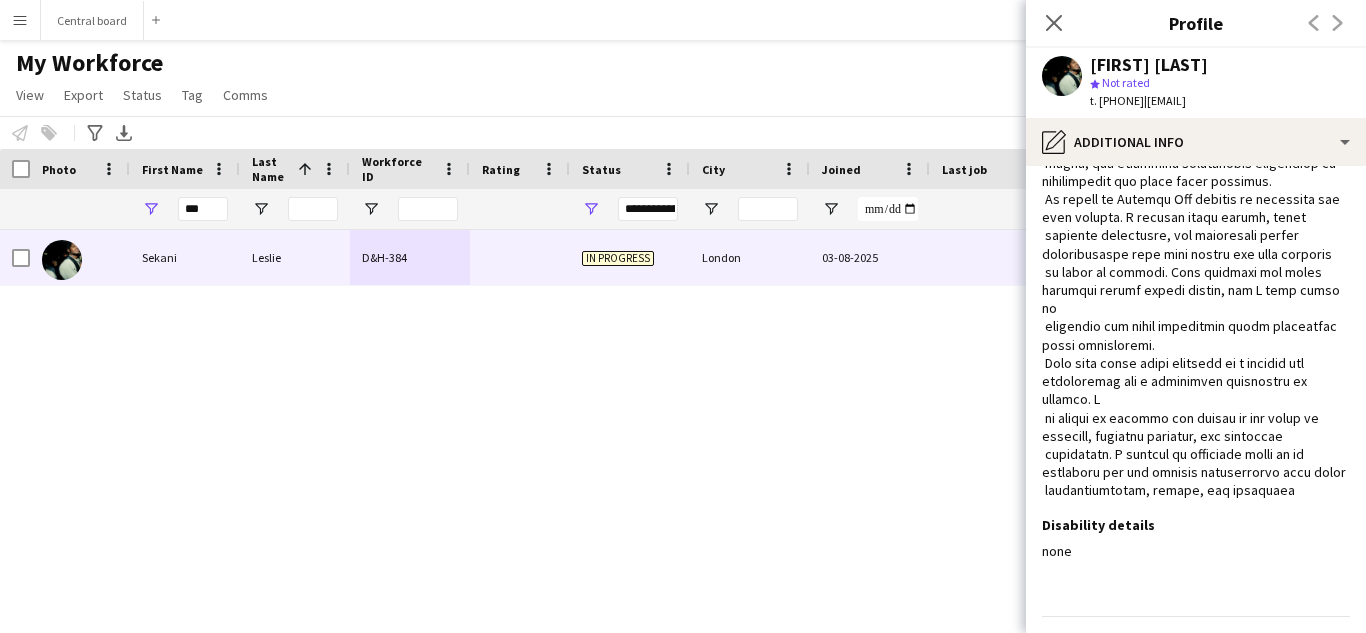 click on "Next" 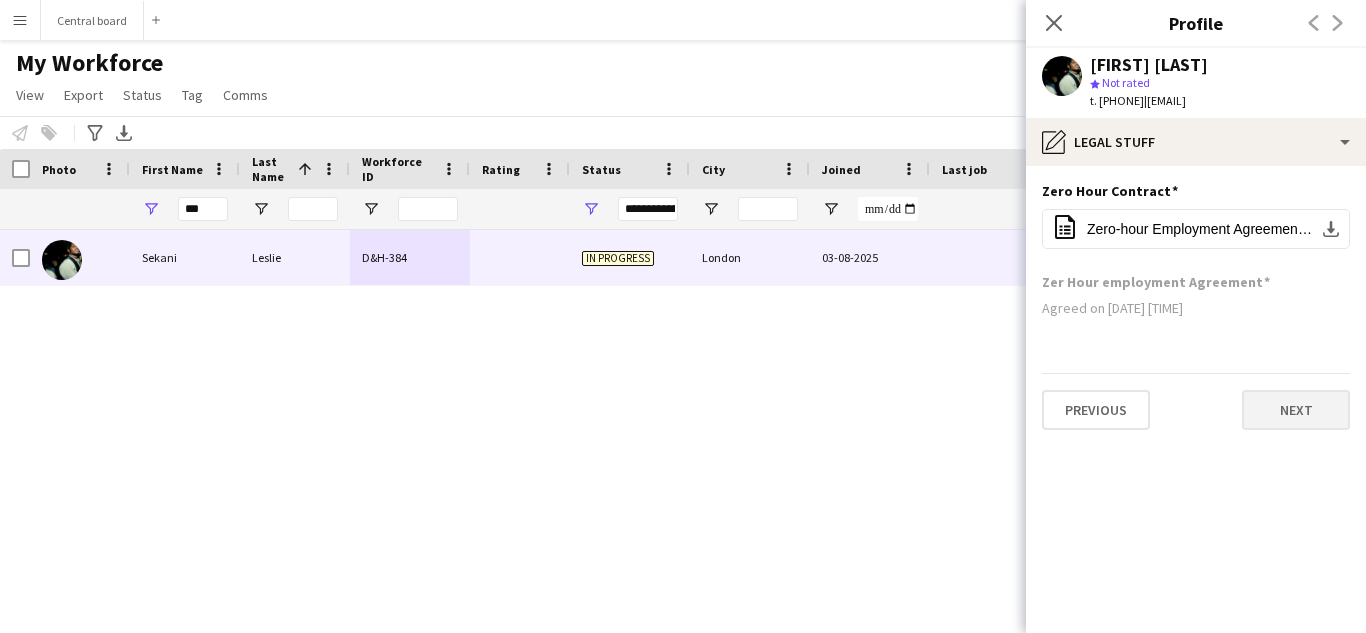 scroll, scrollTop: 0, scrollLeft: 0, axis: both 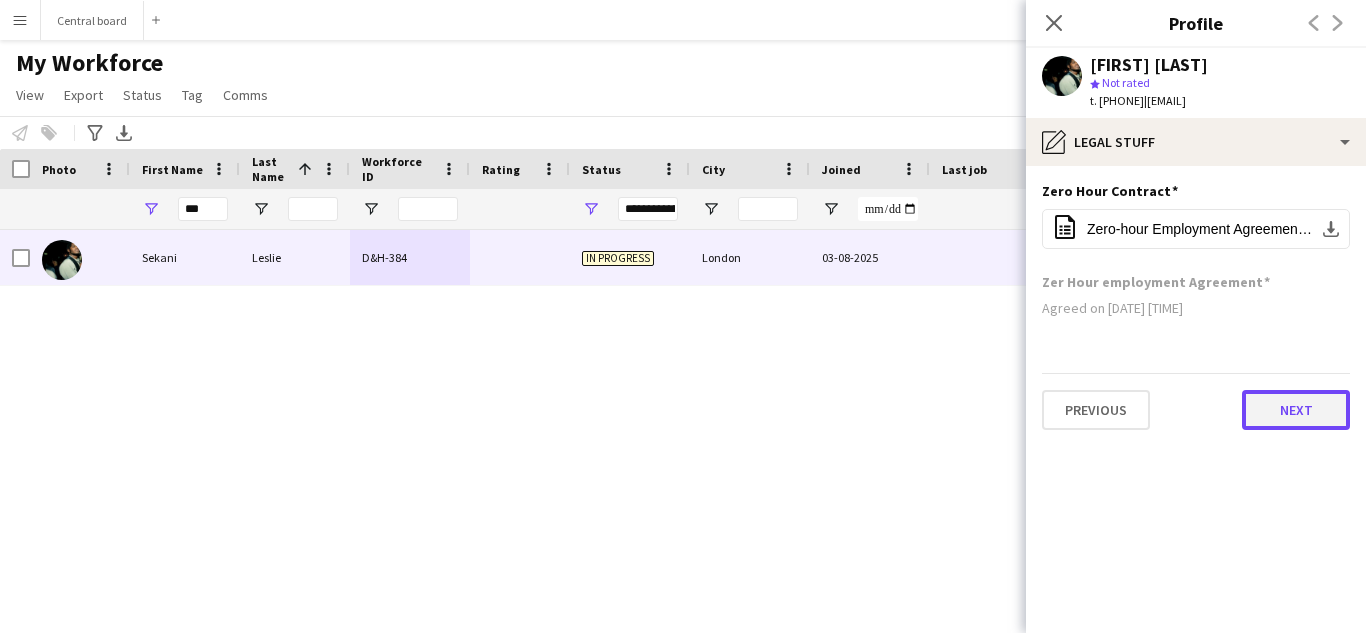 click on "Next" 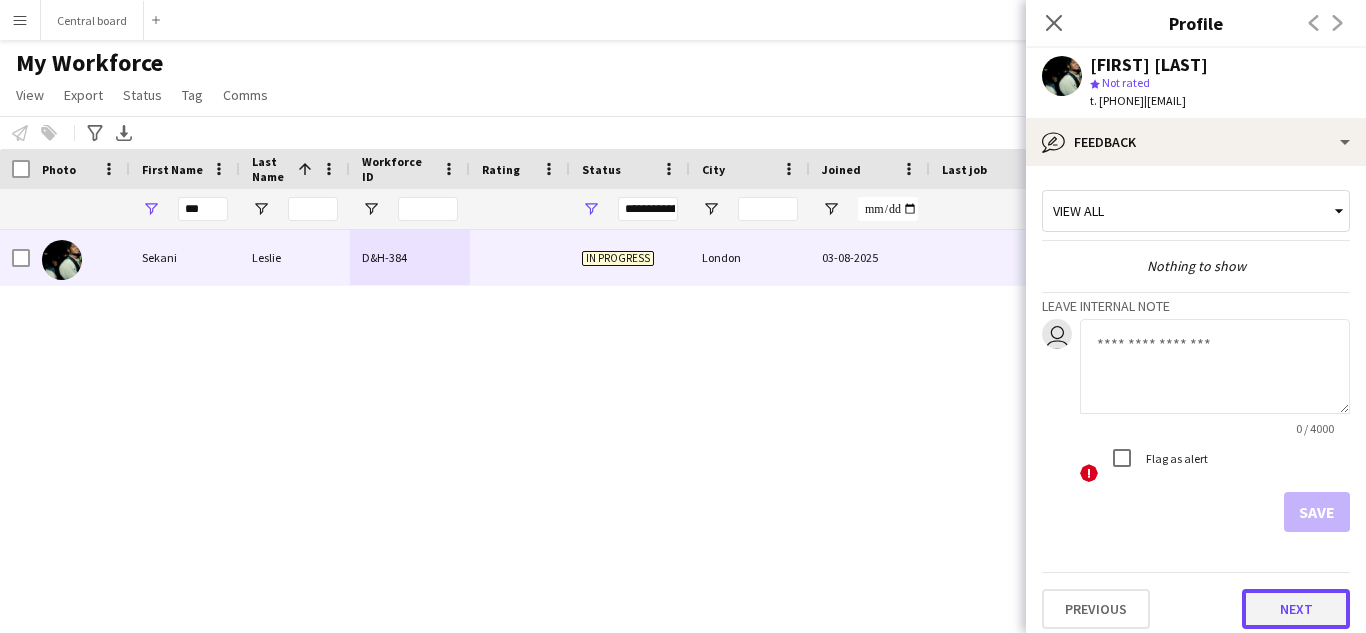 click on "Next" 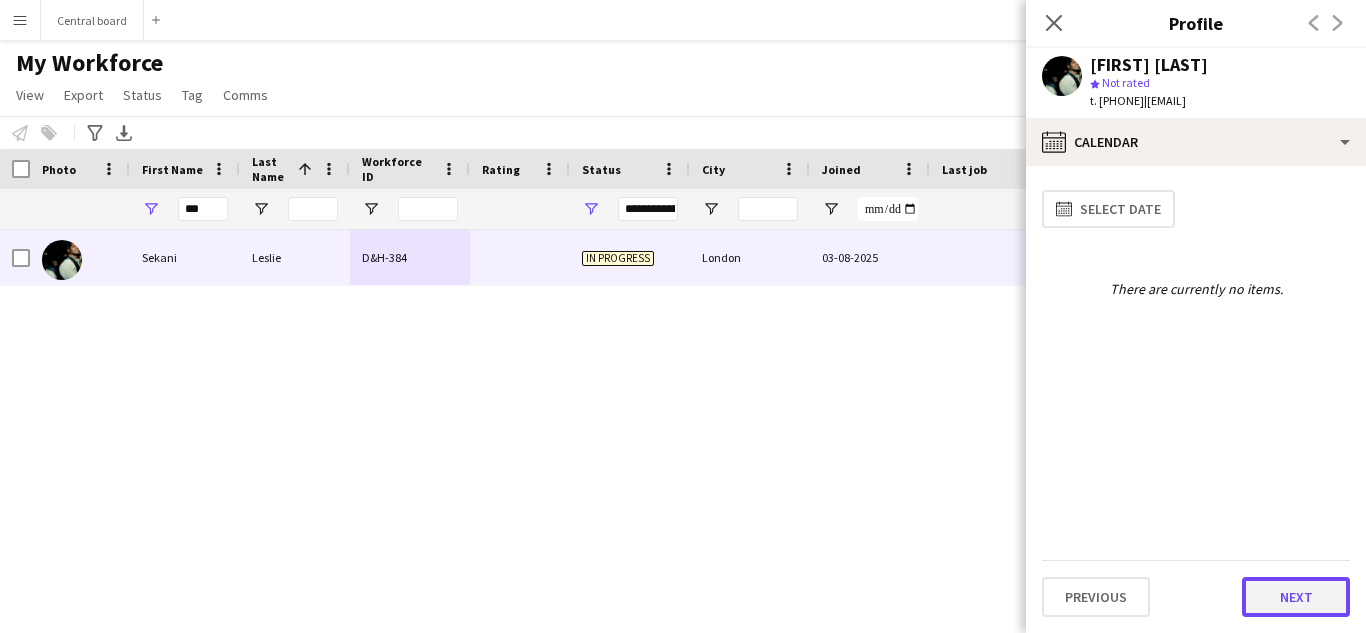 click on "Next" 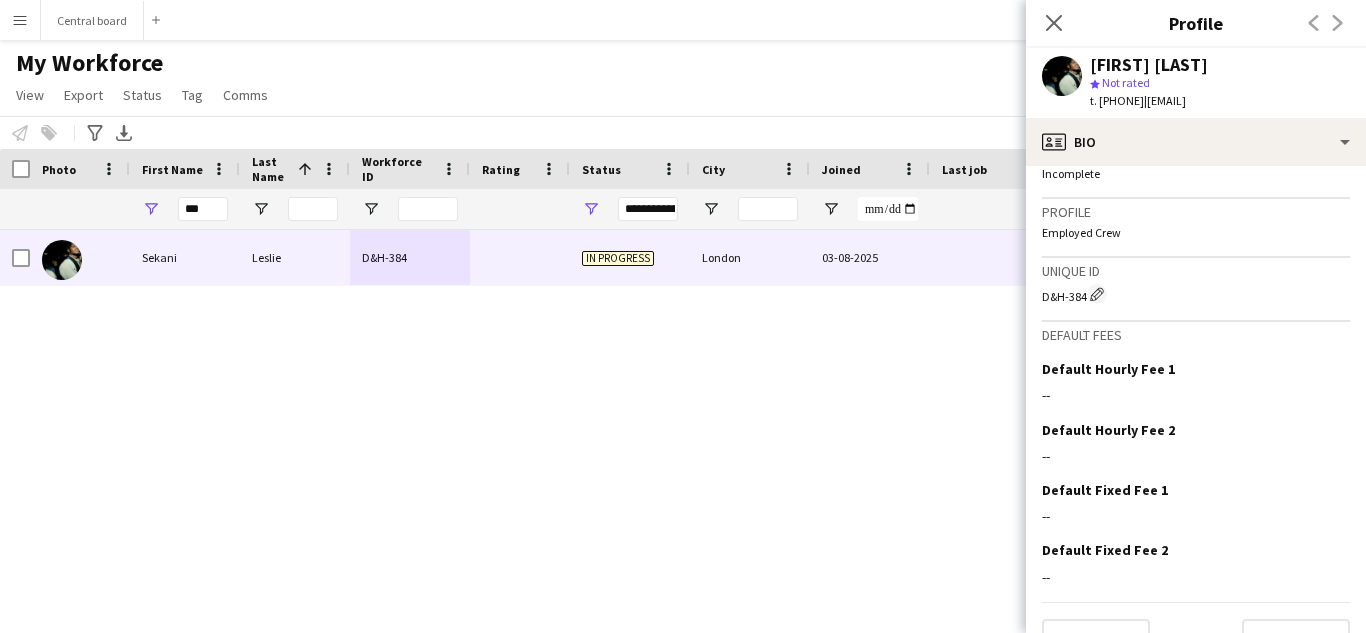 scroll, scrollTop: 868, scrollLeft: 0, axis: vertical 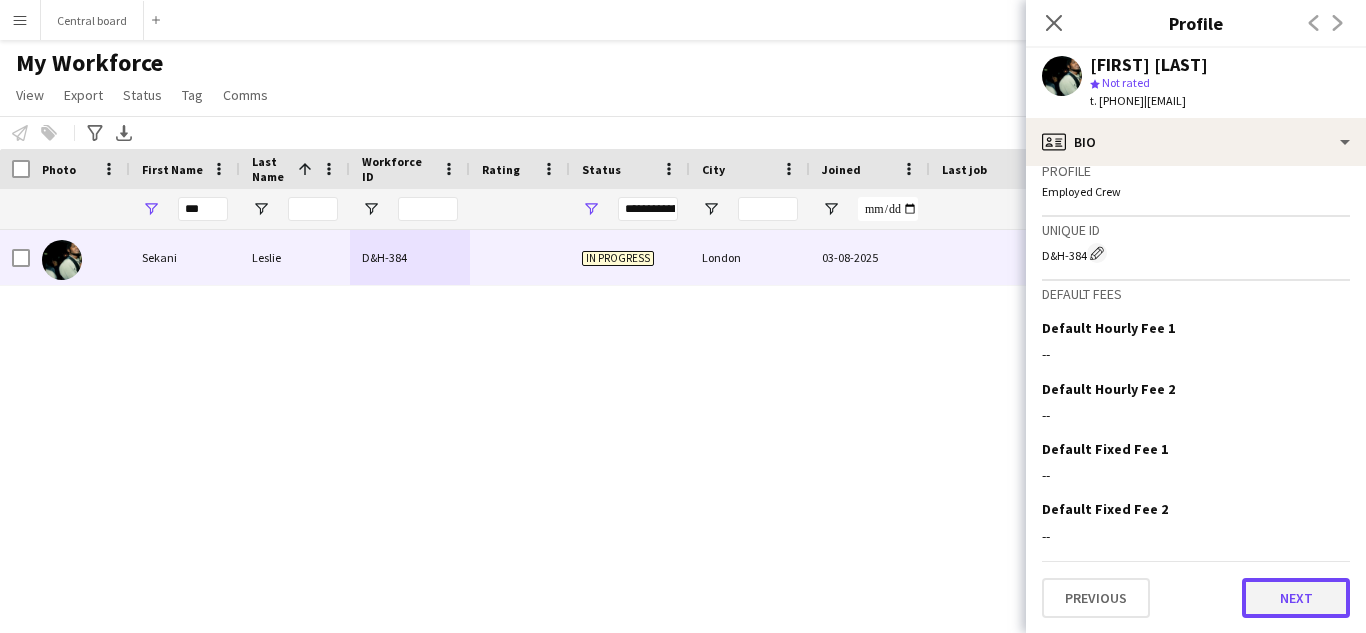 click on "Next" 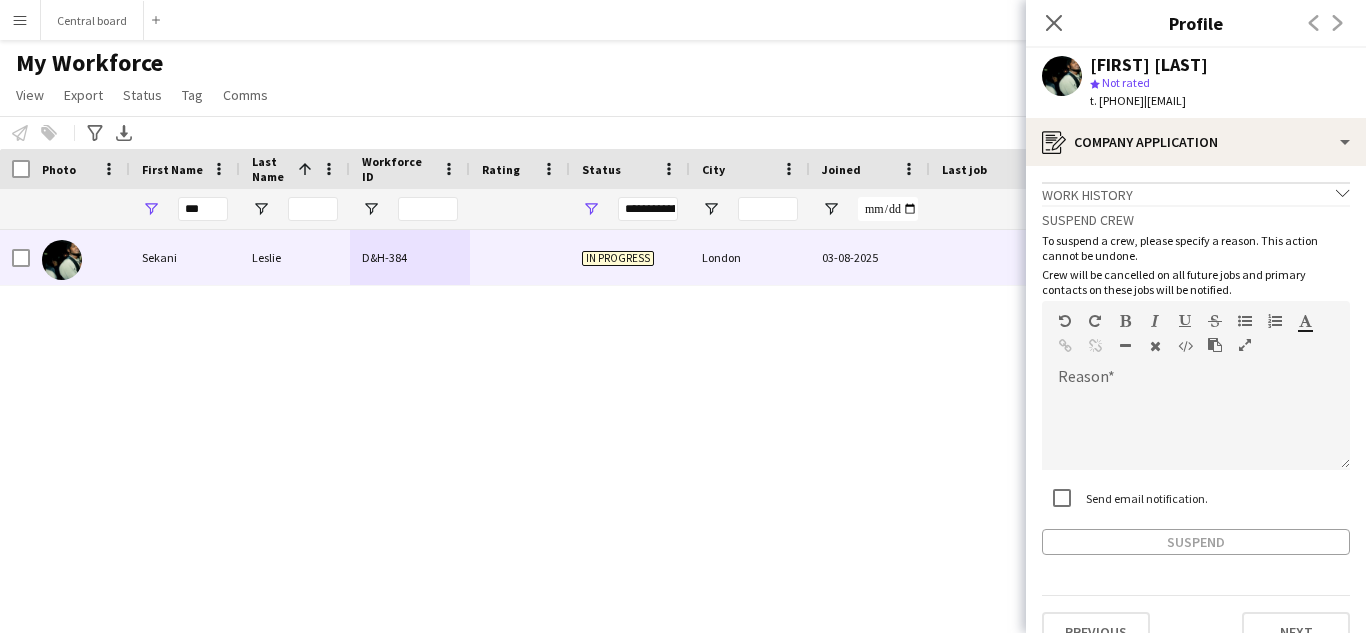 scroll, scrollTop: 34, scrollLeft: 0, axis: vertical 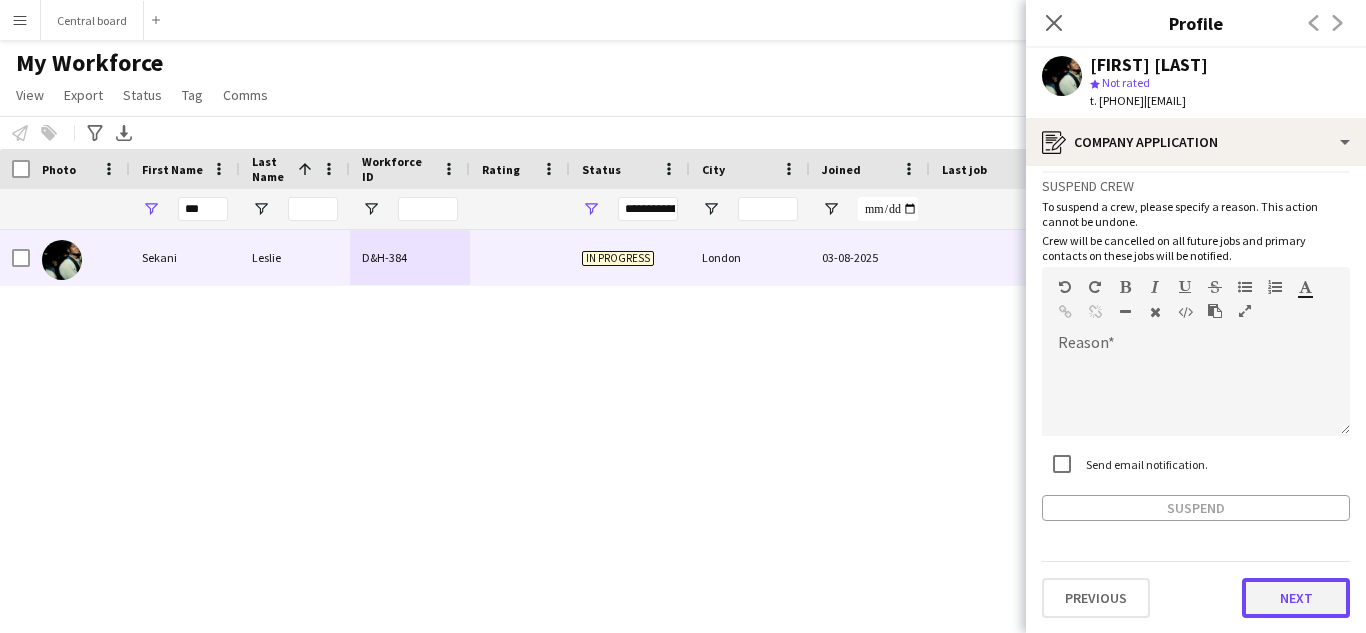 click on "Next" 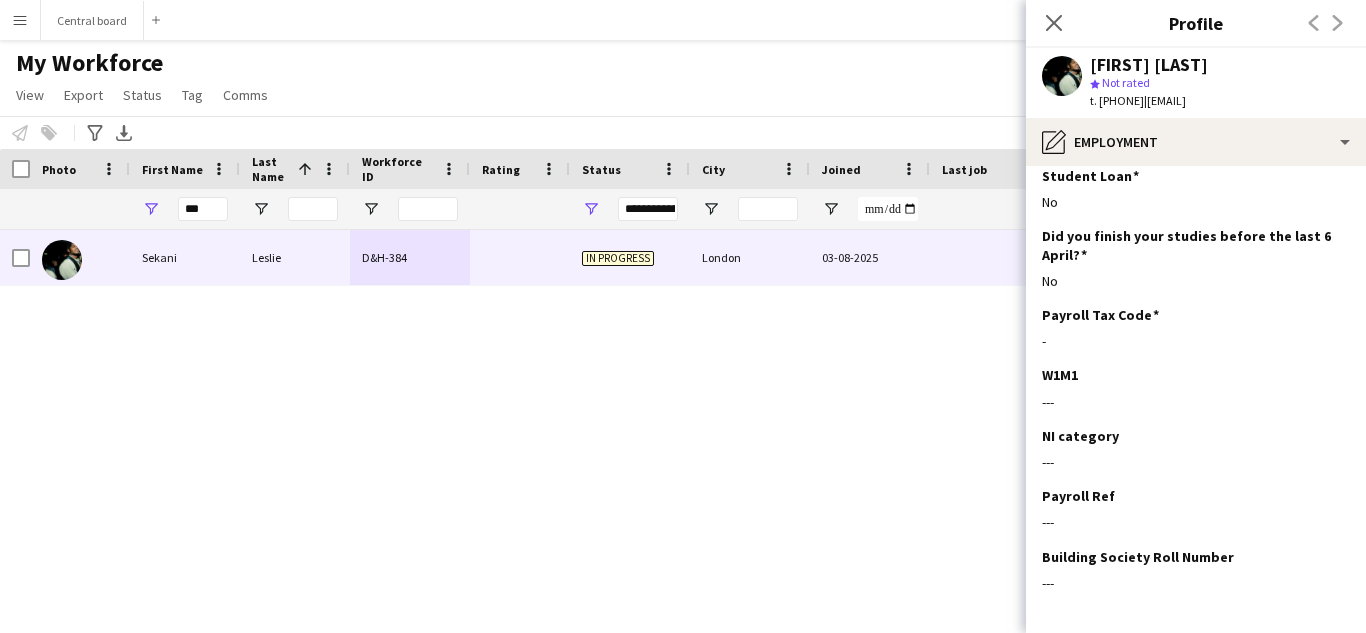 scroll, scrollTop: 296, scrollLeft: 0, axis: vertical 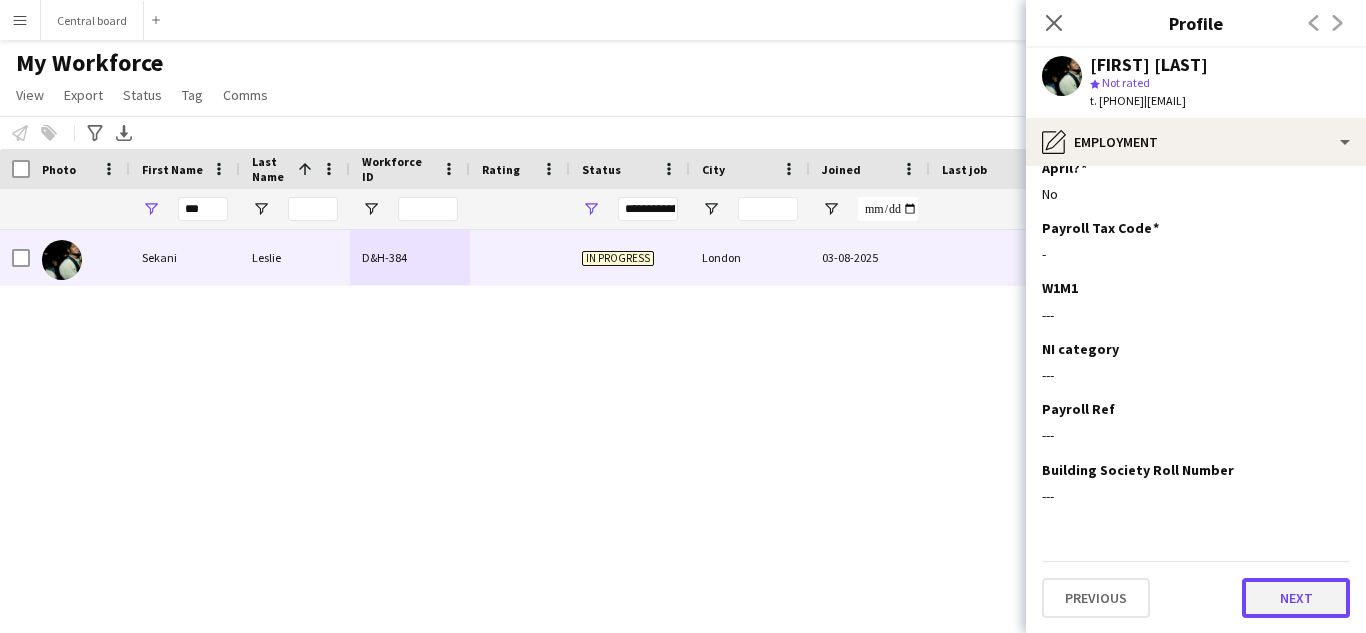 click on "Next" 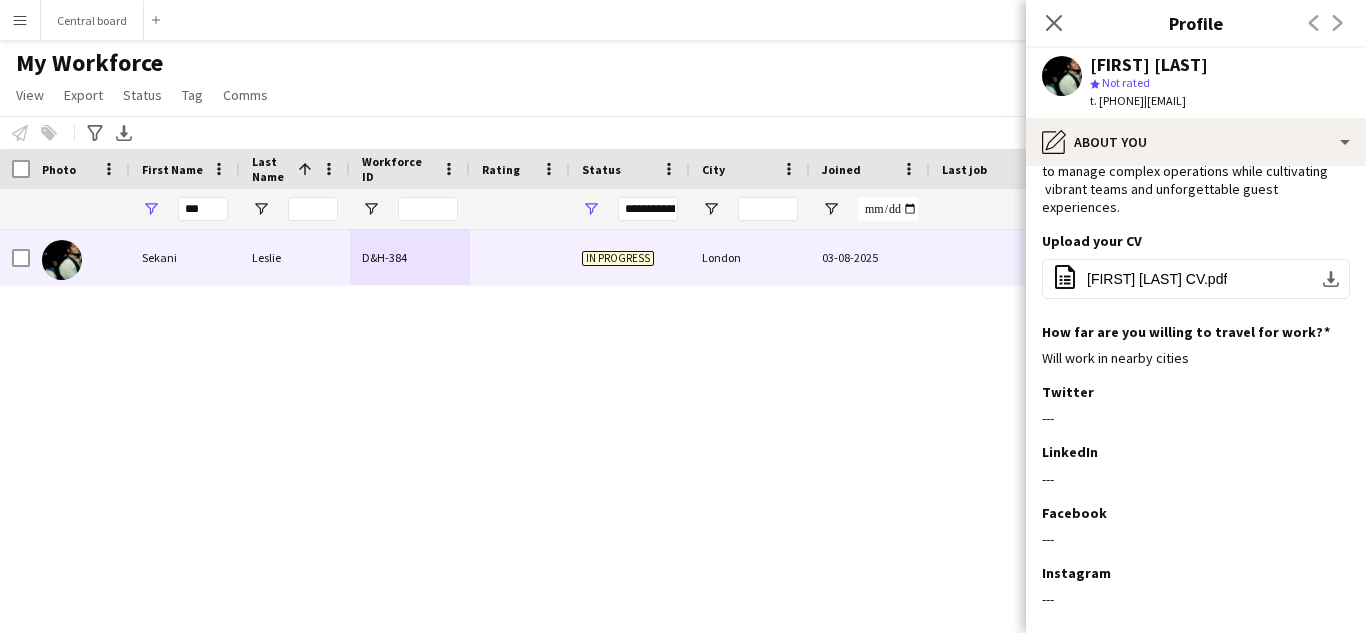 scroll, scrollTop: 242, scrollLeft: 0, axis: vertical 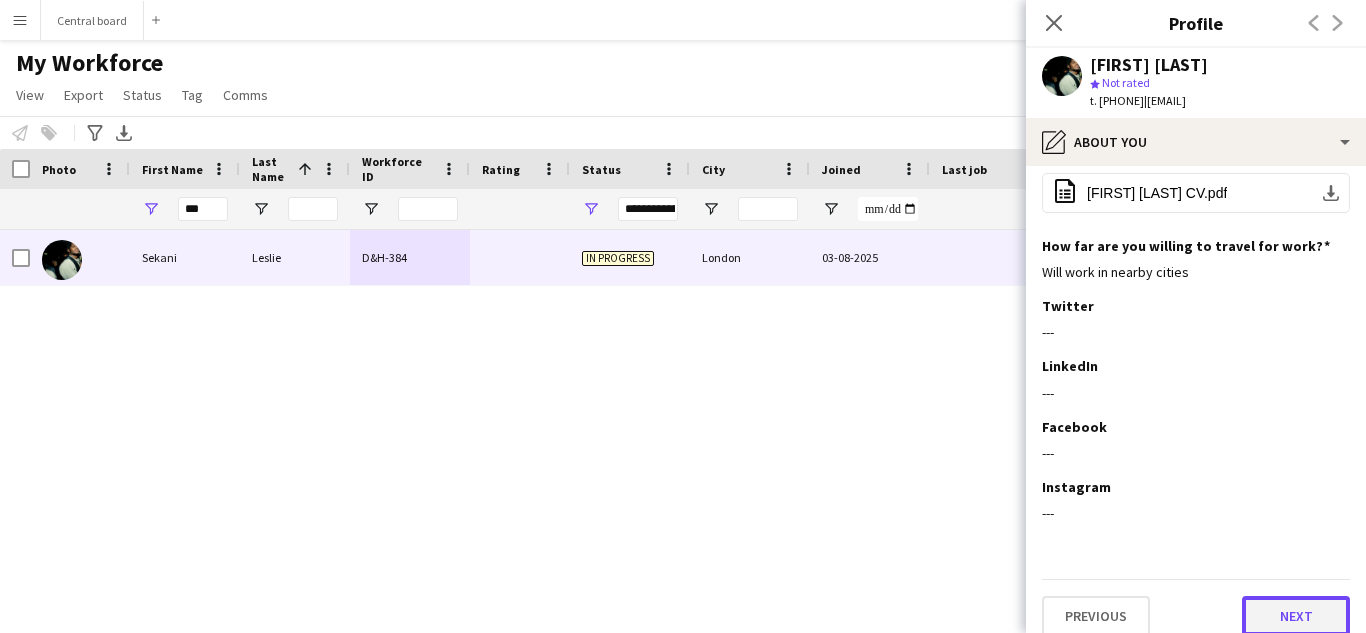 click on "Next" 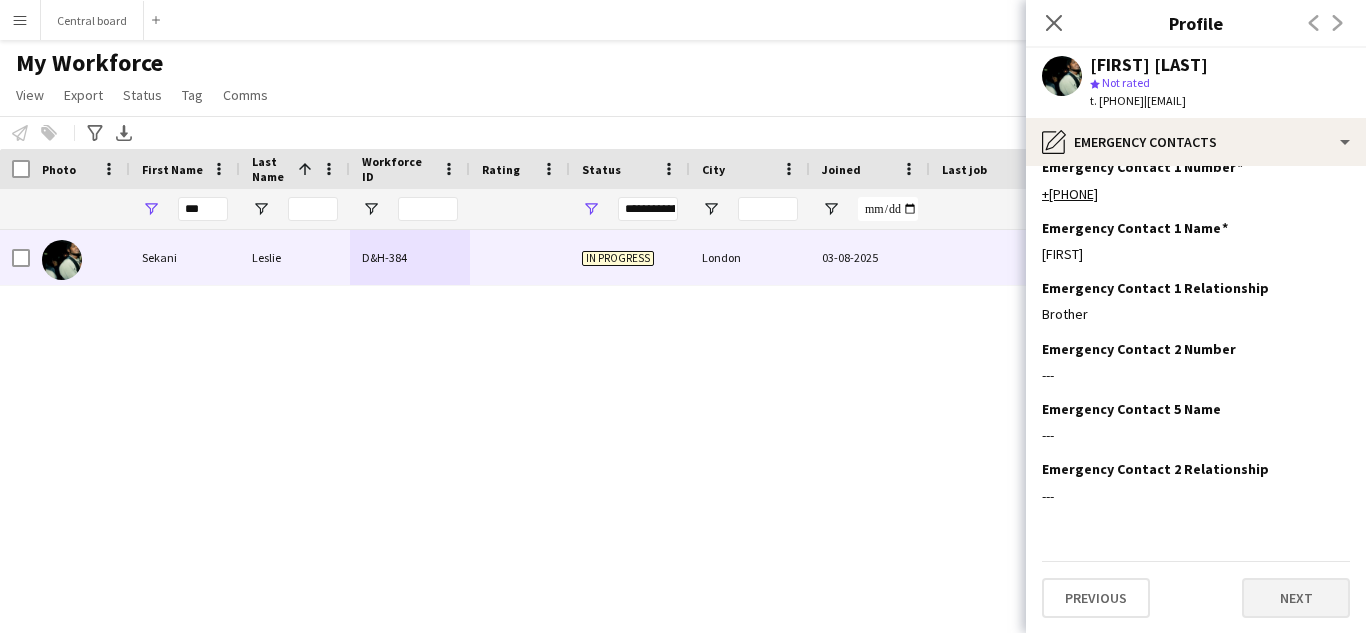 scroll, scrollTop: 0, scrollLeft: 0, axis: both 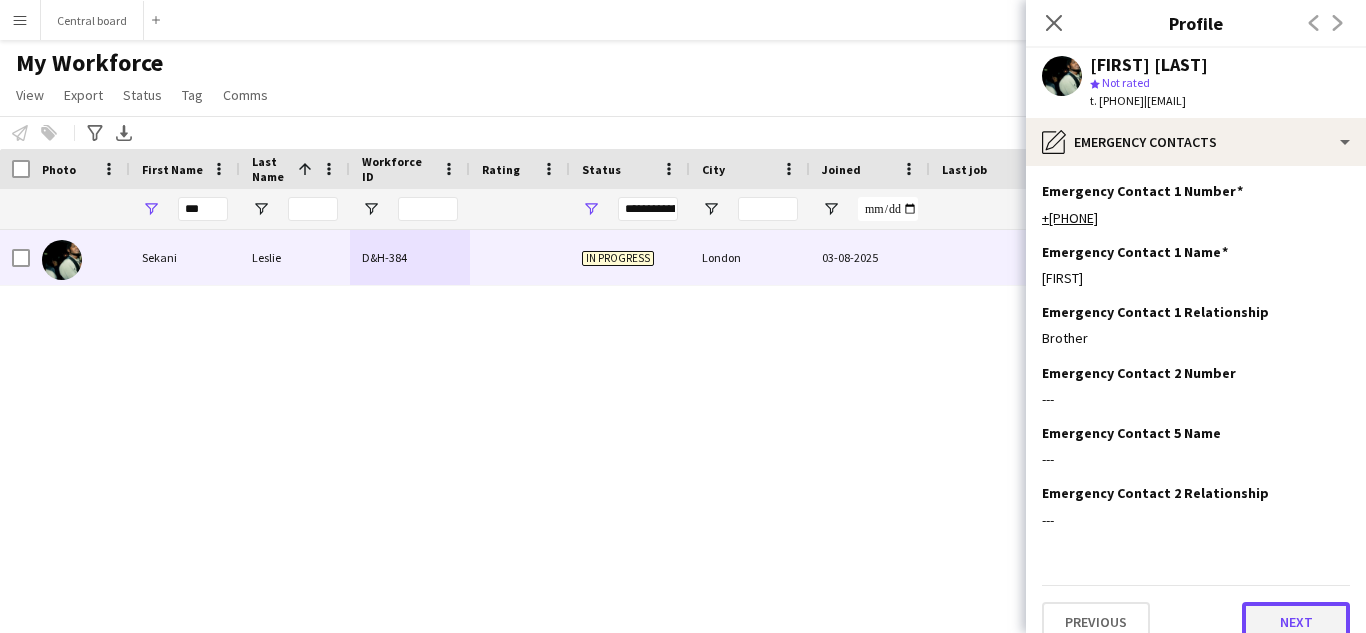 click on "Next" 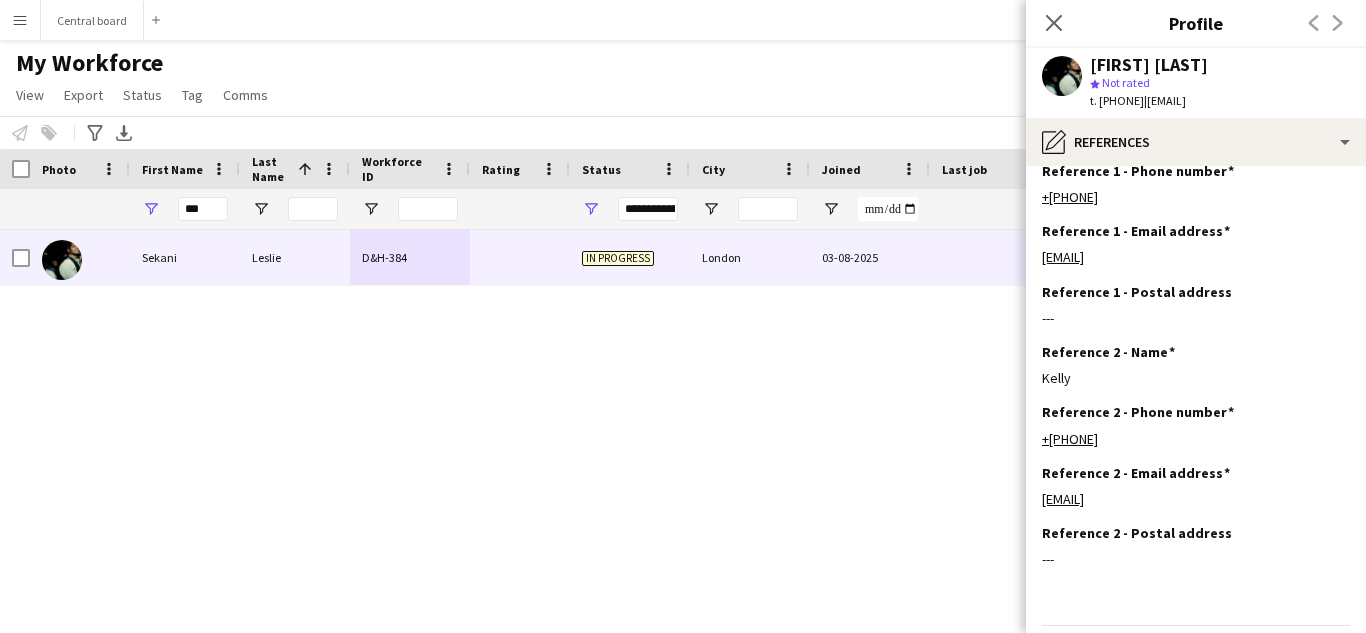 scroll, scrollTop: 145, scrollLeft: 0, axis: vertical 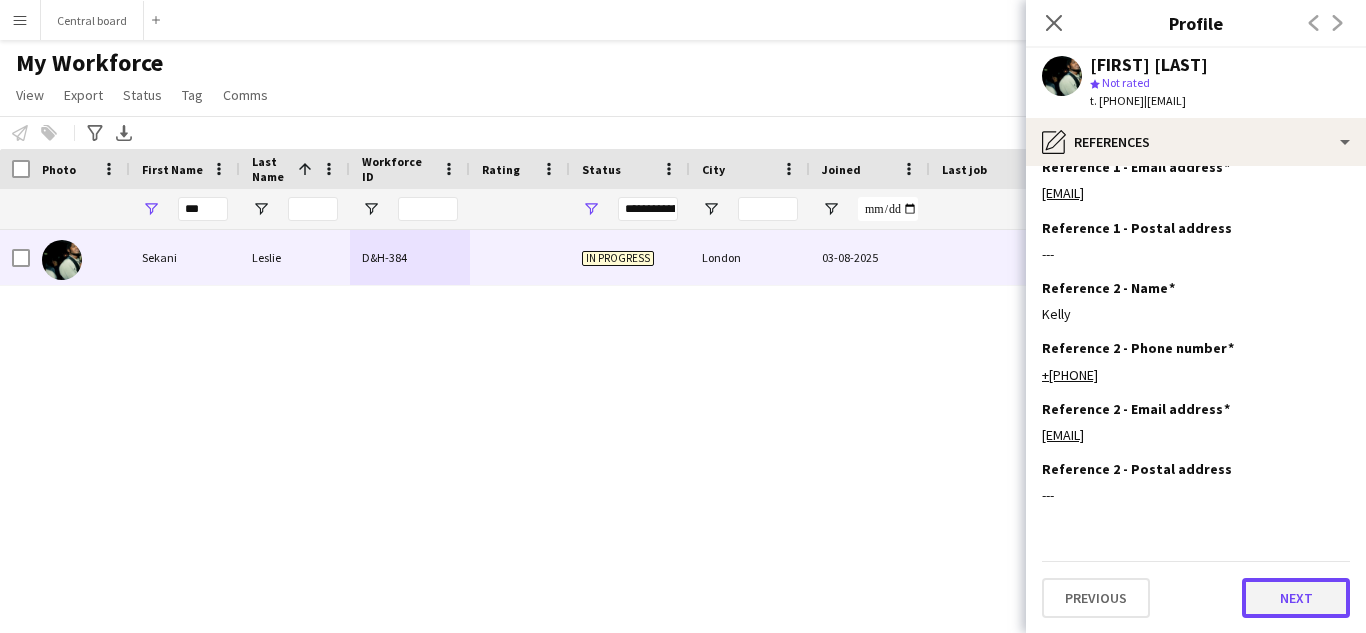 click on "Next" 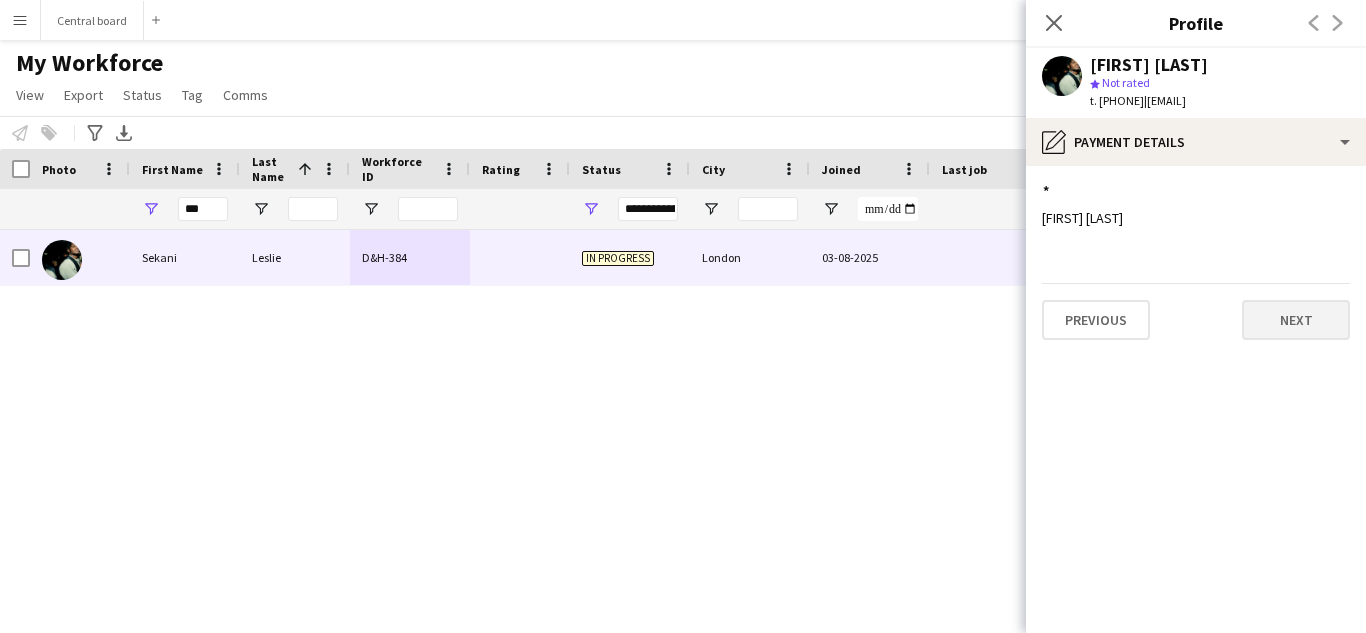 scroll, scrollTop: 0, scrollLeft: 0, axis: both 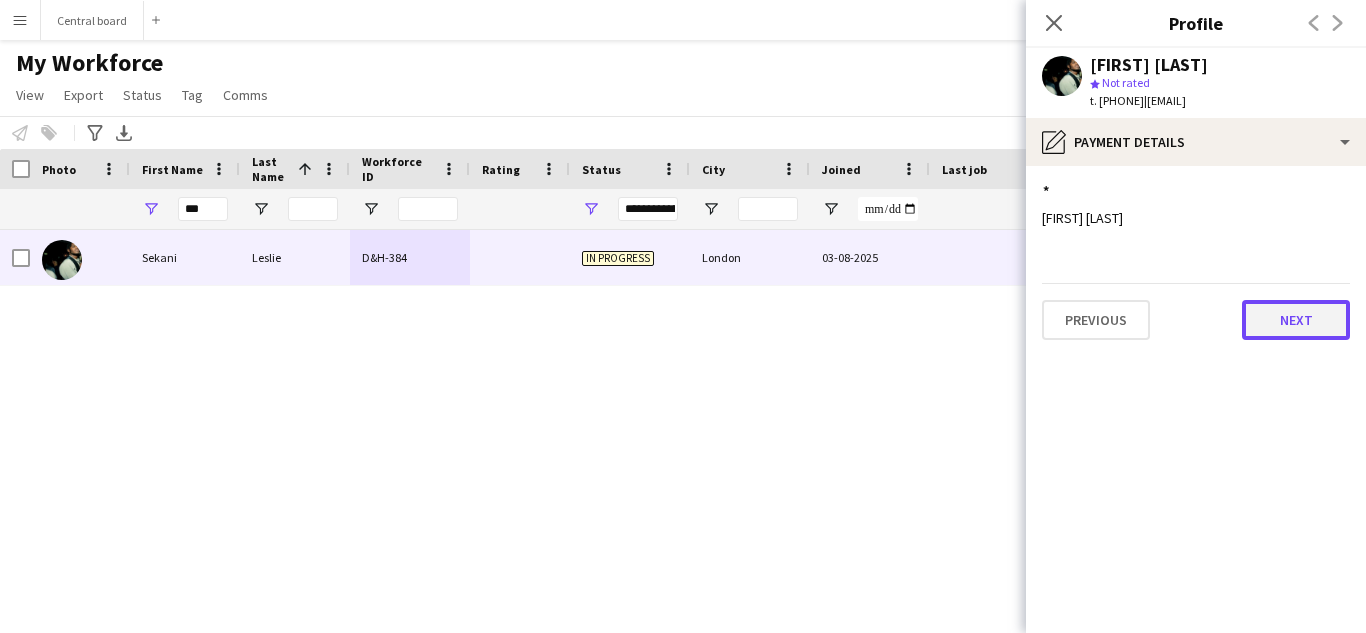 click on "Next" 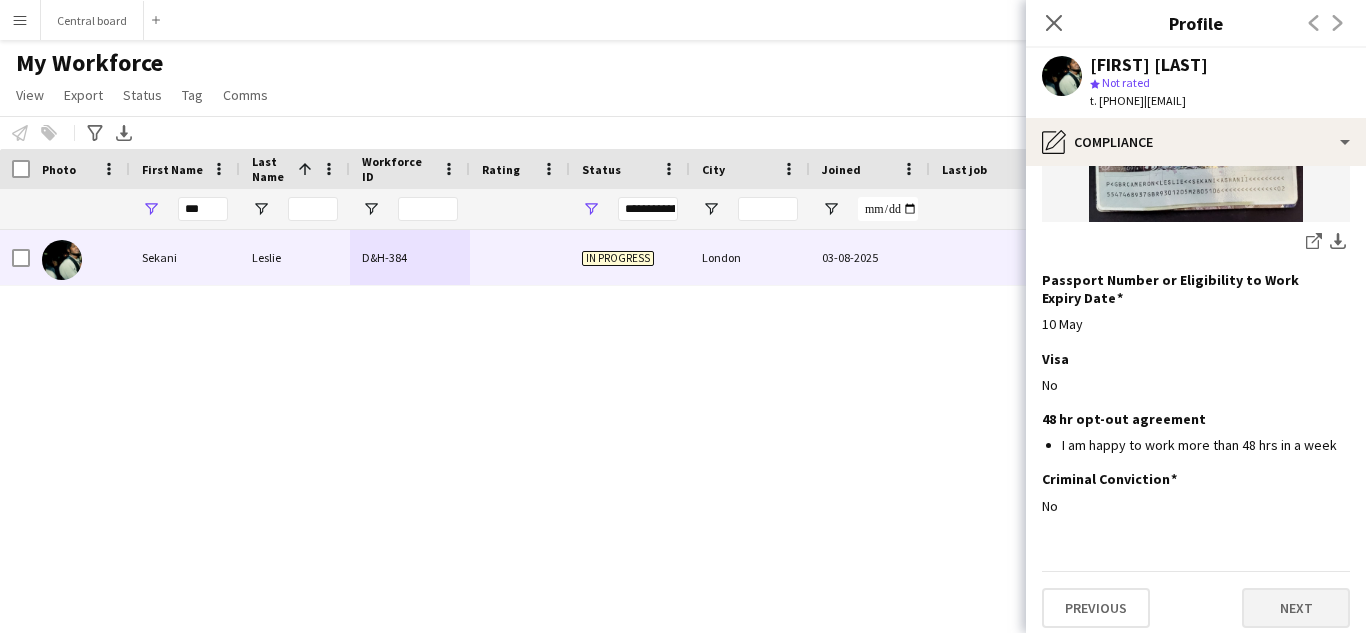 scroll, scrollTop: 410, scrollLeft: 0, axis: vertical 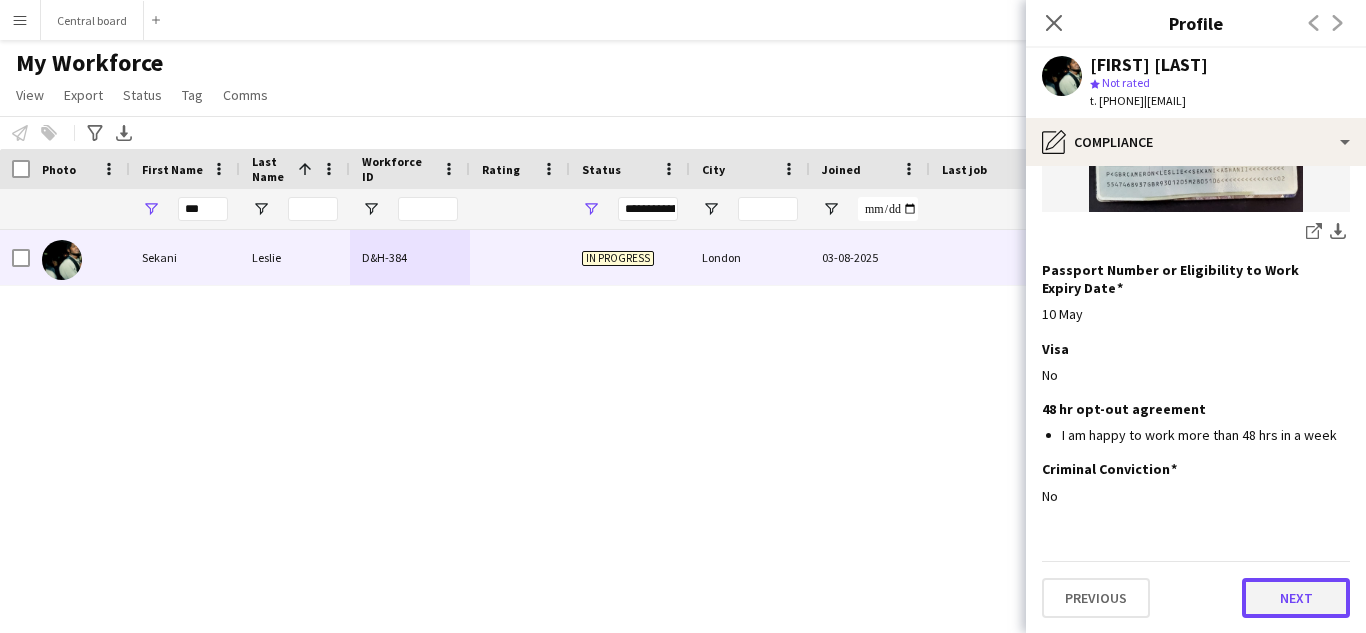 click on "Next" 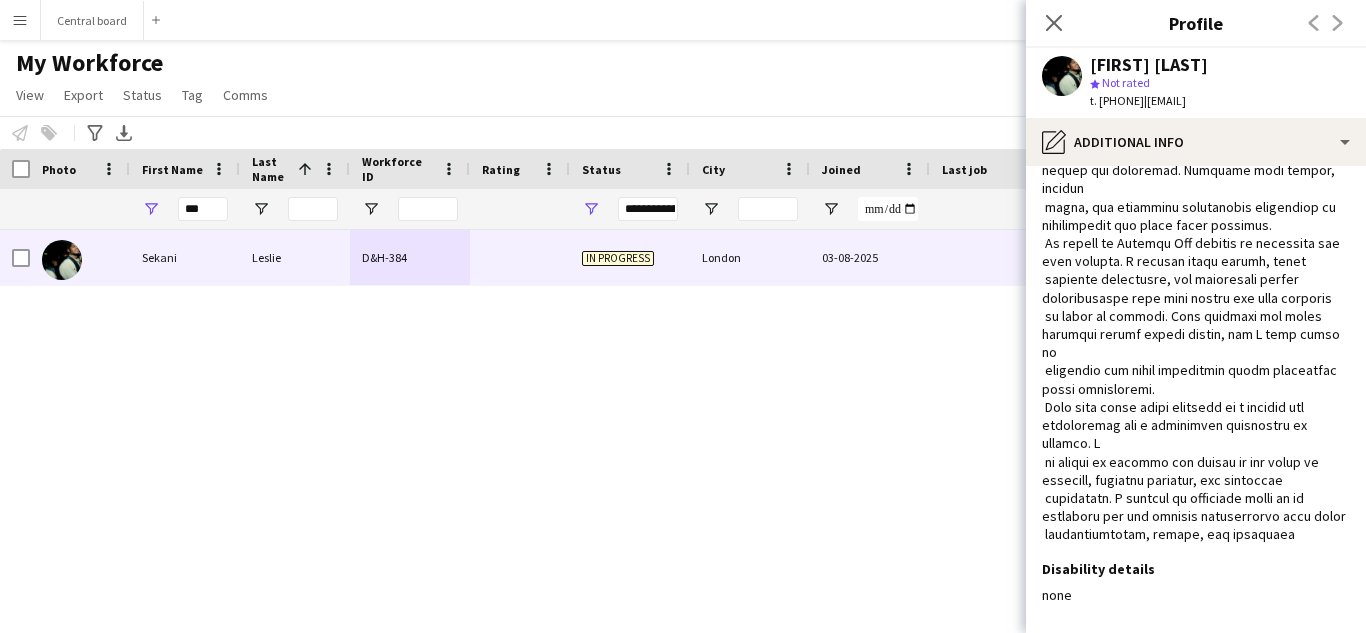 scroll, scrollTop: 352, scrollLeft: 0, axis: vertical 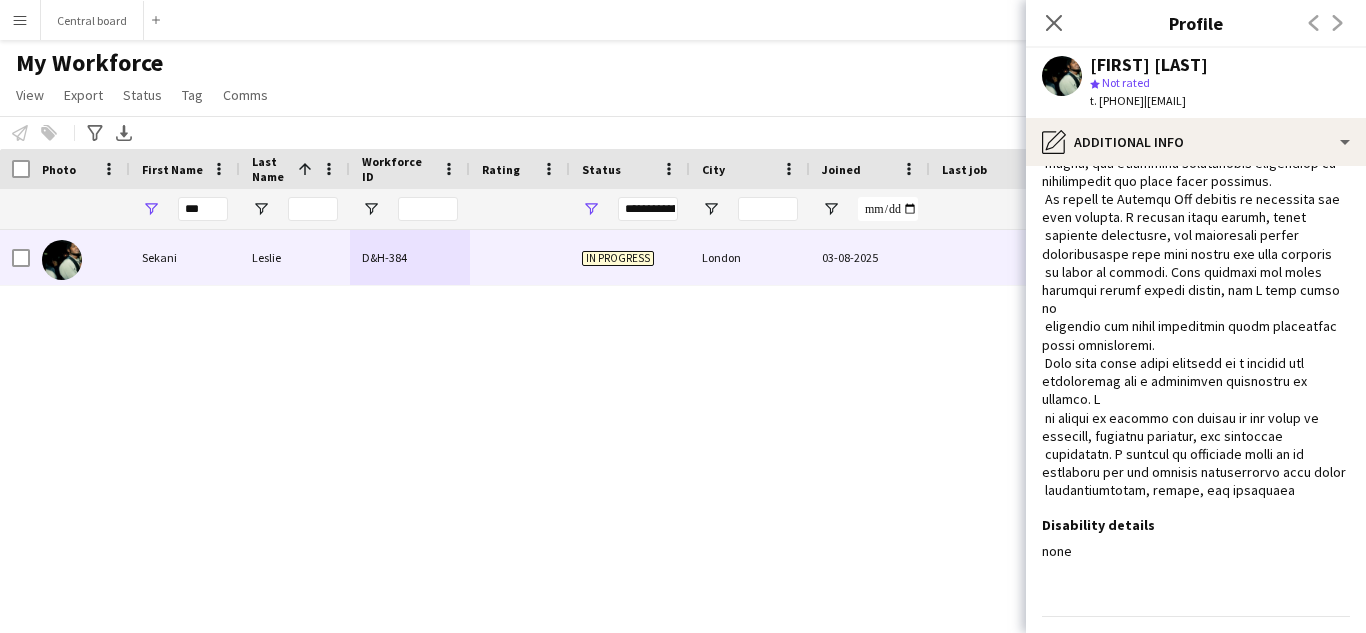 click on "Next" 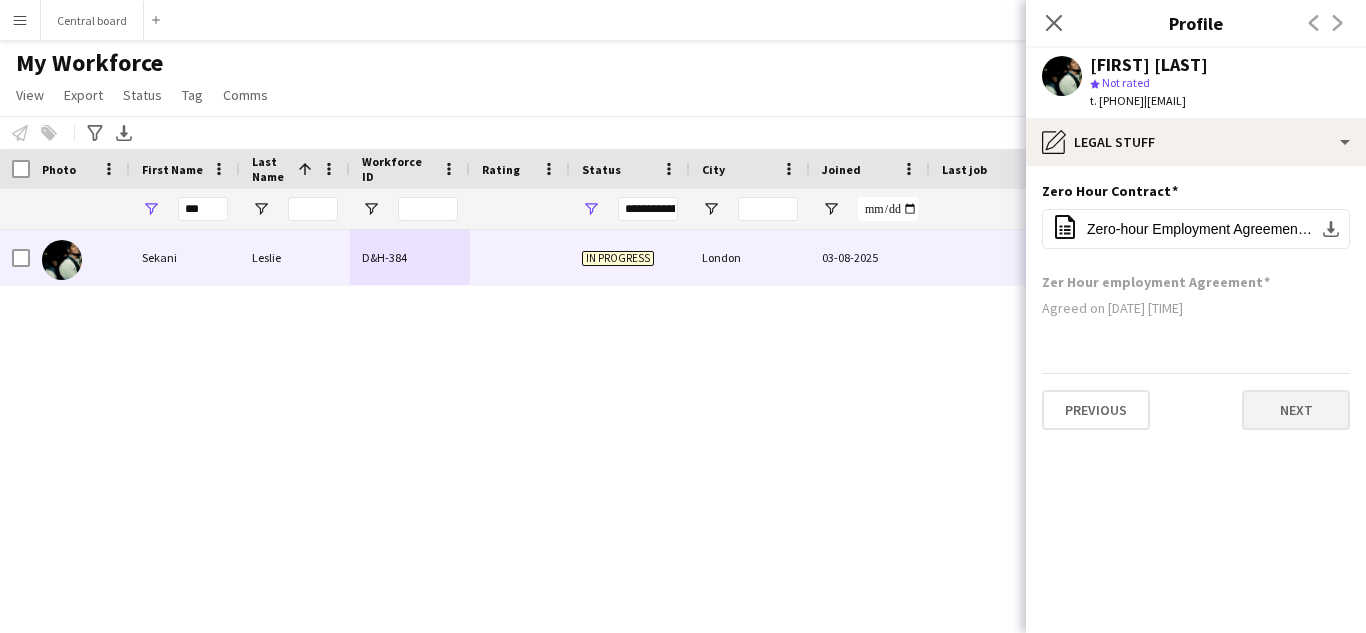 scroll, scrollTop: 0, scrollLeft: 0, axis: both 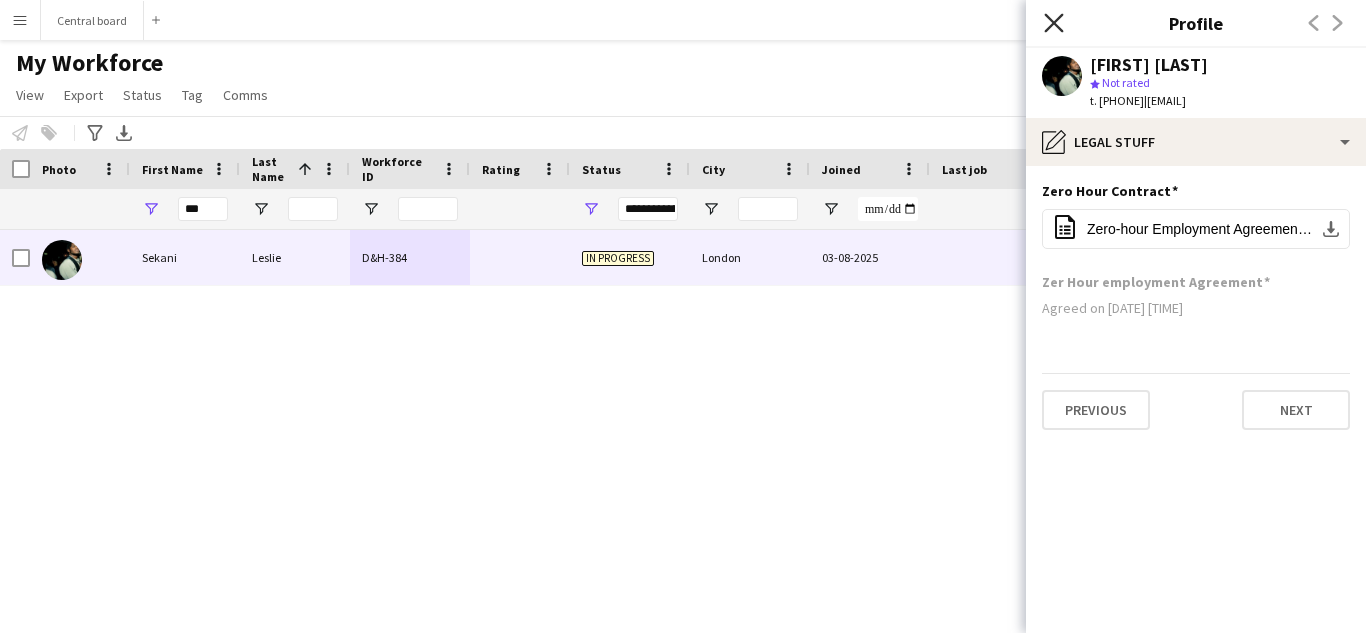click 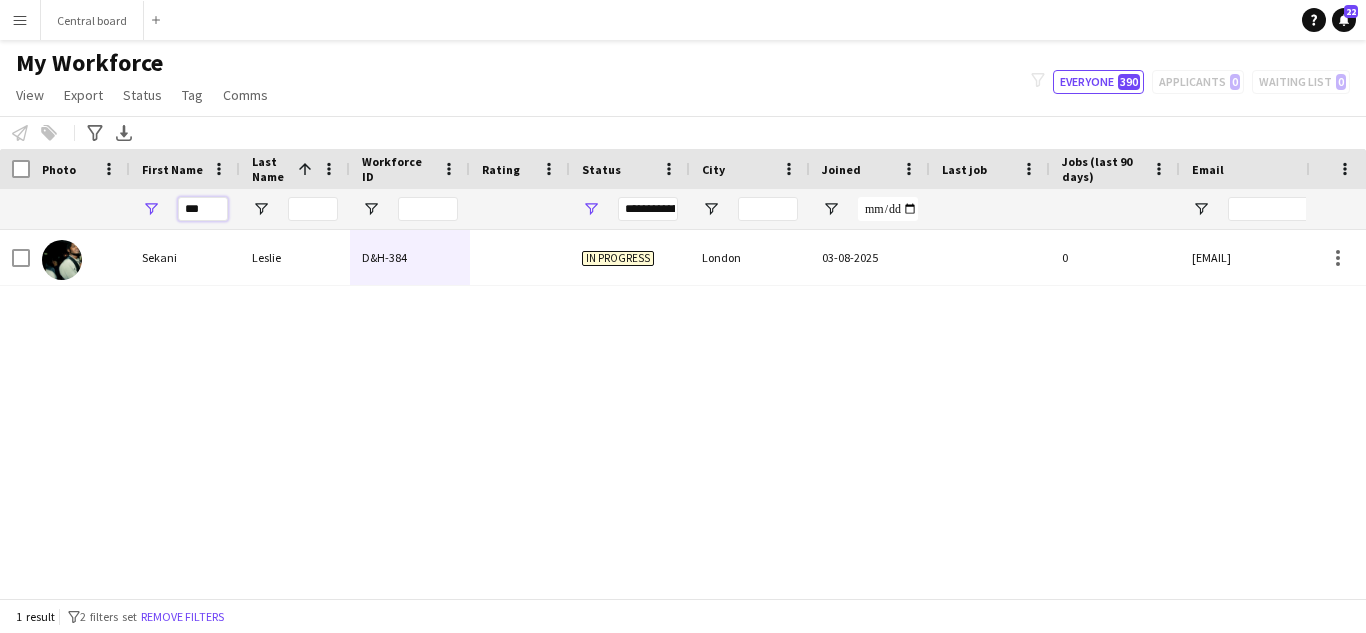 click on "***" at bounding box center [203, 209] 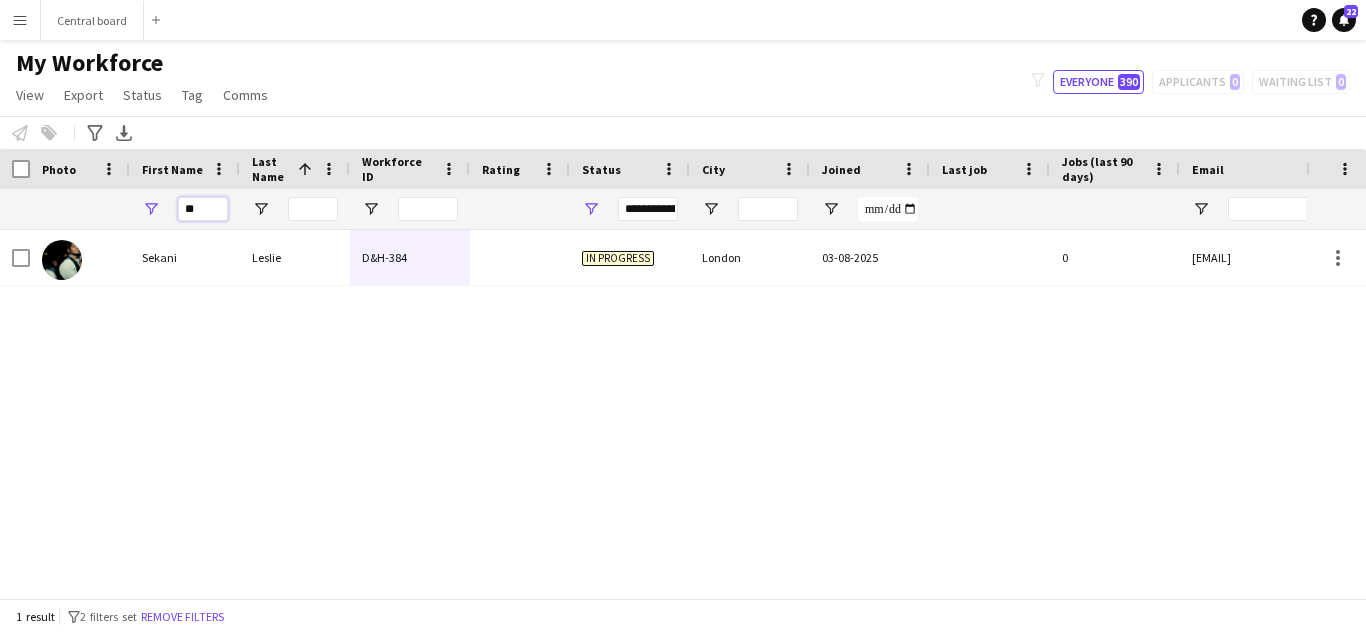 type on "*" 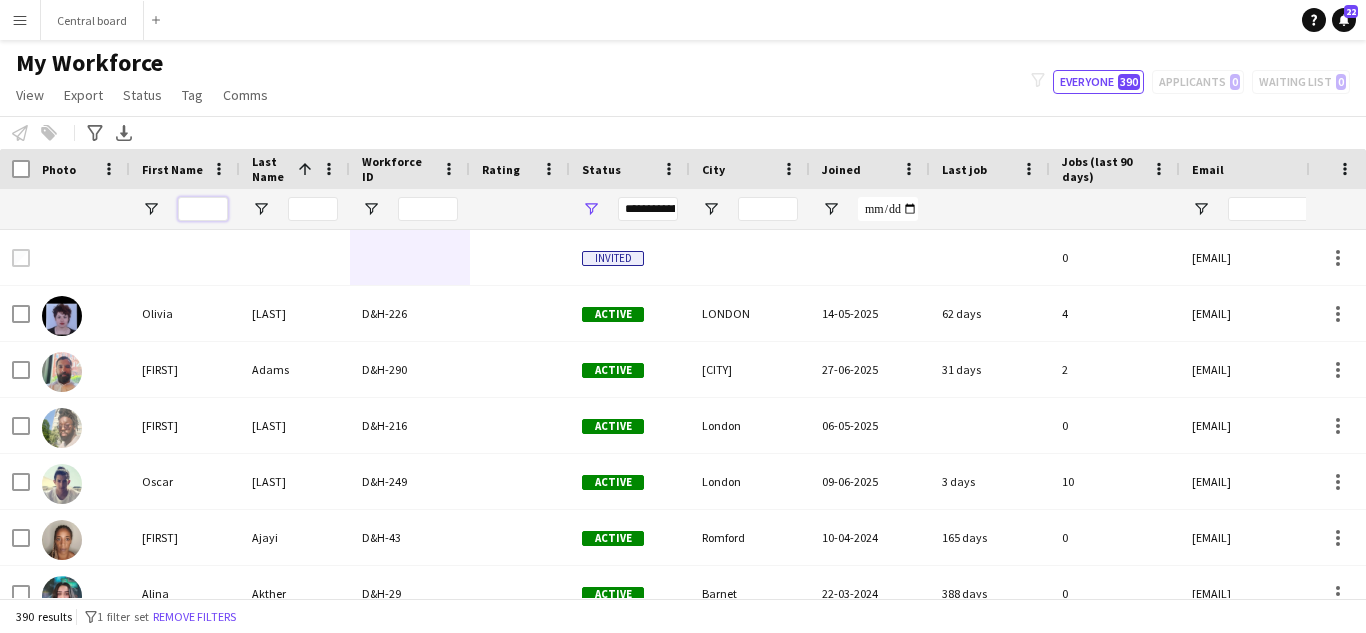 type 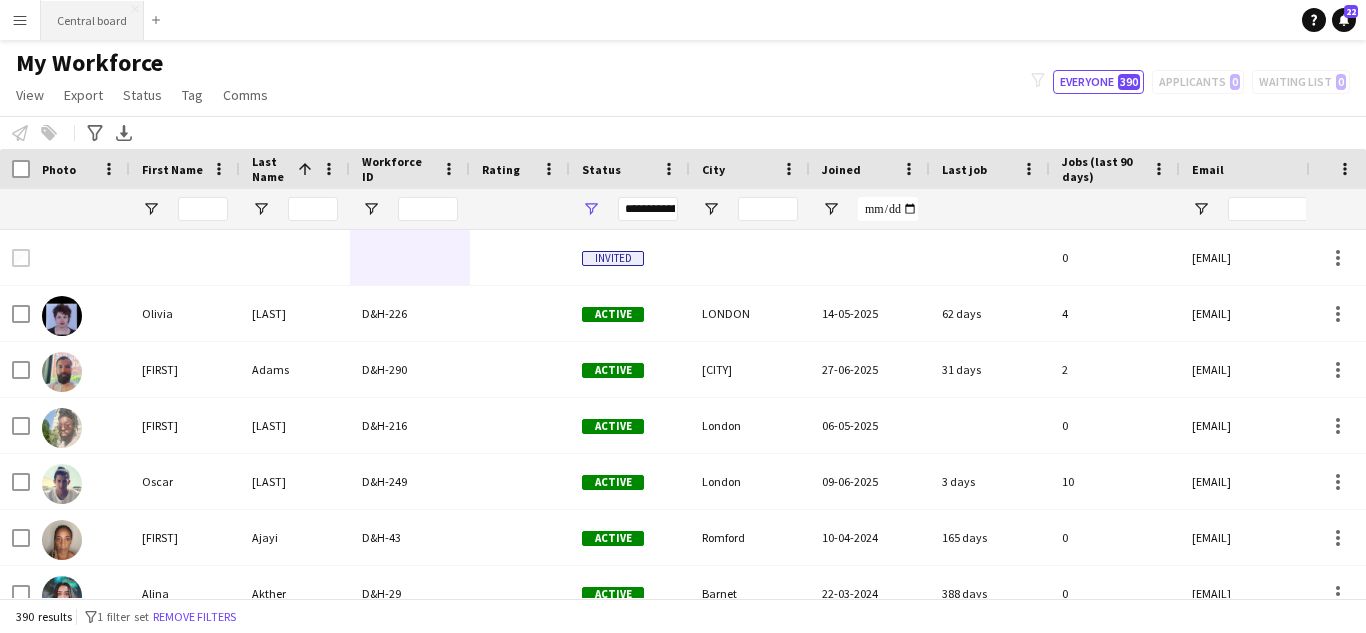 click on "Central board
Close" at bounding box center (92, 20) 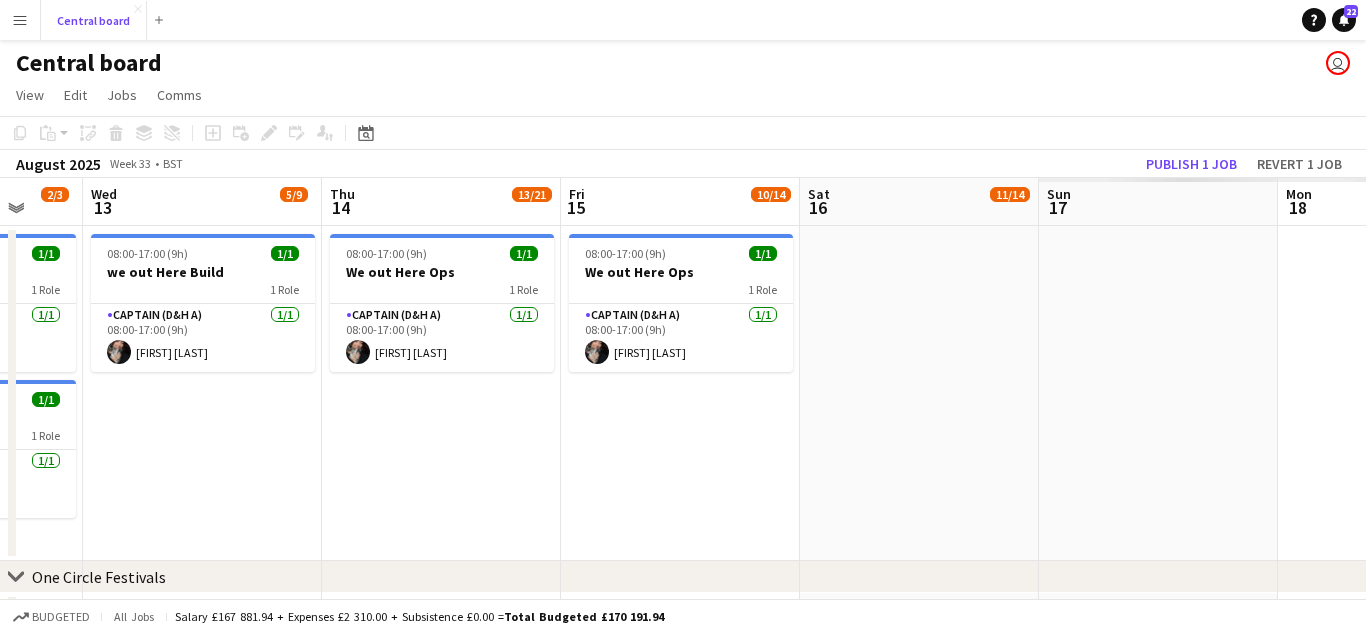 scroll, scrollTop: 0, scrollLeft: 858, axis: horizontal 